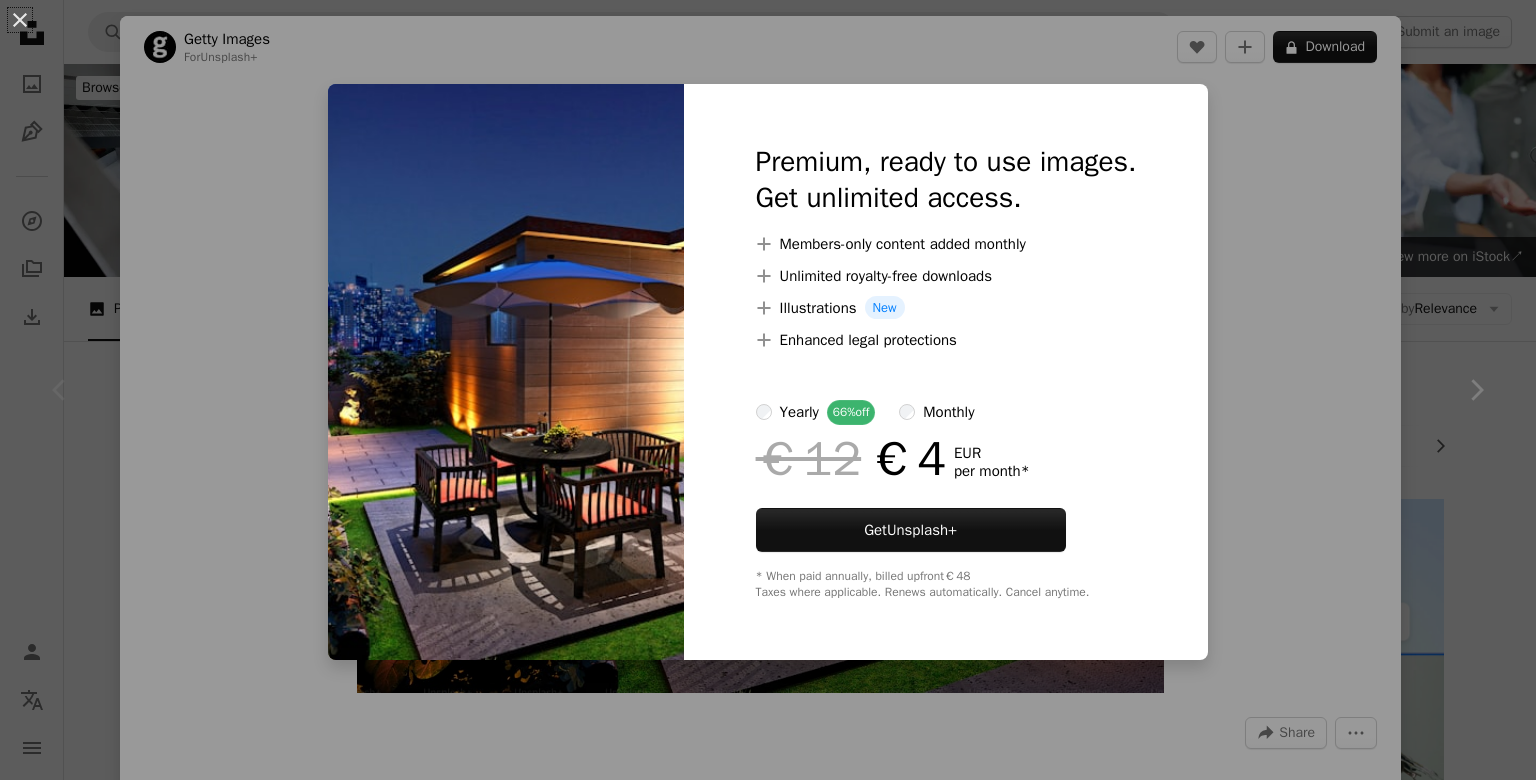 scroll, scrollTop: 338, scrollLeft: 0, axis: vertical 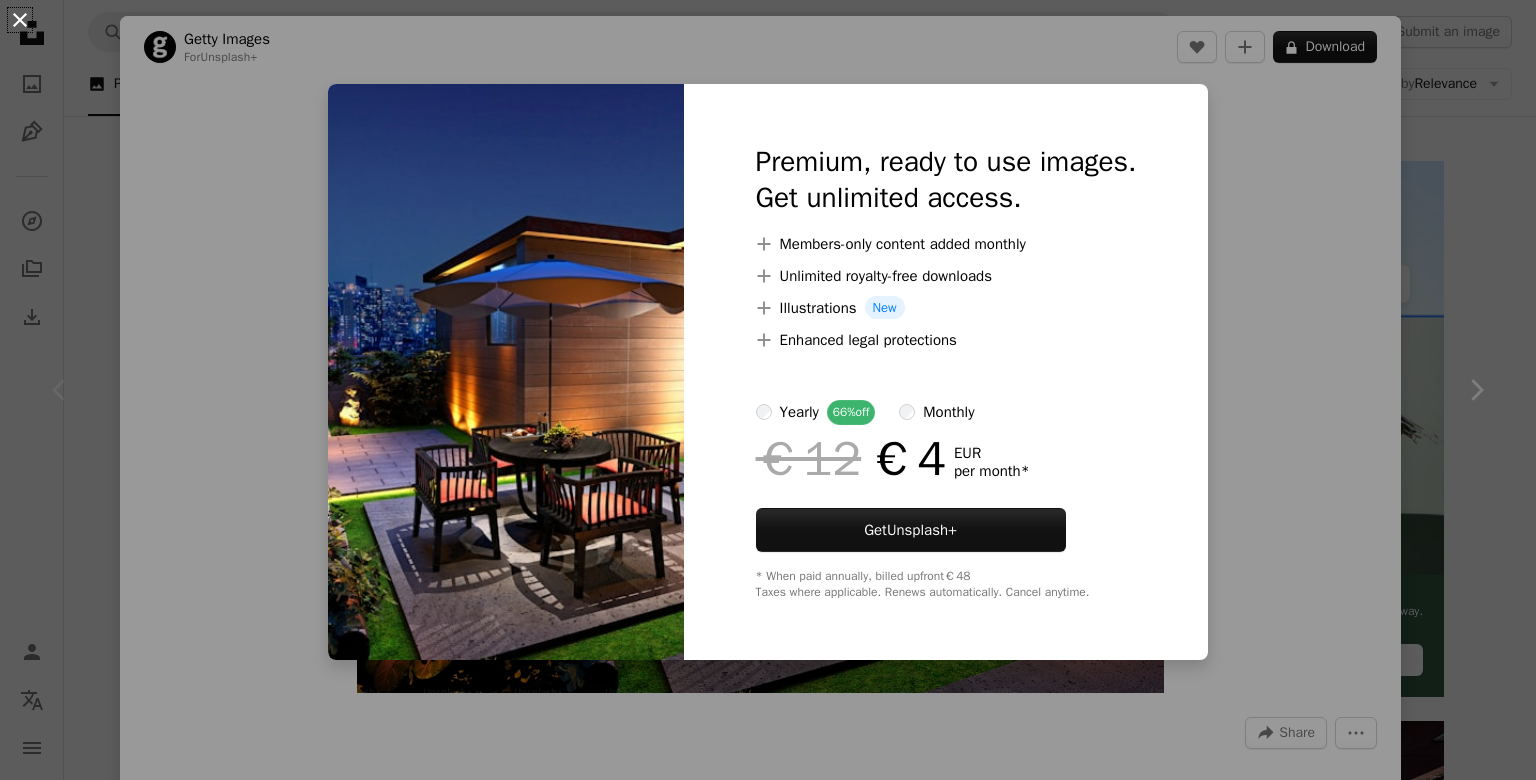 click on "An X shape" at bounding box center [20, 20] 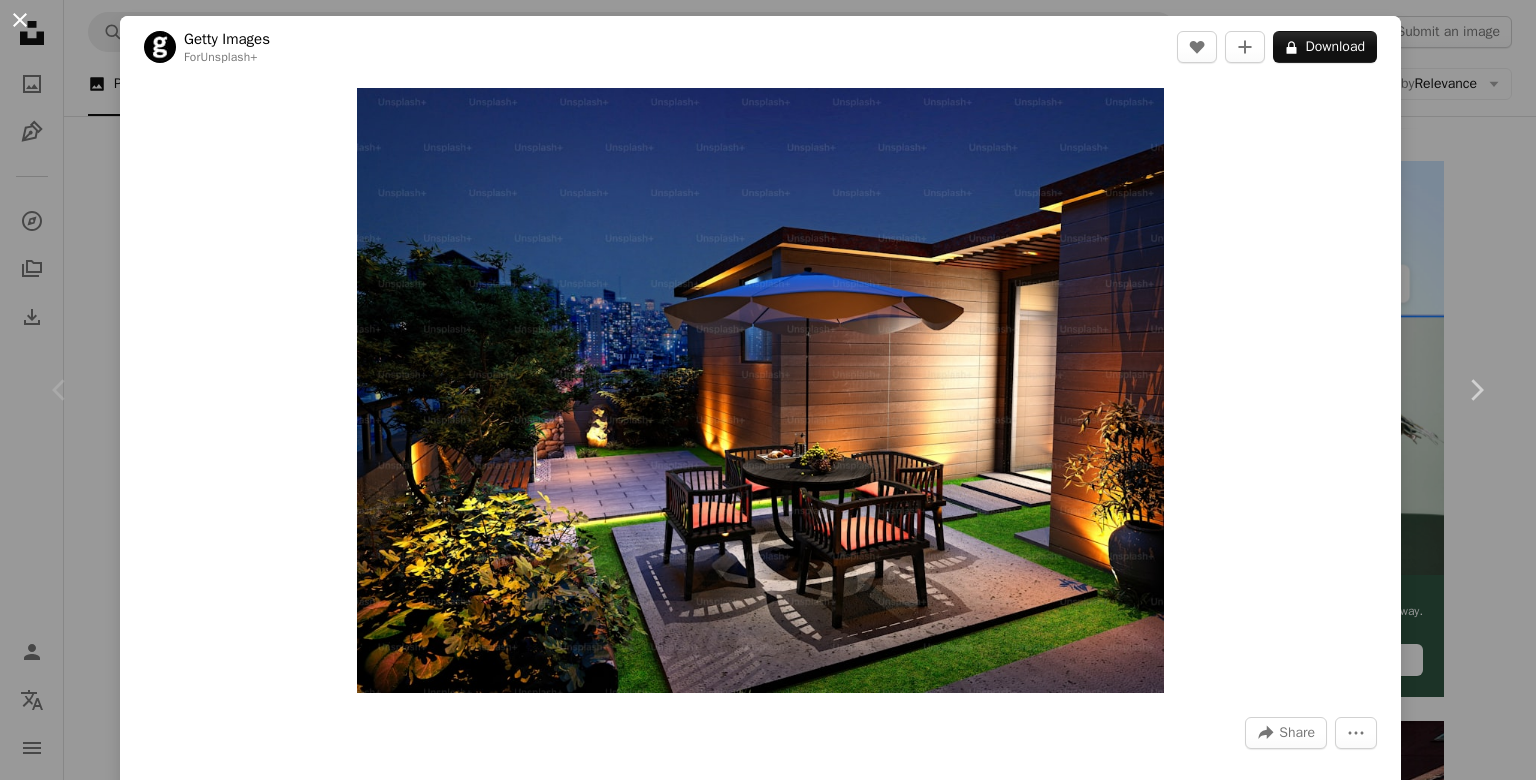 click on "An X shape" at bounding box center [20, 20] 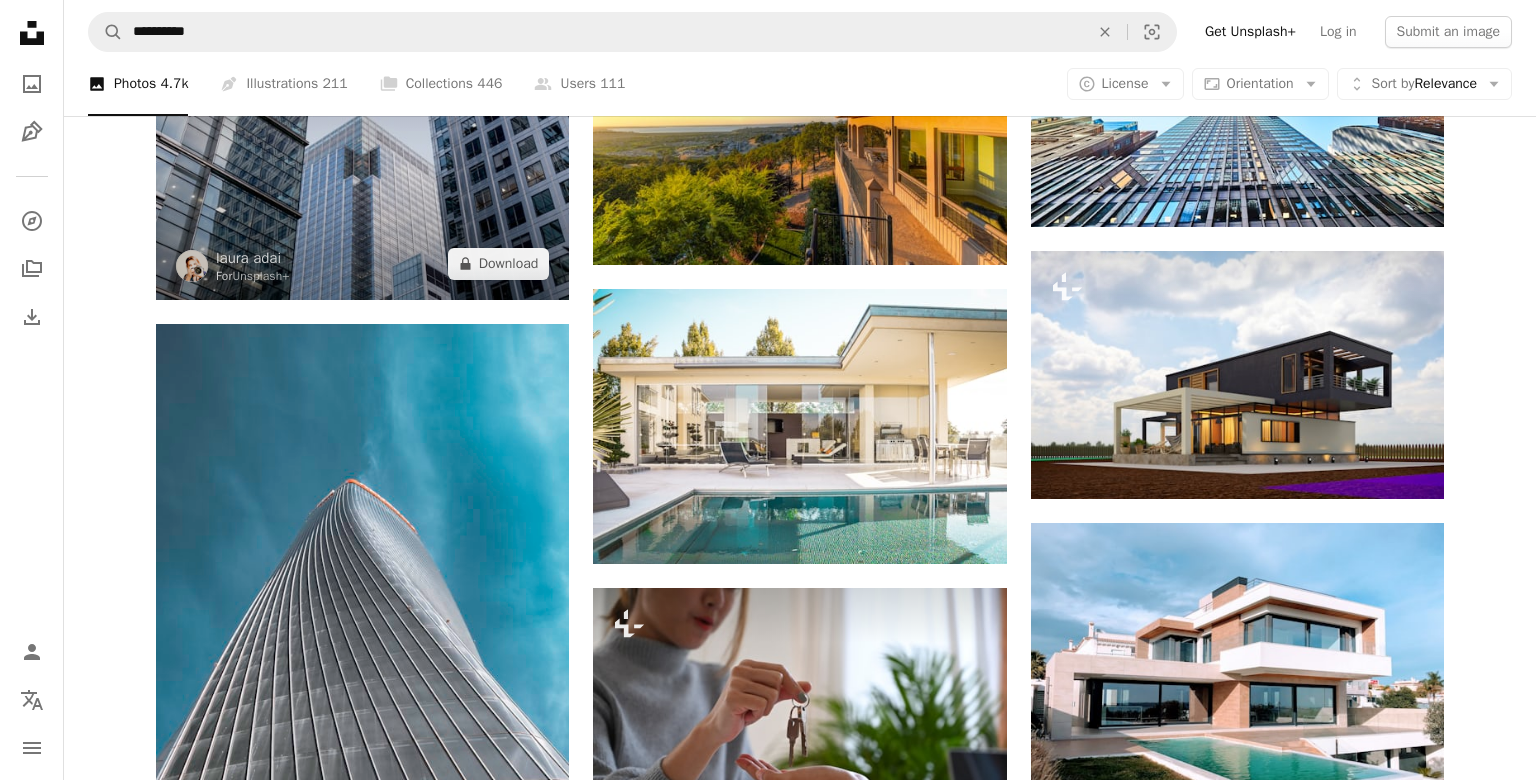 scroll, scrollTop: 1240, scrollLeft: 0, axis: vertical 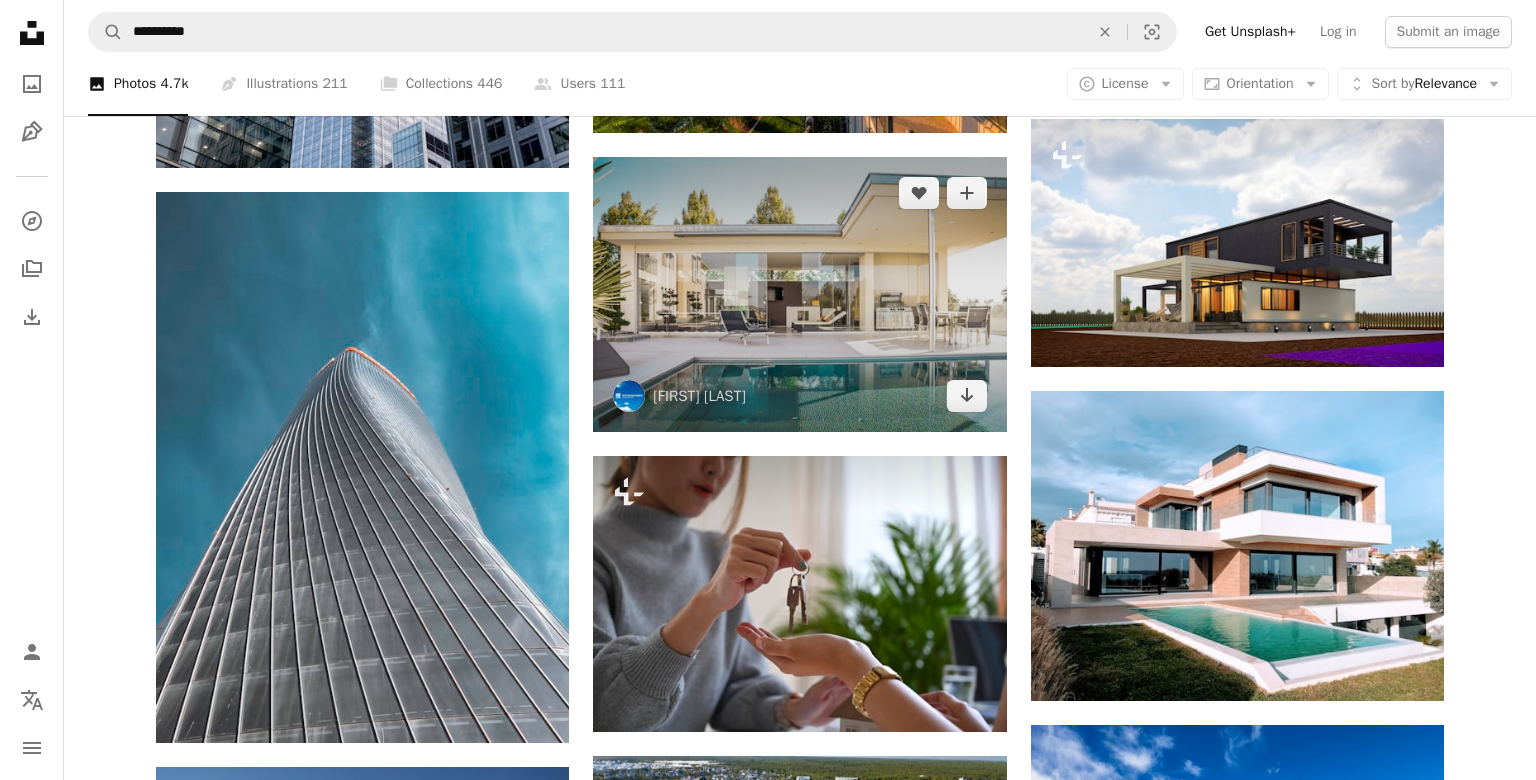 click at bounding box center [799, 294] 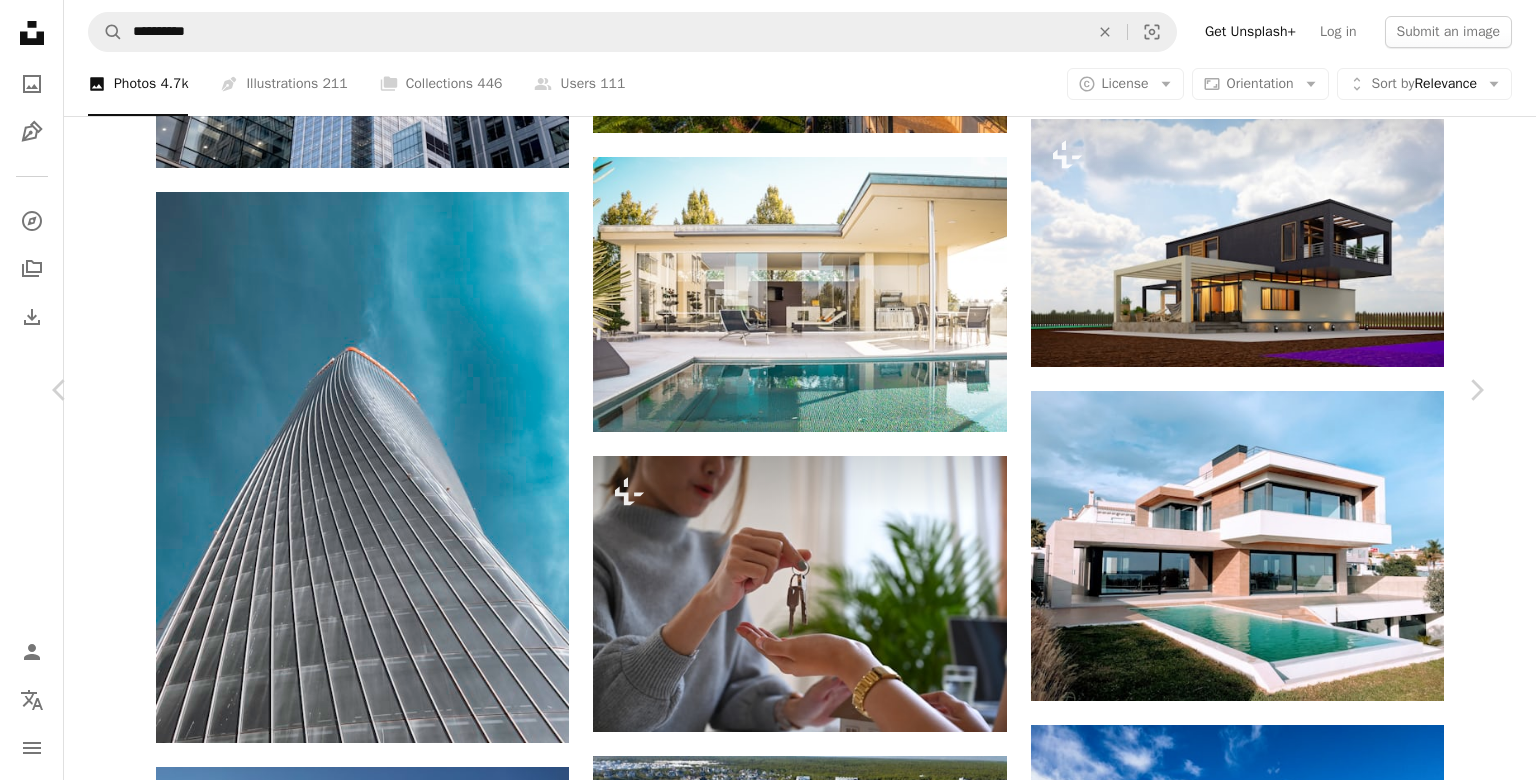 click on "Download free" at bounding box center (1287, 3190) 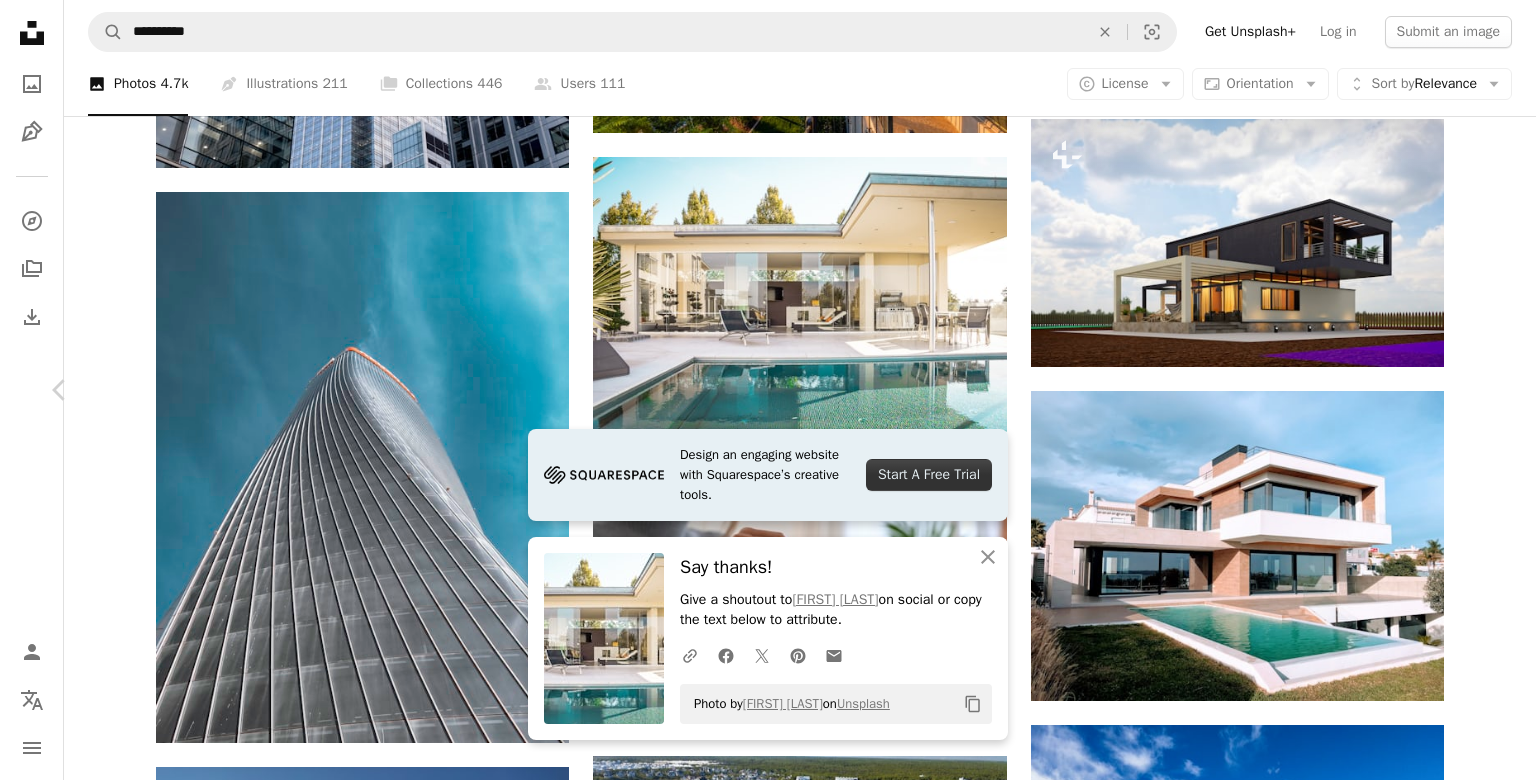 click on "Chevron right" 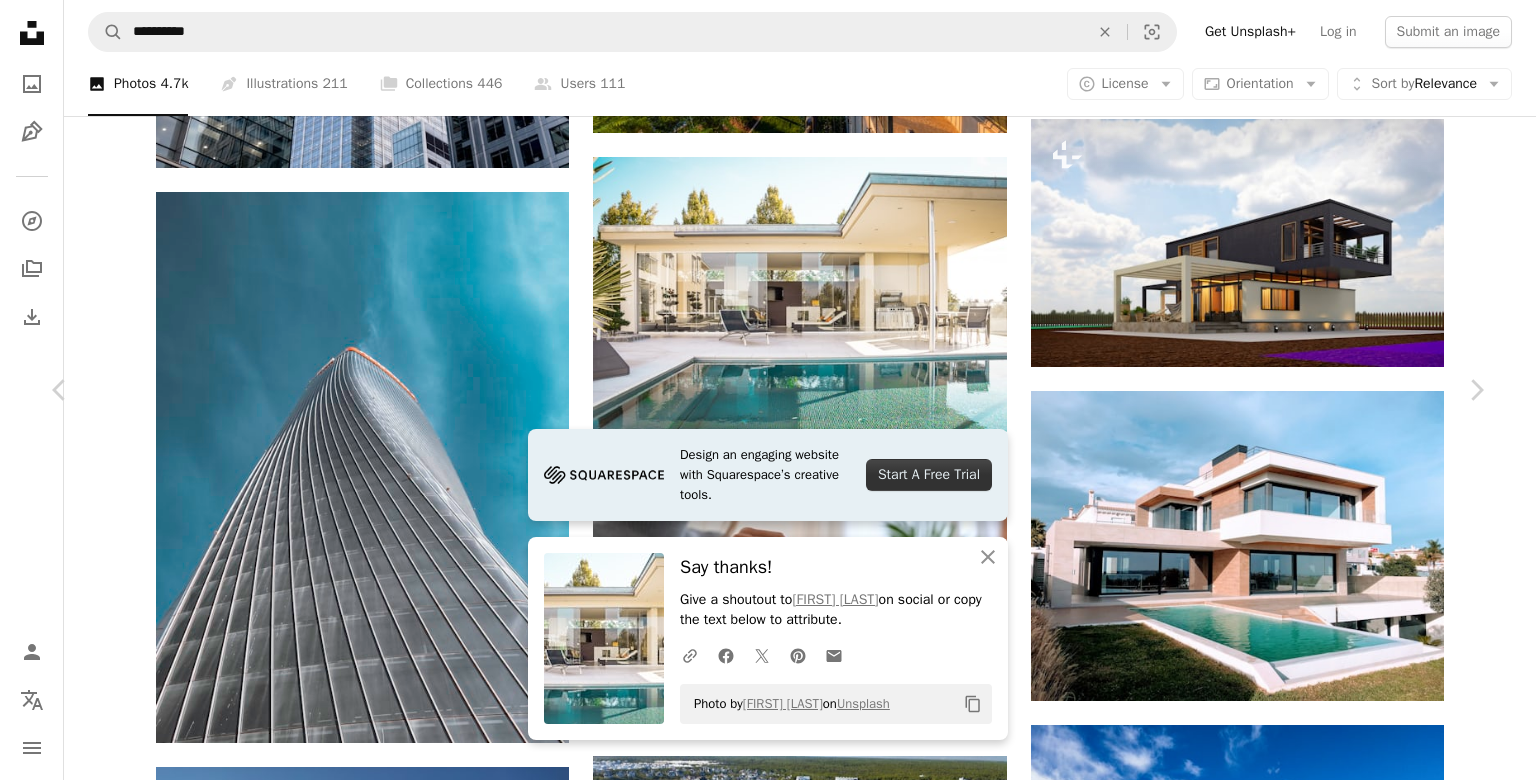 scroll, scrollTop: 740, scrollLeft: 0, axis: vertical 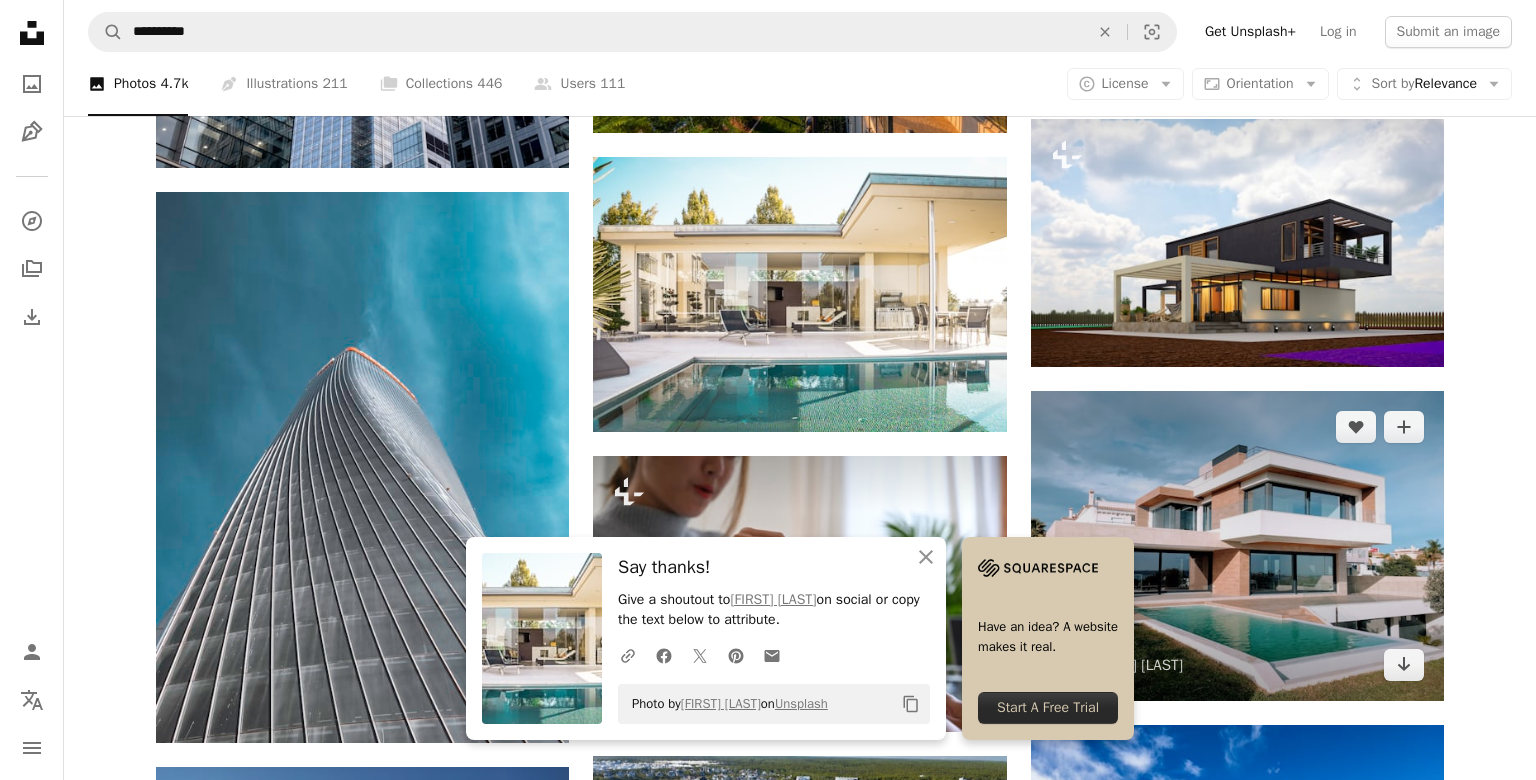 click at bounding box center [1237, 546] 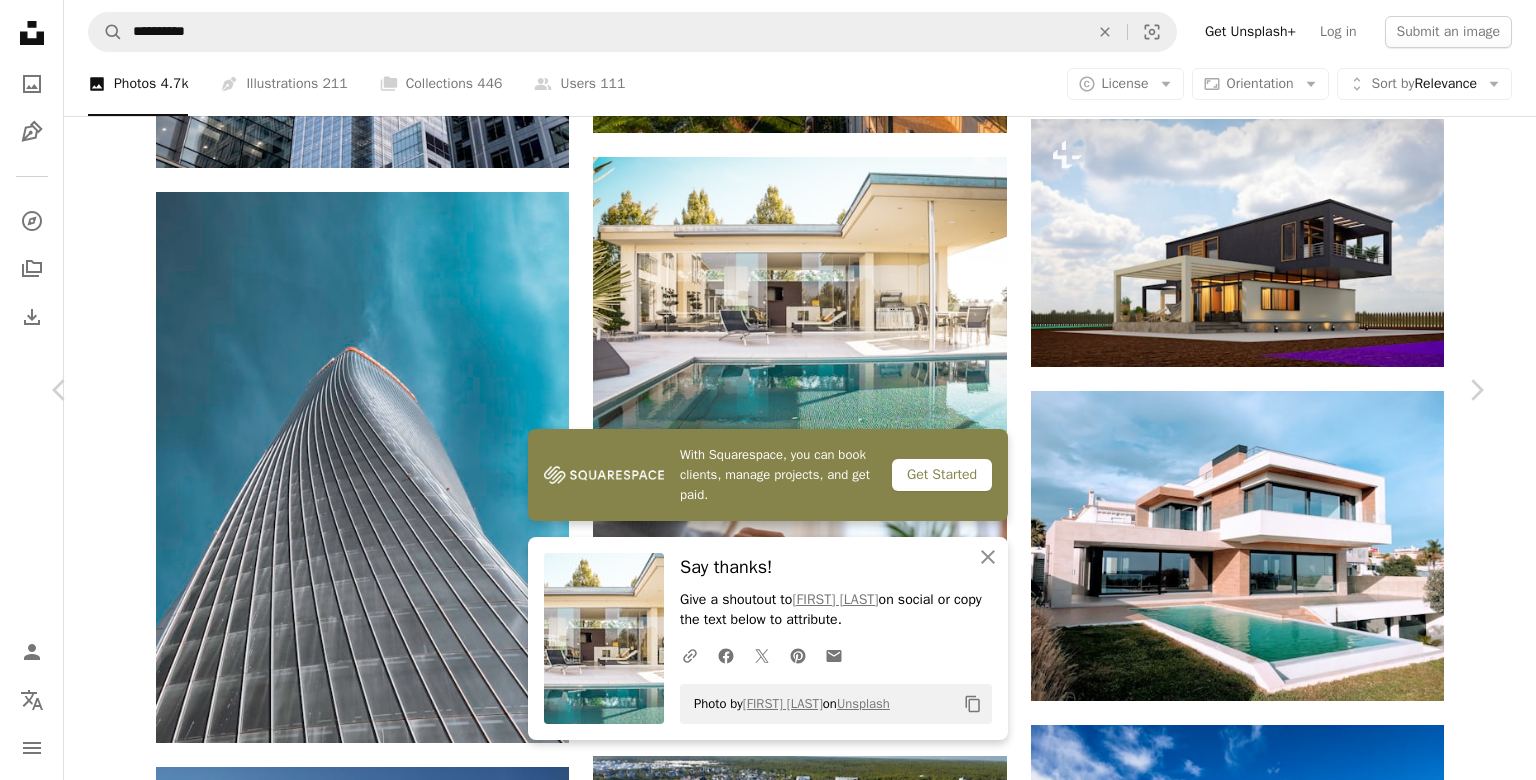 click on "Download free" at bounding box center (1287, 3190) 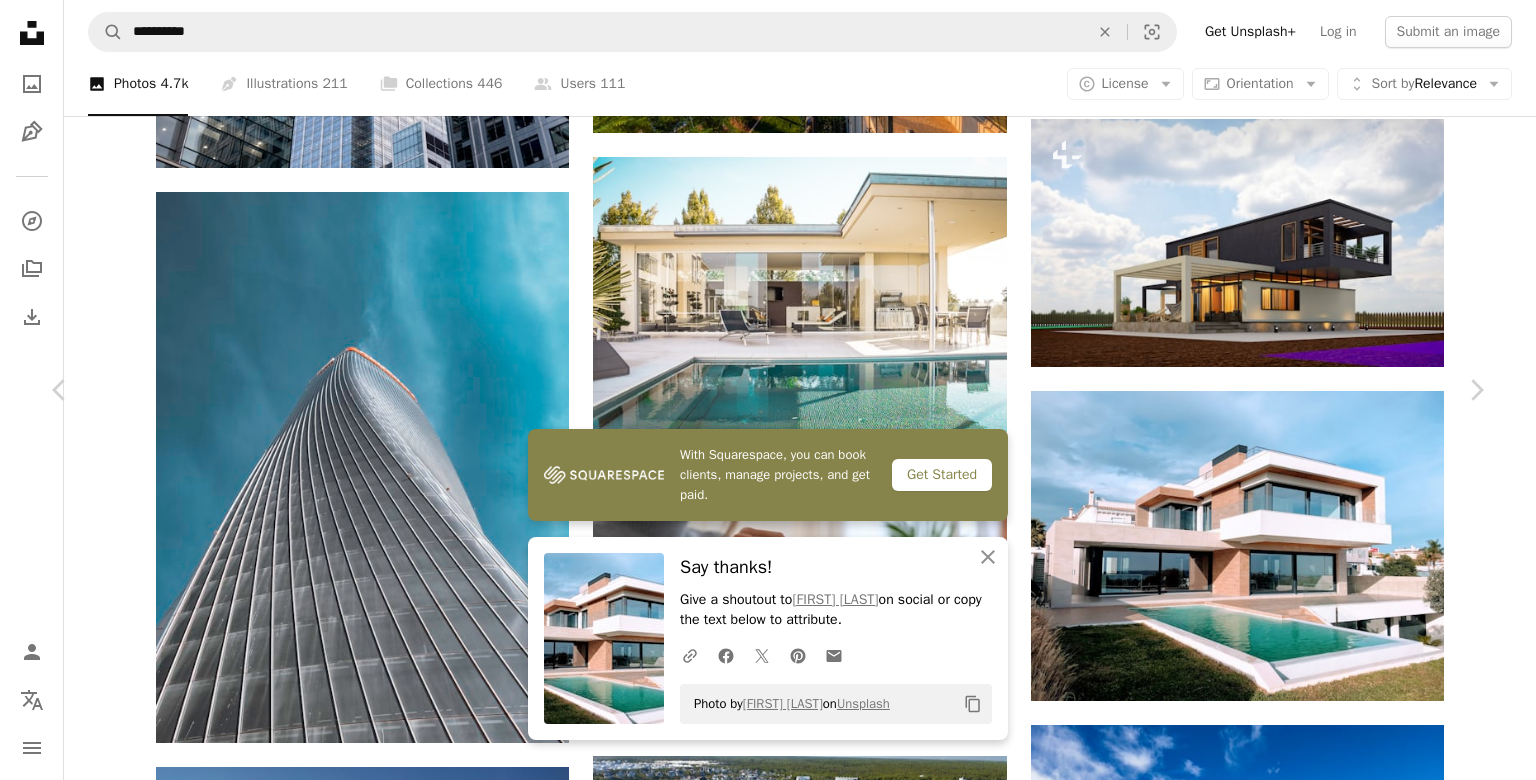 click on "An X shape" at bounding box center (20, 20) 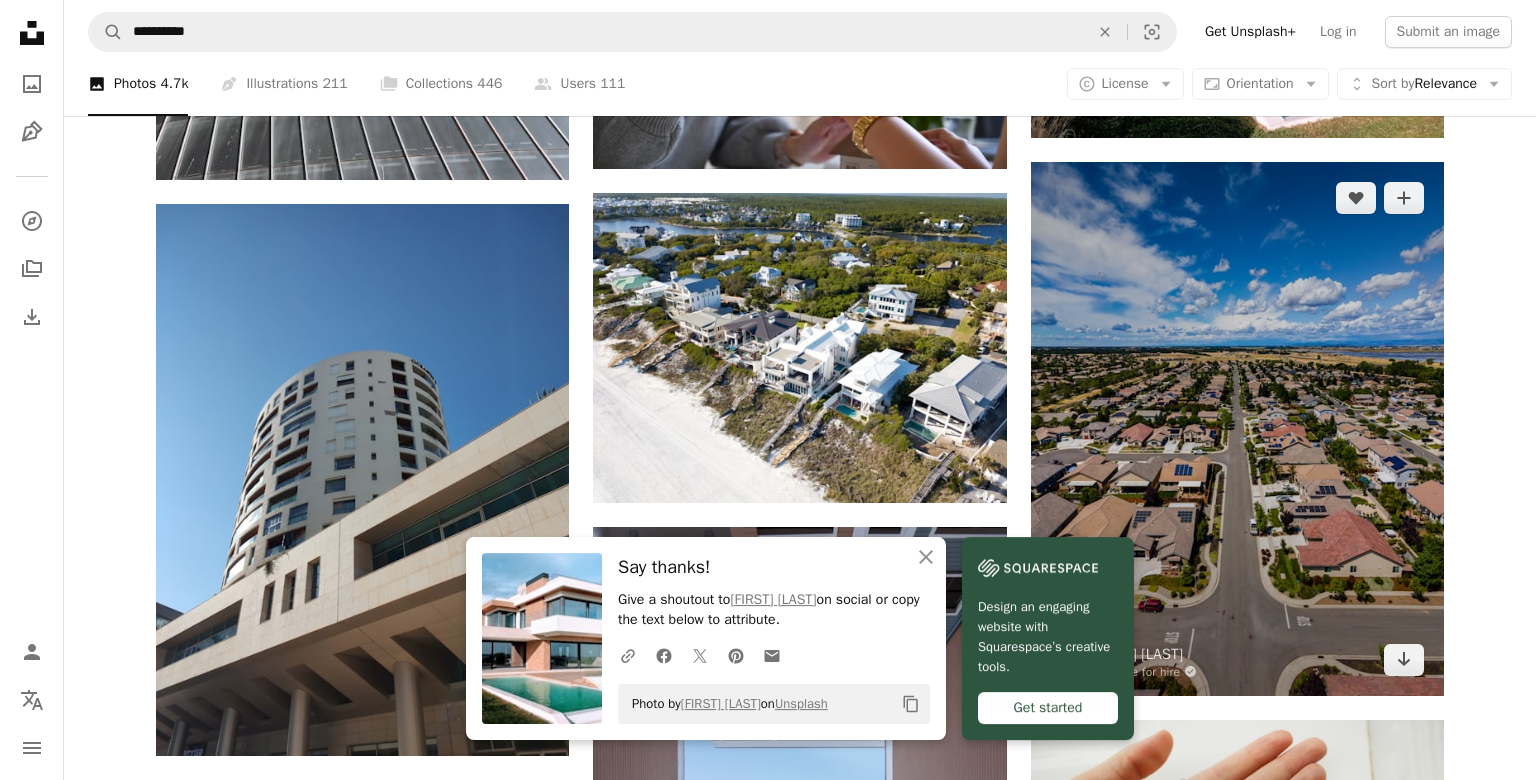 scroll, scrollTop: 1804, scrollLeft: 0, axis: vertical 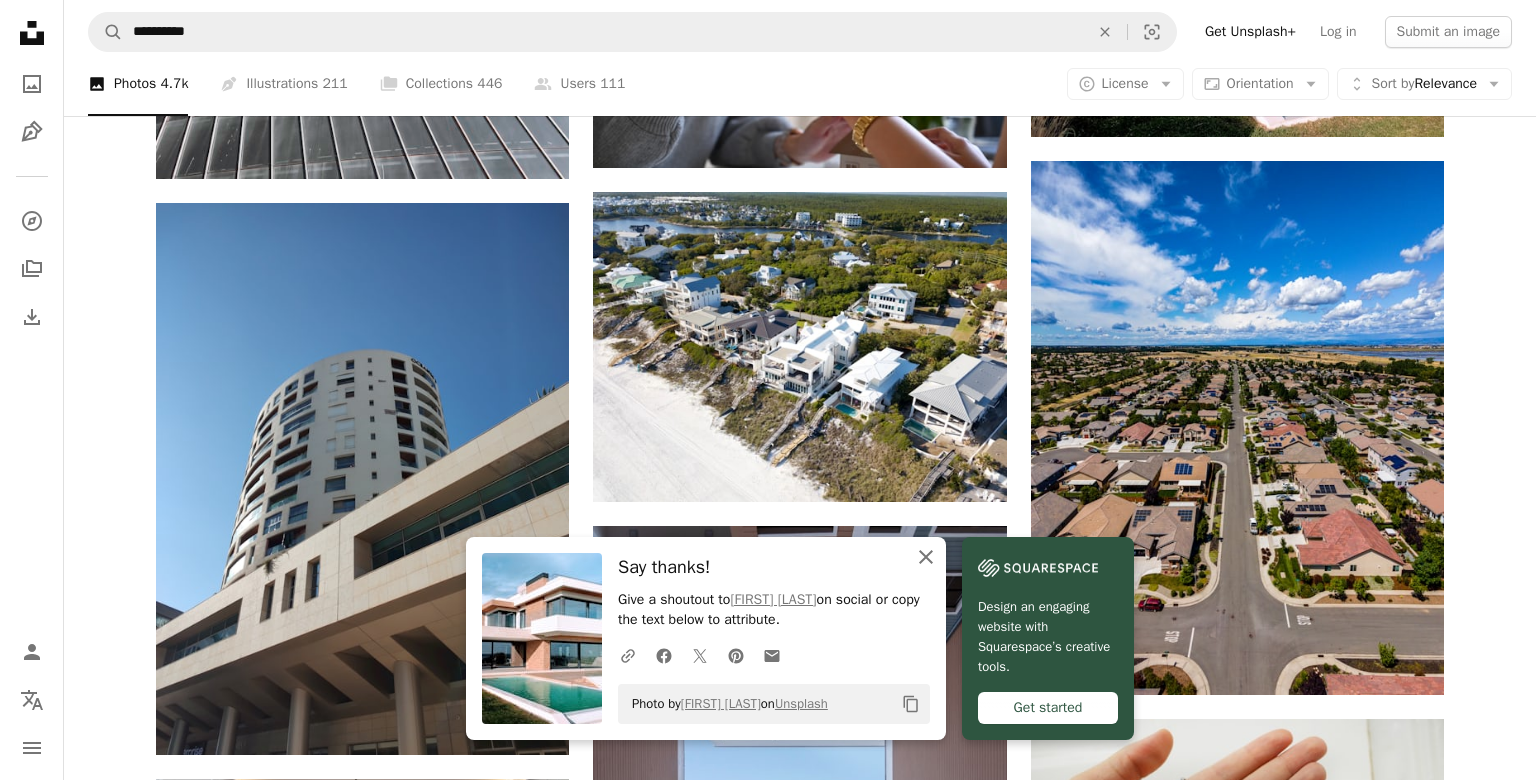 click on "An X shape" 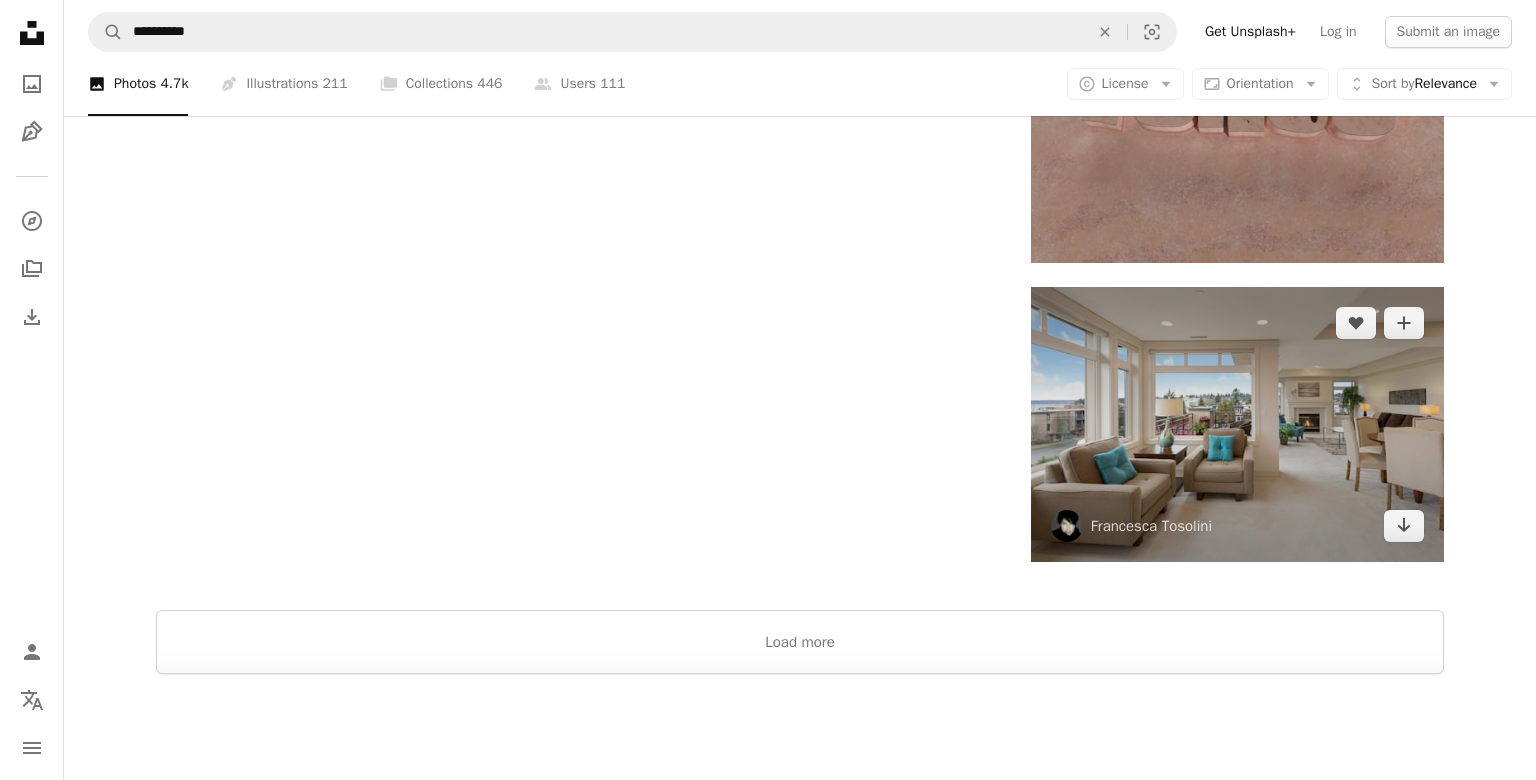 scroll, scrollTop: 2932, scrollLeft: 0, axis: vertical 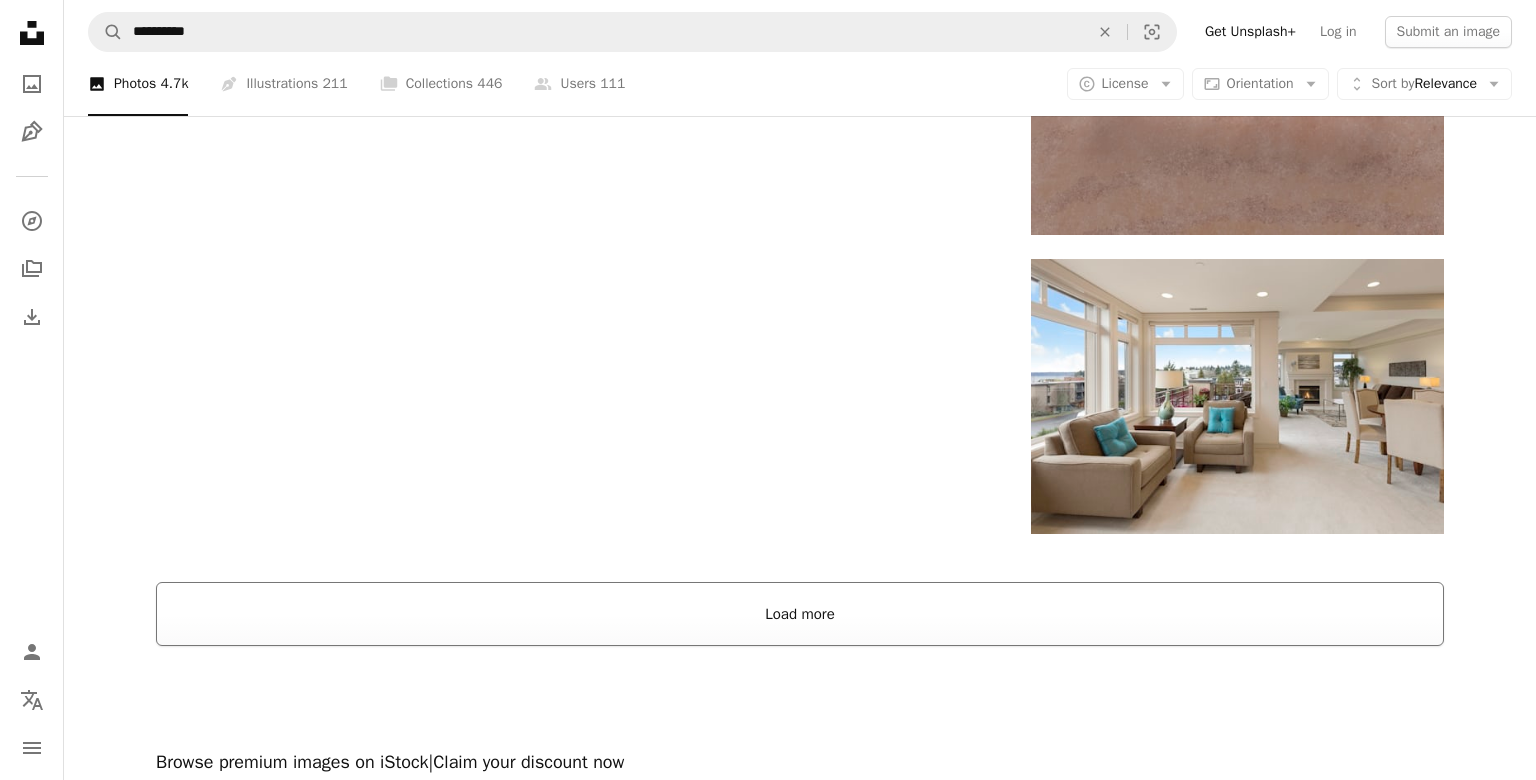 click on "Load more" at bounding box center [800, 614] 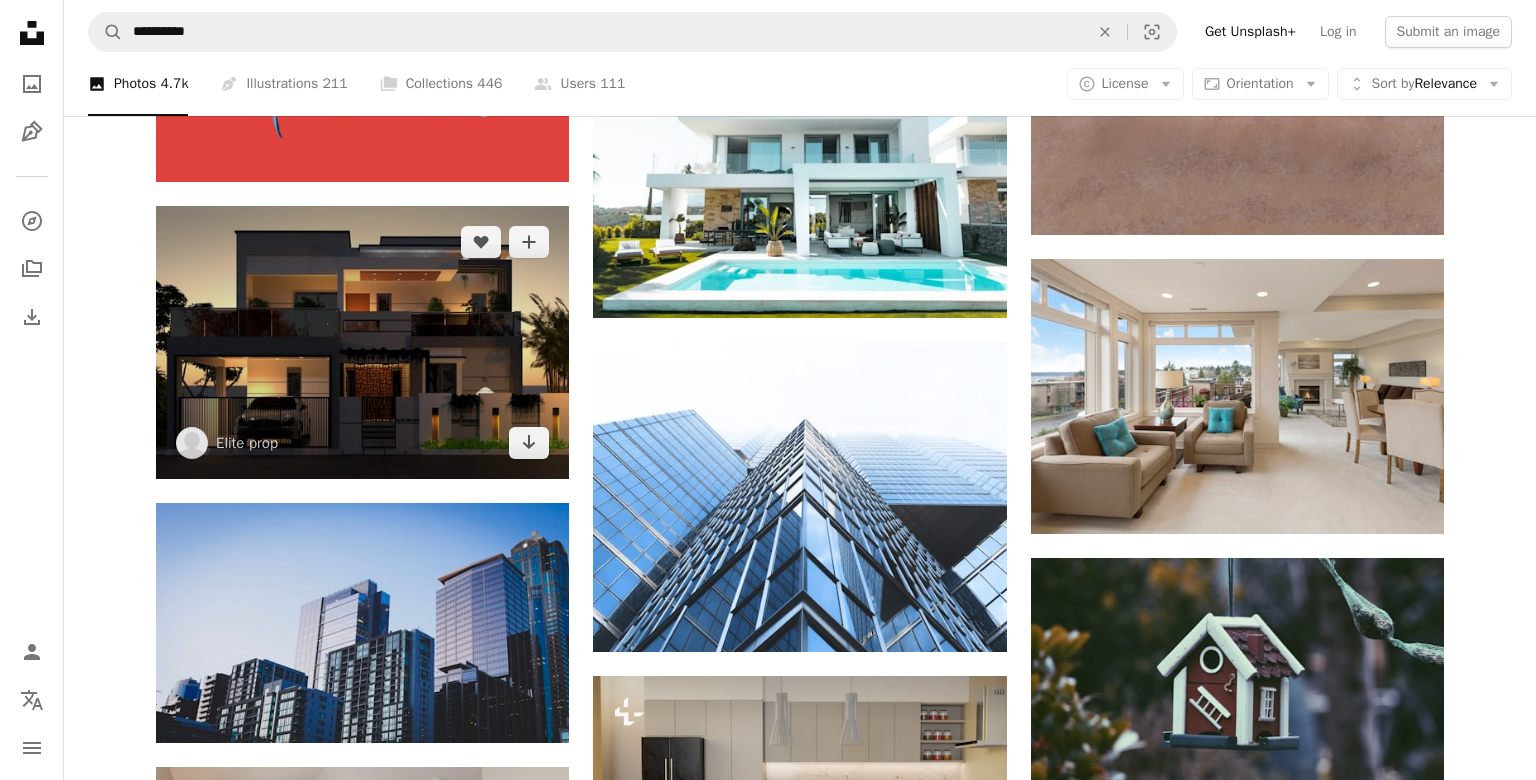 click at bounding box center [362, 342] 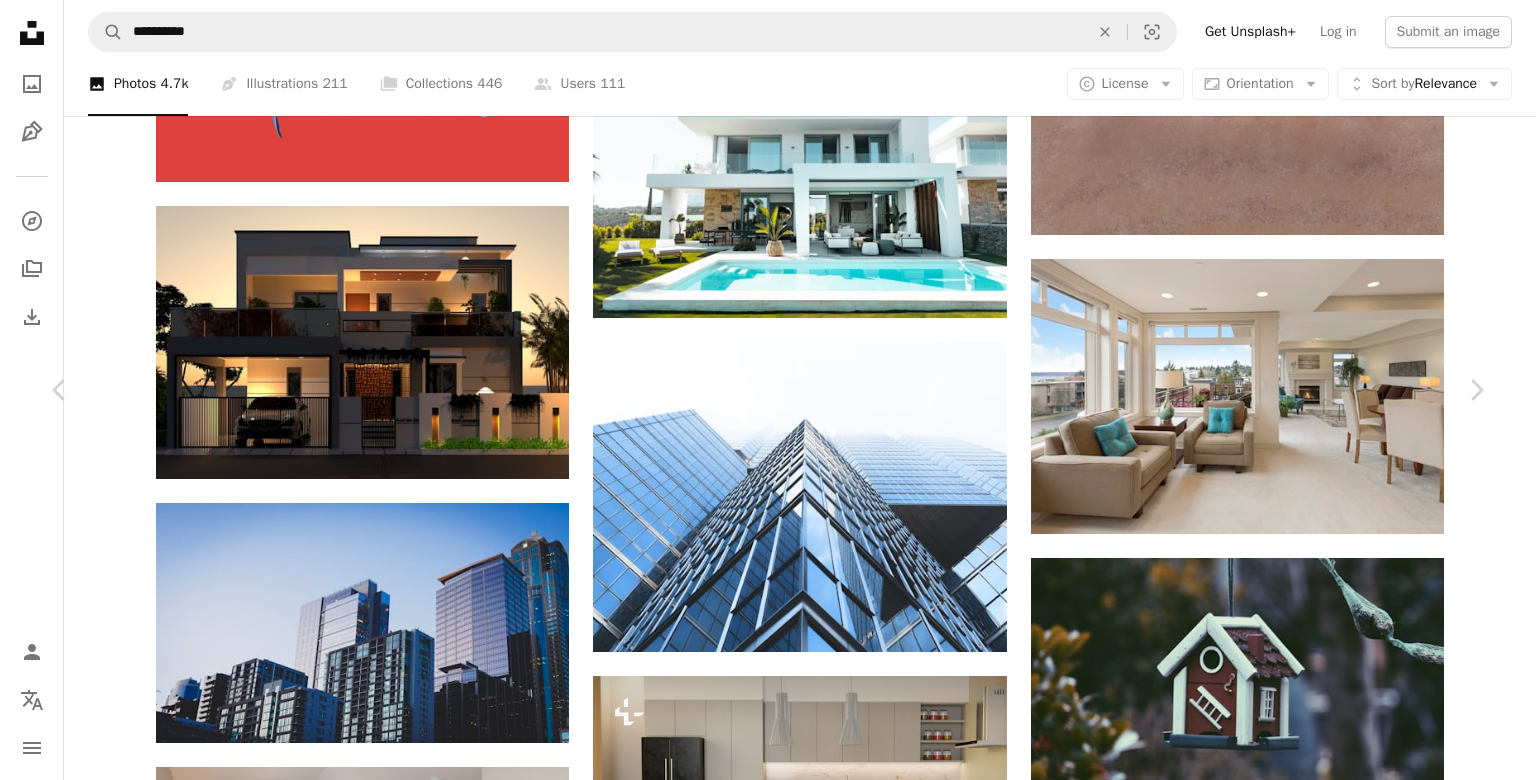 click on "Download free" at bounding box center (1287, 2985) 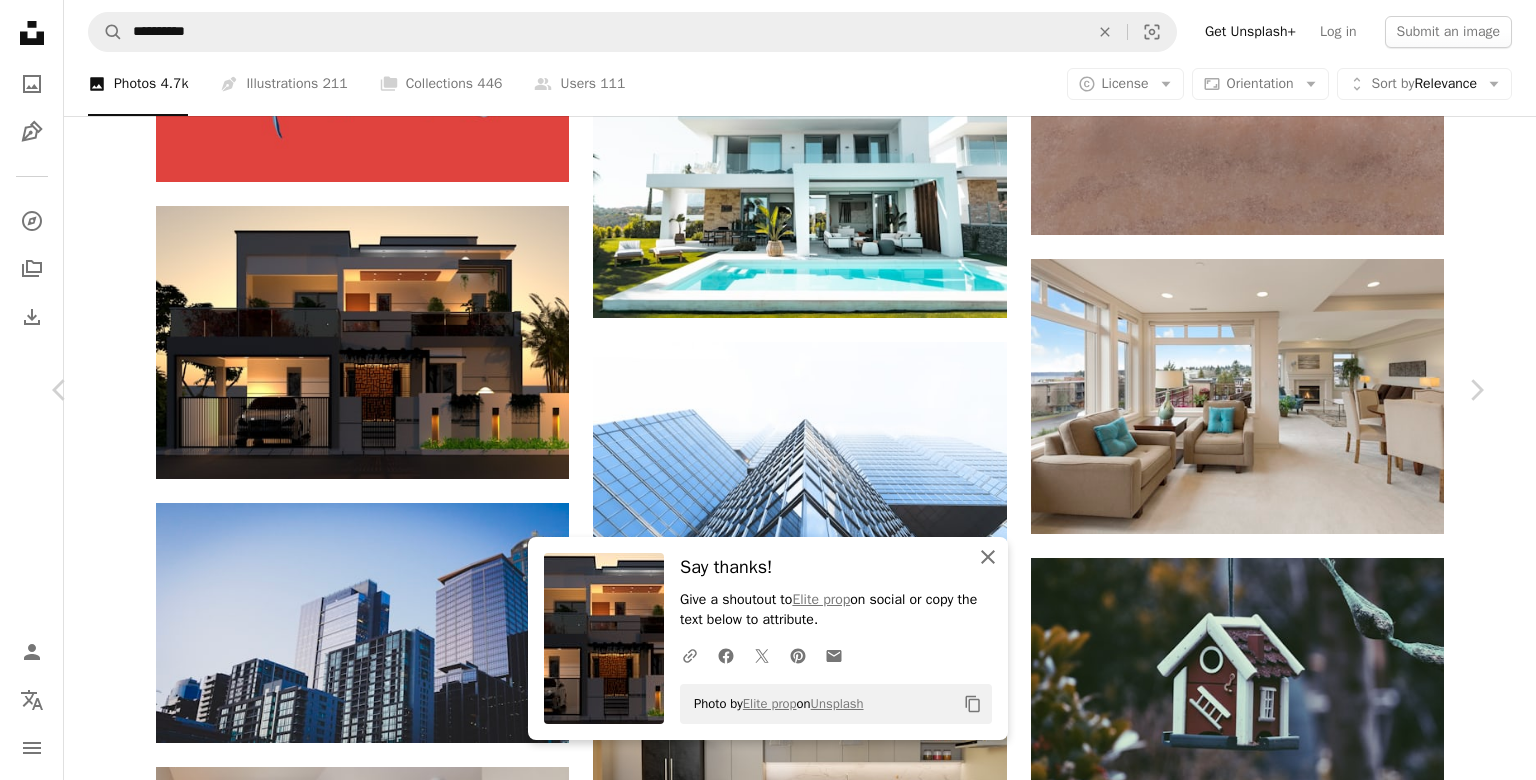 click 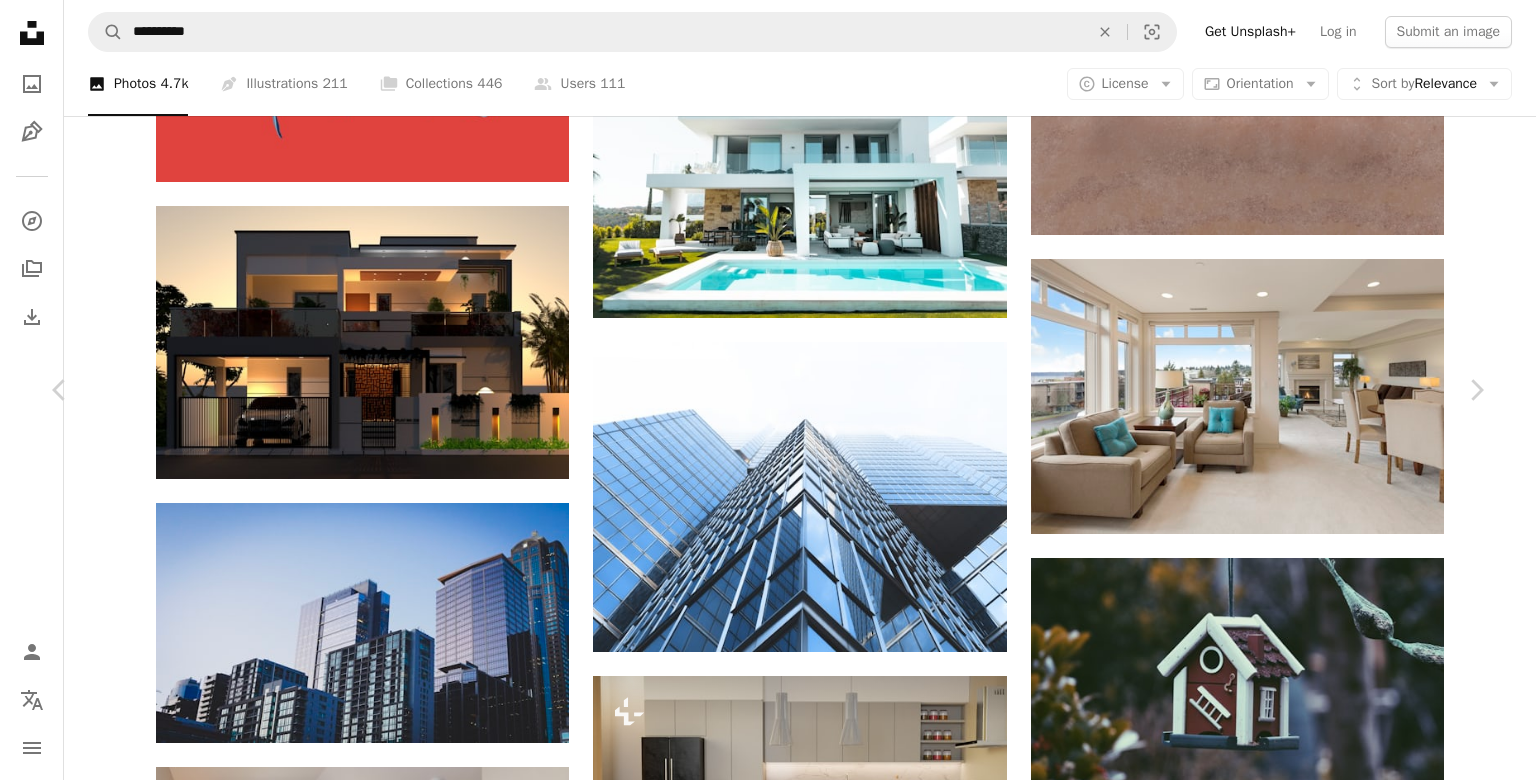 click on "An X shape" at bounding box center (20, 20) 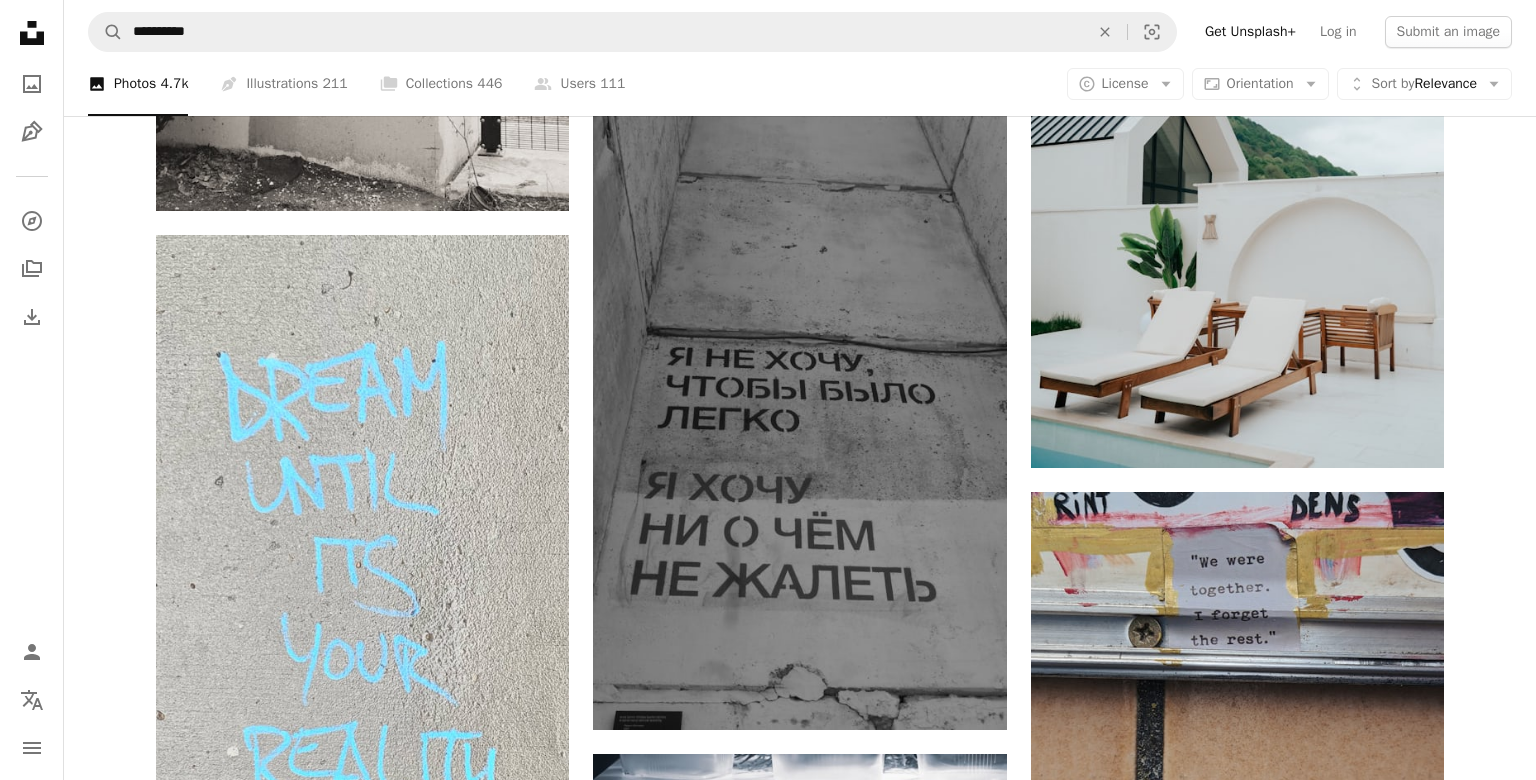 scroll, scrollTop: 8798, scrollLeft: 0, axis: vertical 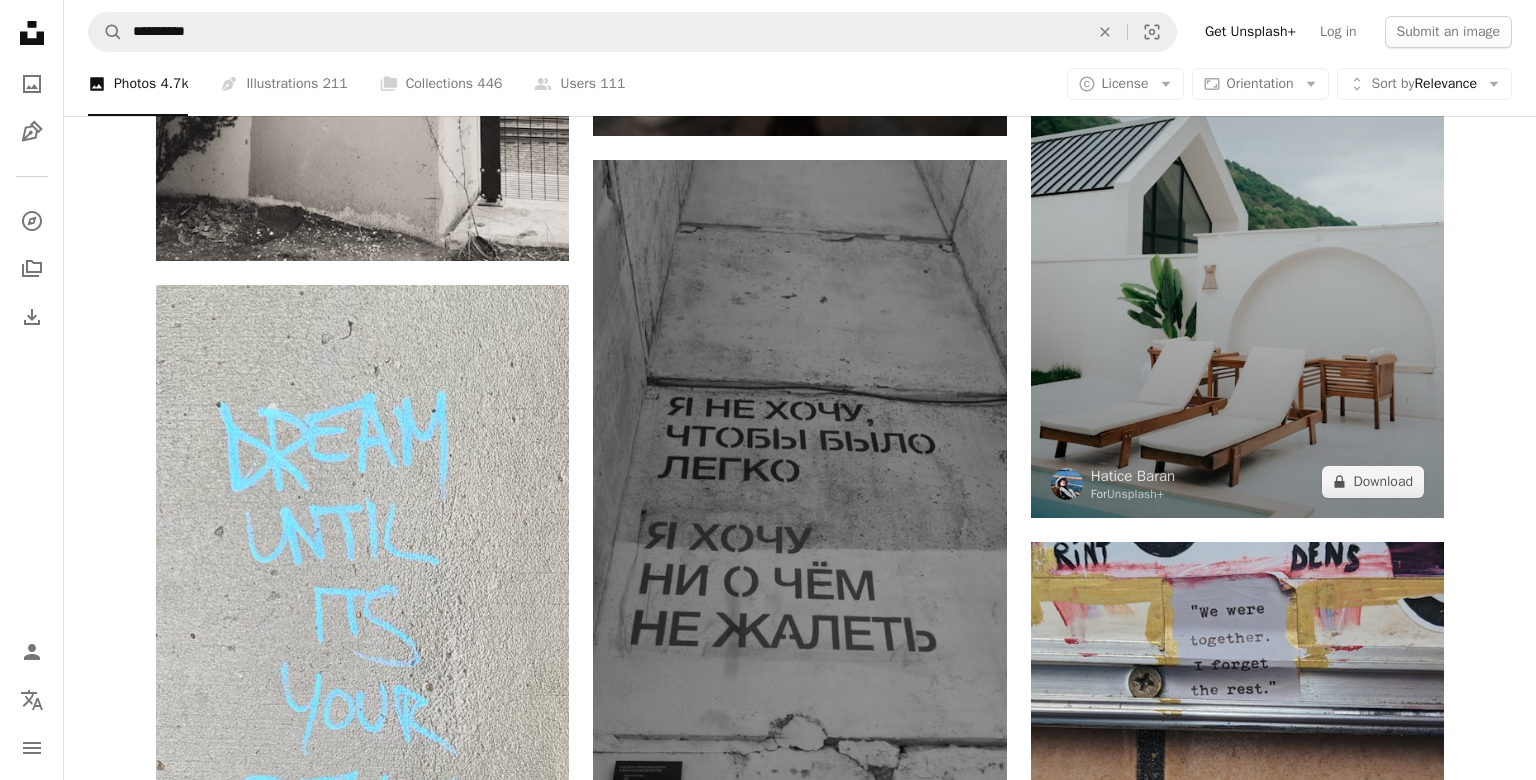 click at bounding box center (1237, 208) 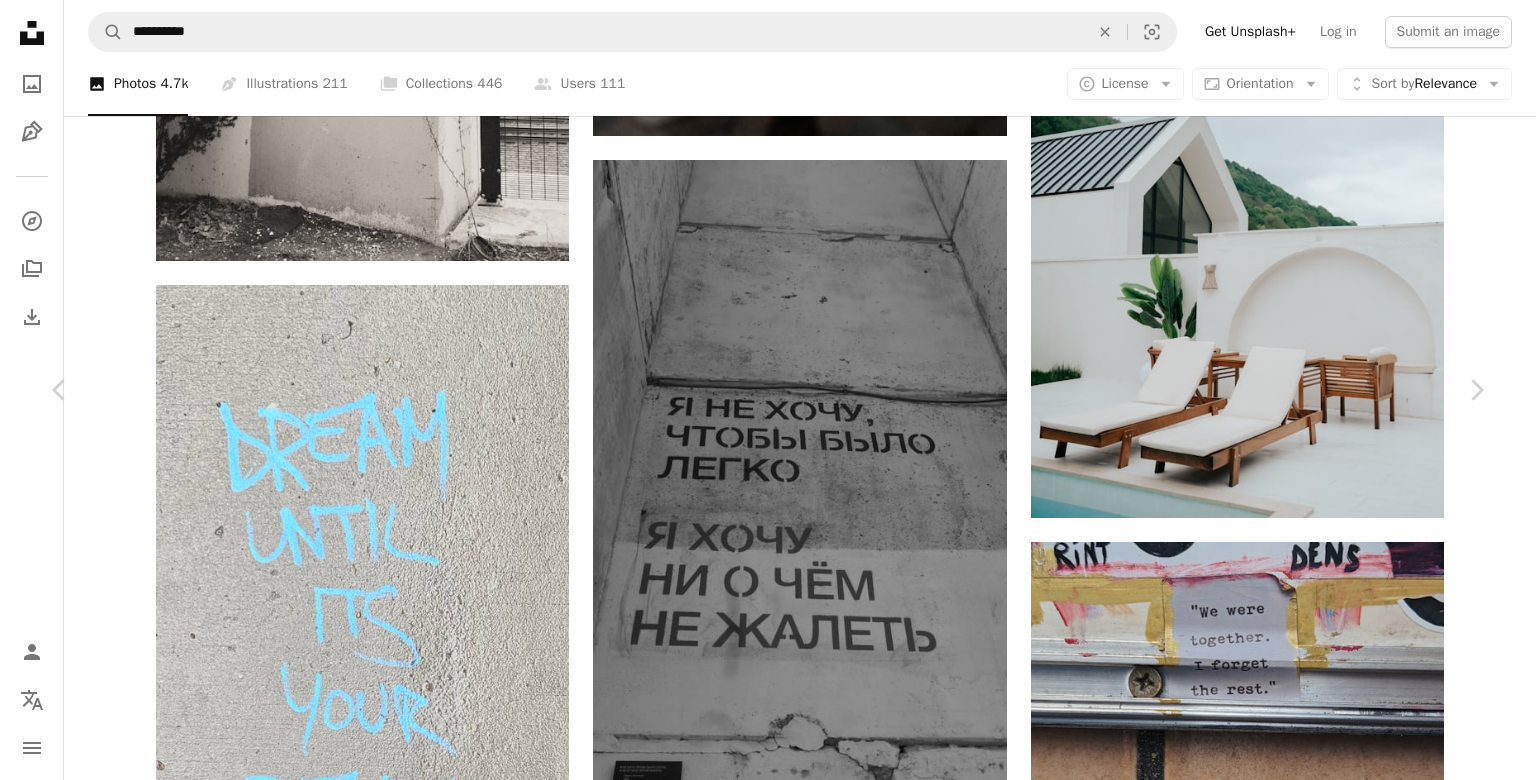 click on "A lock Download" at bounding box center [1325, 3594] 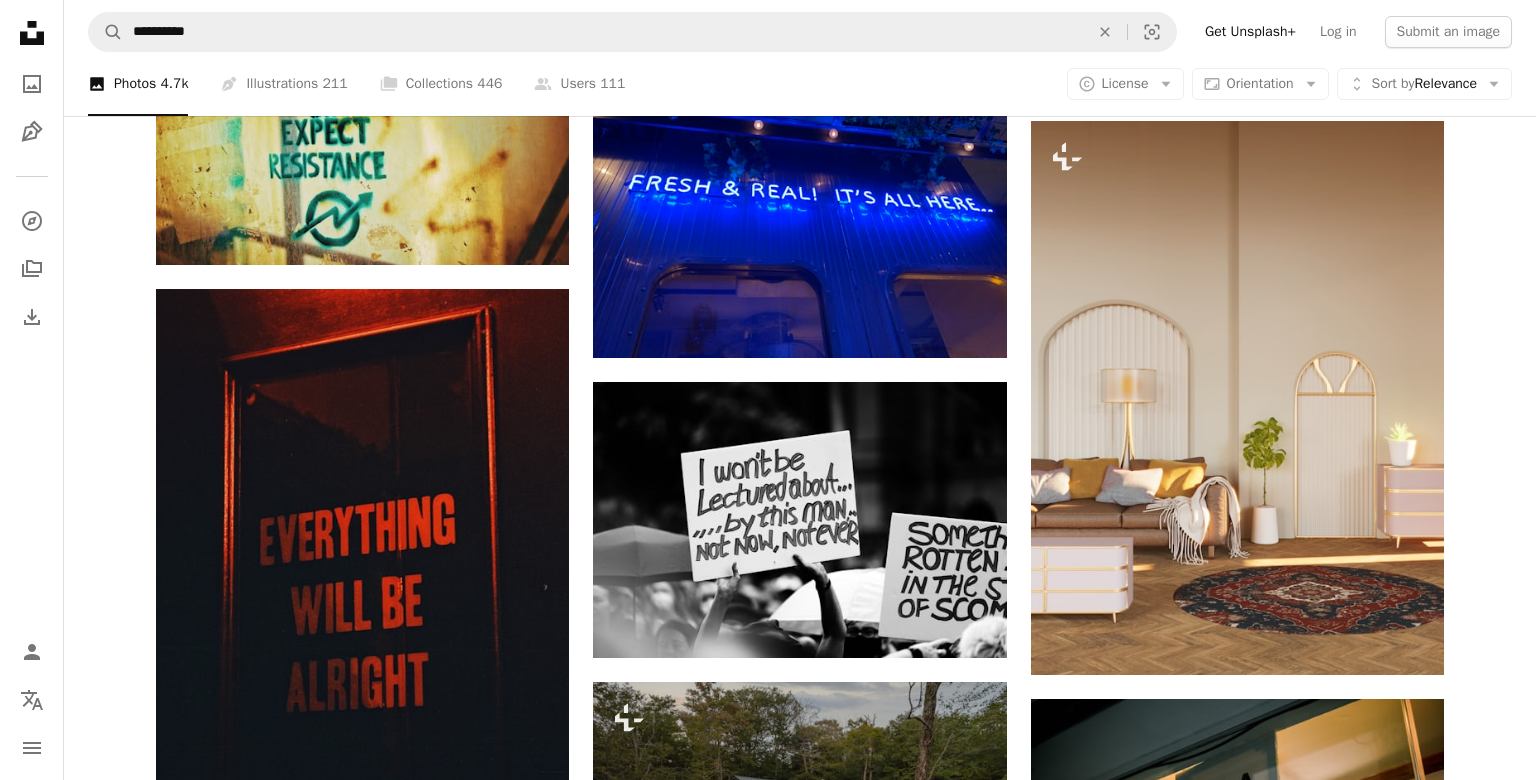 scroll, scrollTop: 10941, scrollLeft: 0, axis: vertical 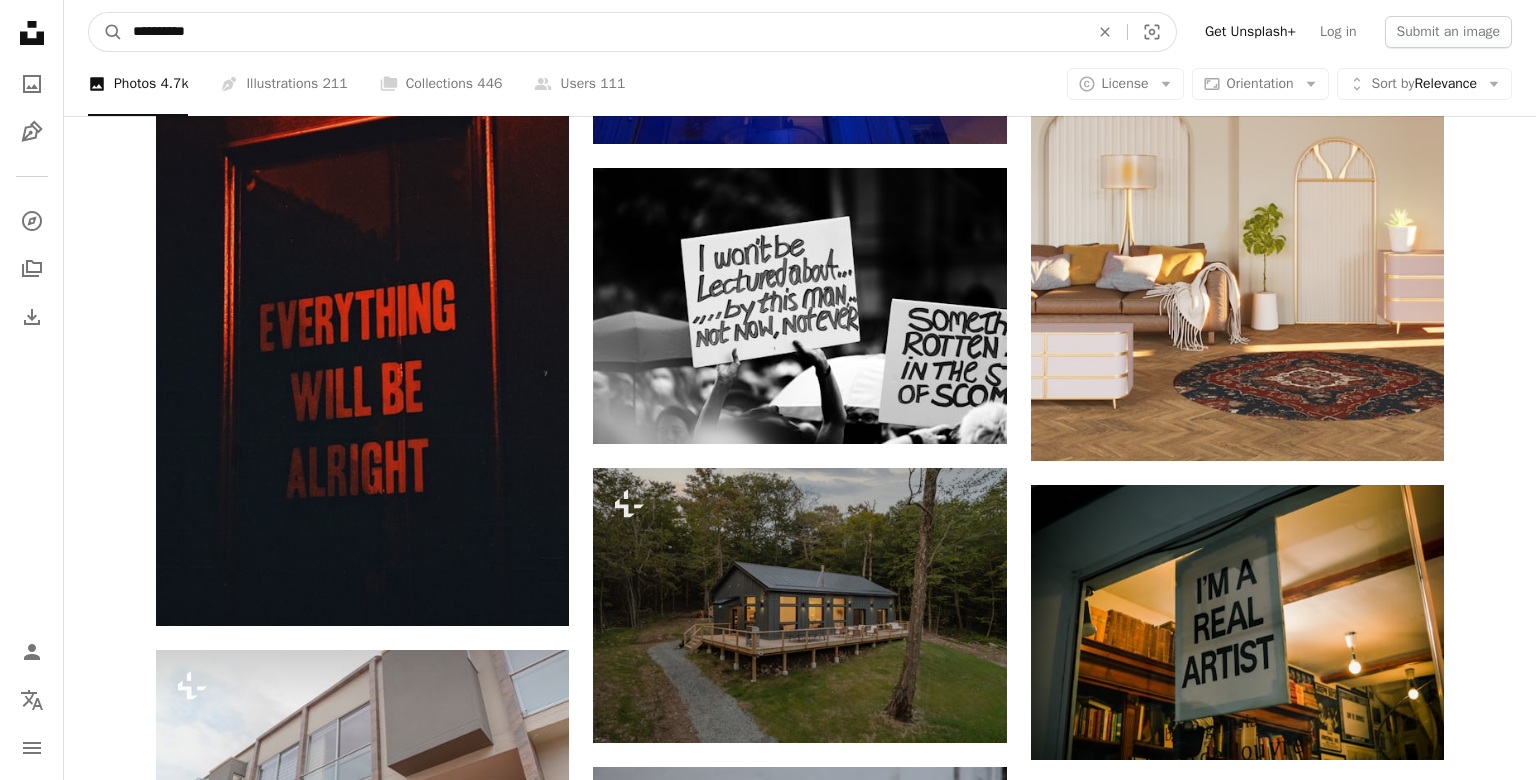 drag, startPoint x: 100, startPoint y: 30, endPoint x: 49, endPoint y: 20, distance: 51.971146 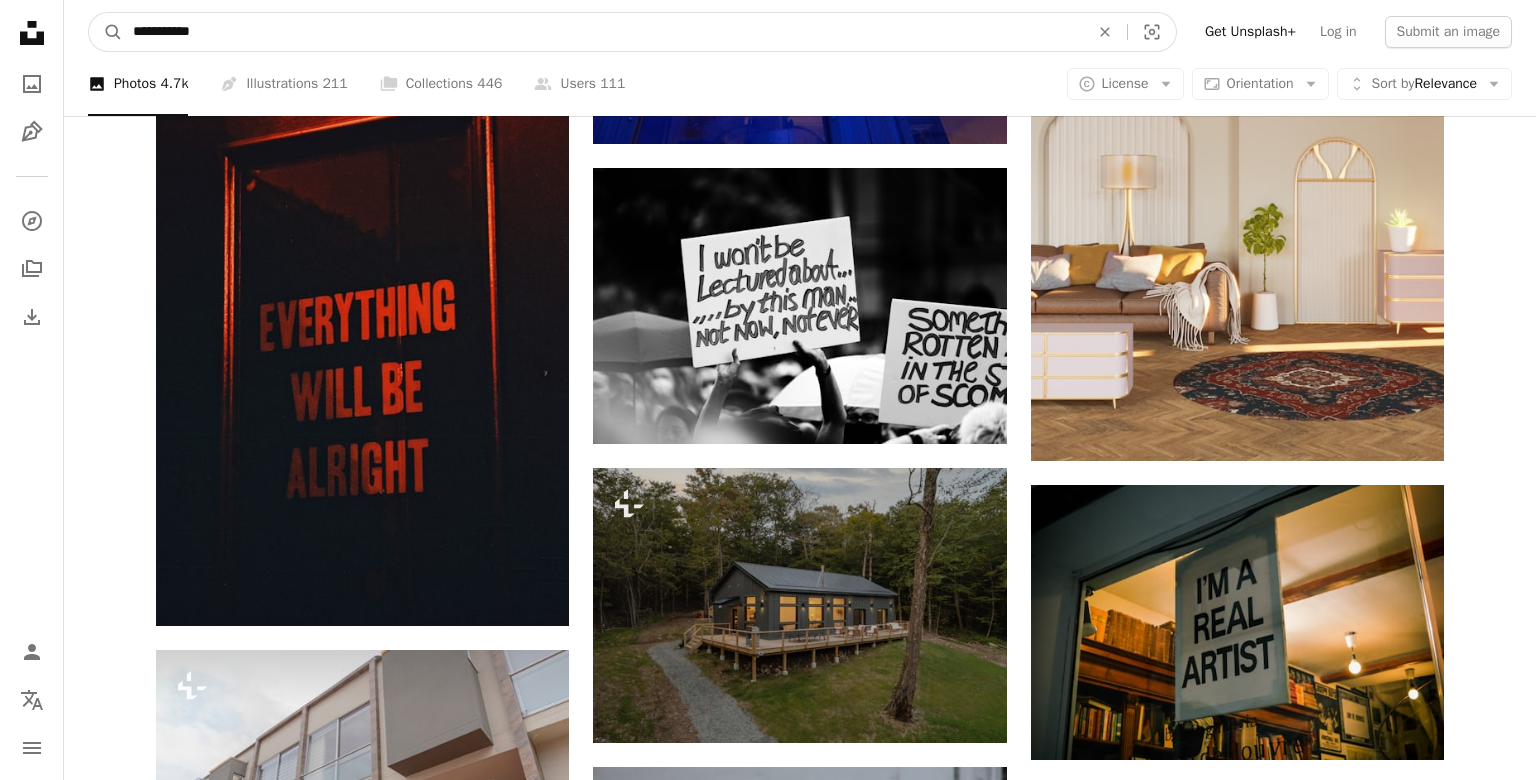click on "A magnifying glass" at bounding box center [106, 32] 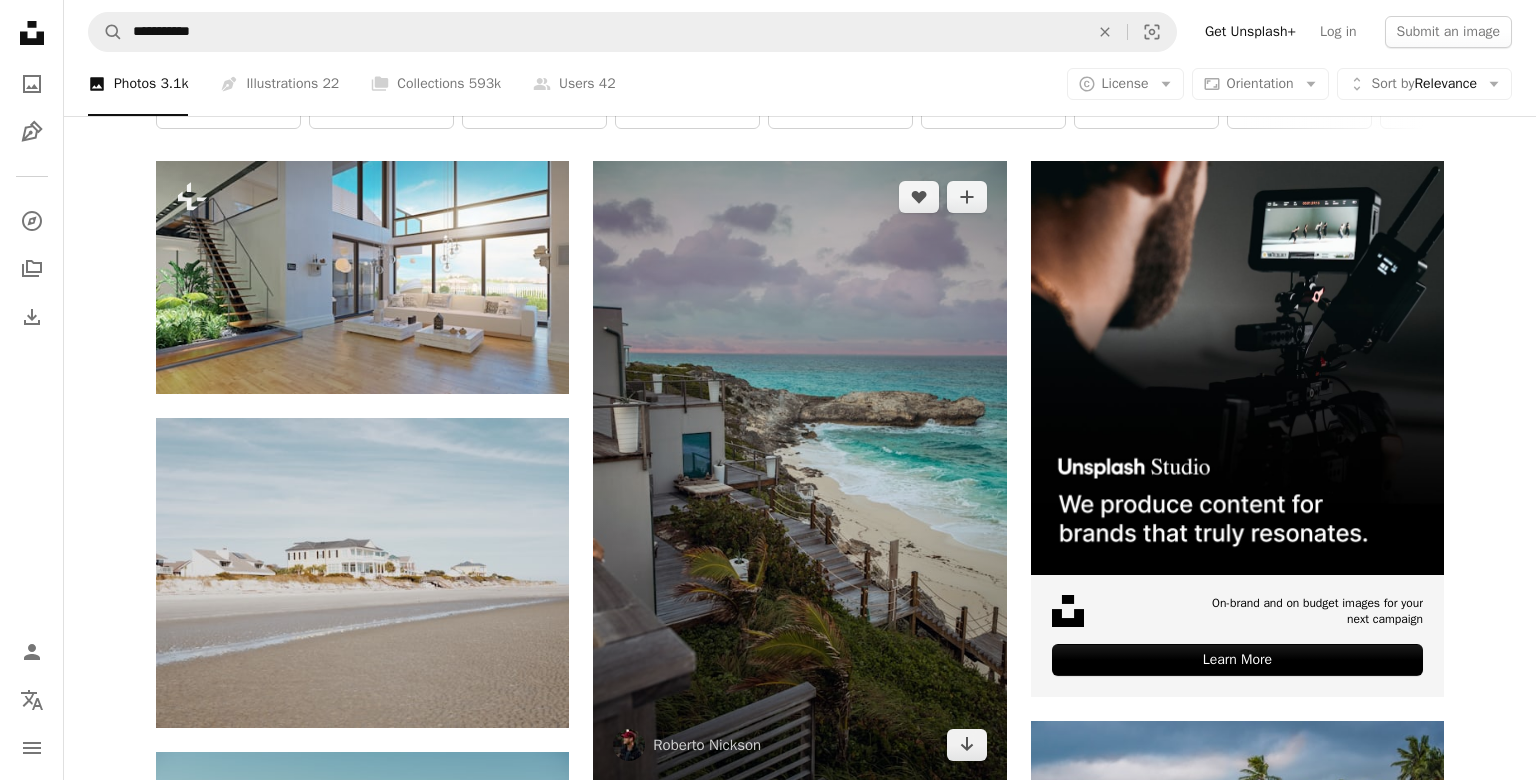 scroll, scrollTop: 451, scrollLeft: 0, axis: vertical 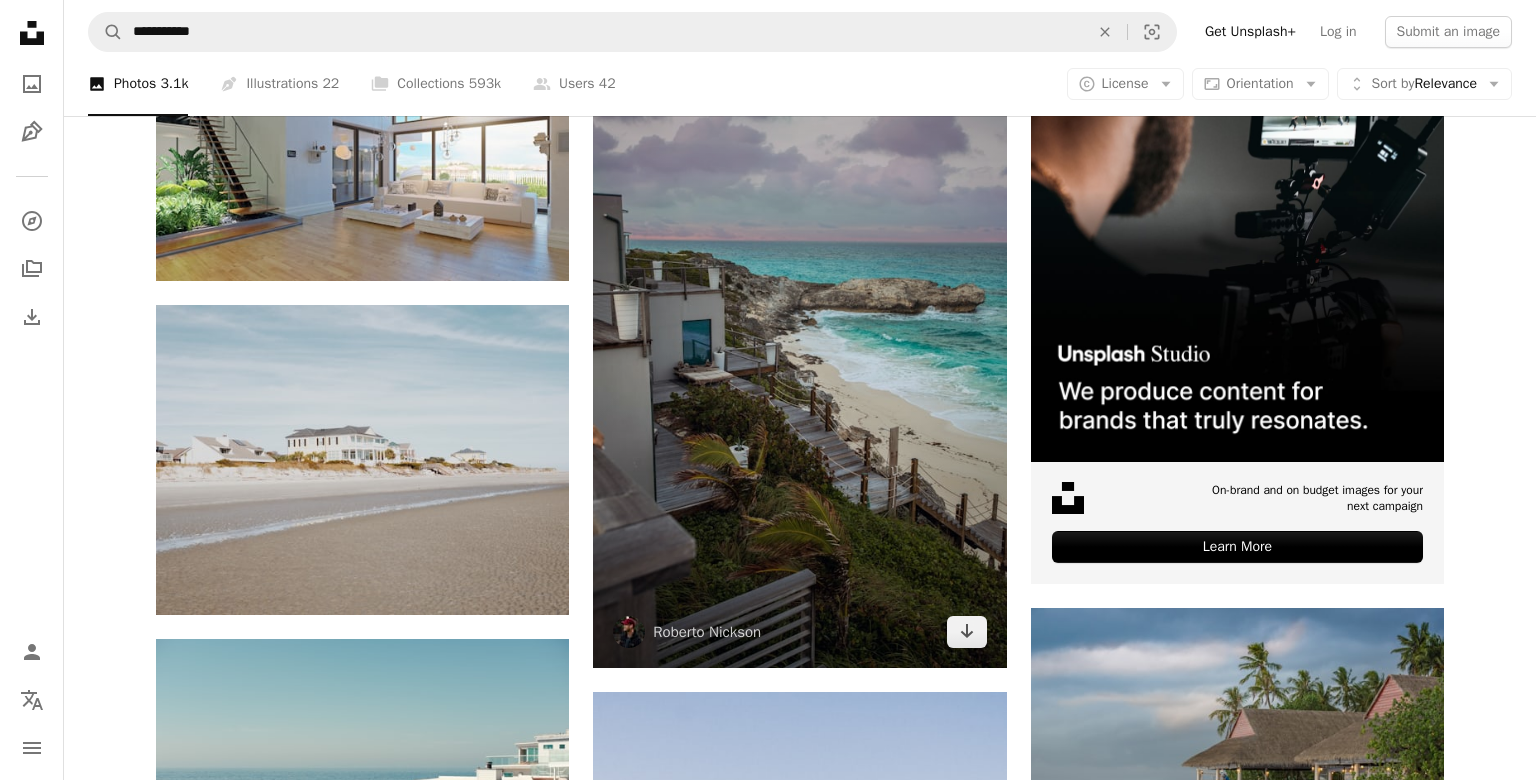 click at bounding box center (799, 358) 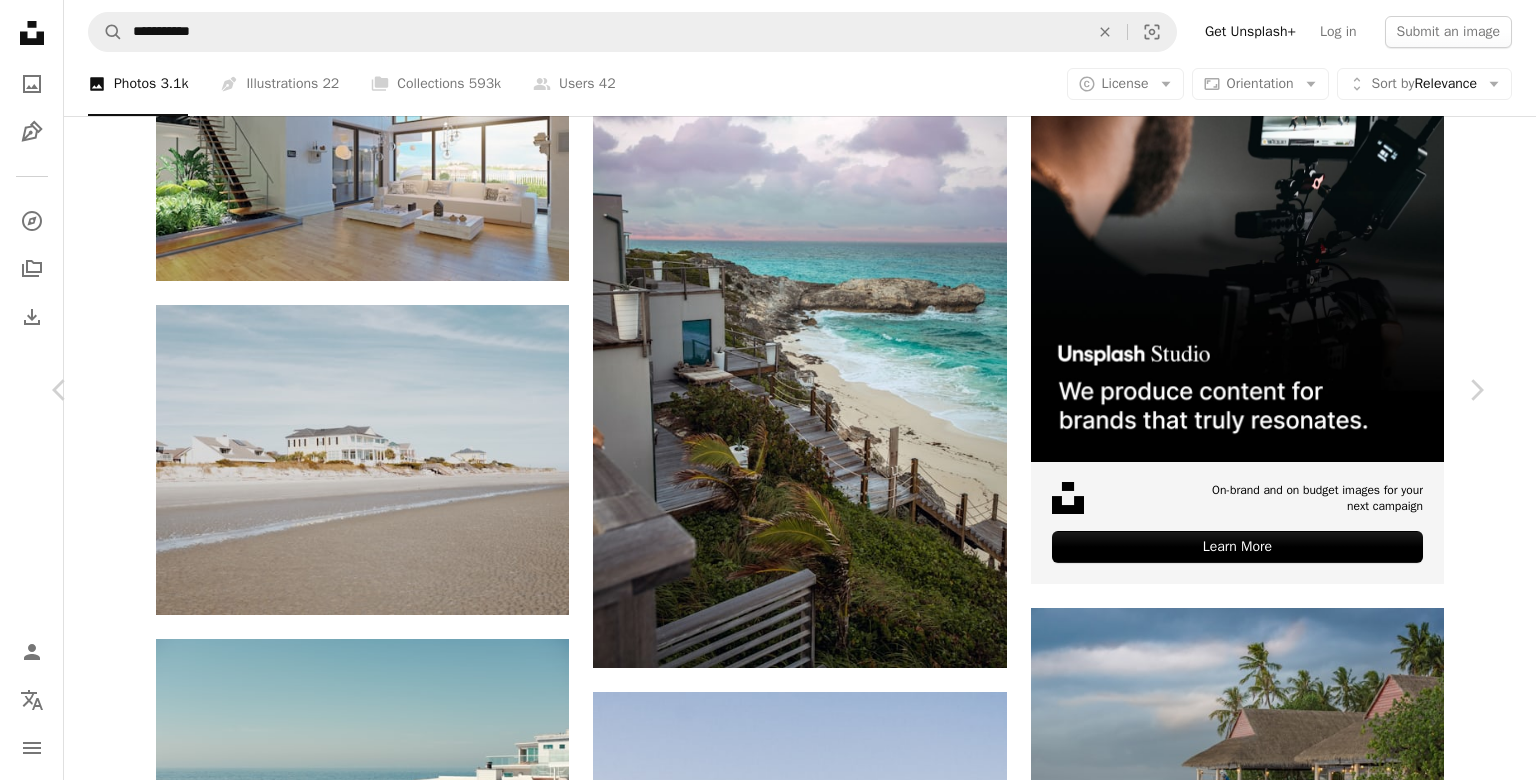 click on "Download free" at bounding box center (1287, 4608) 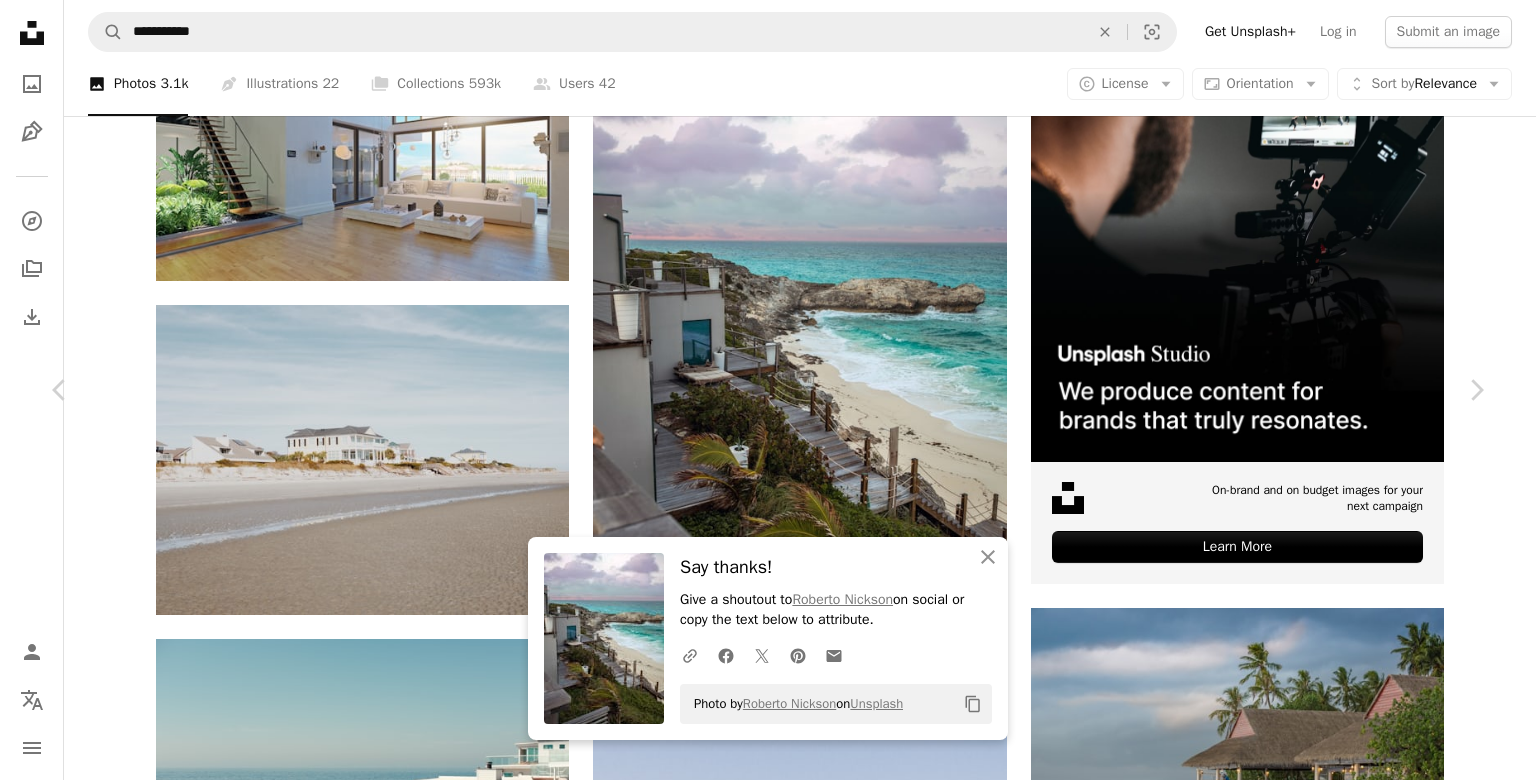 click on "An X shape" at bounding box center (20, 20) 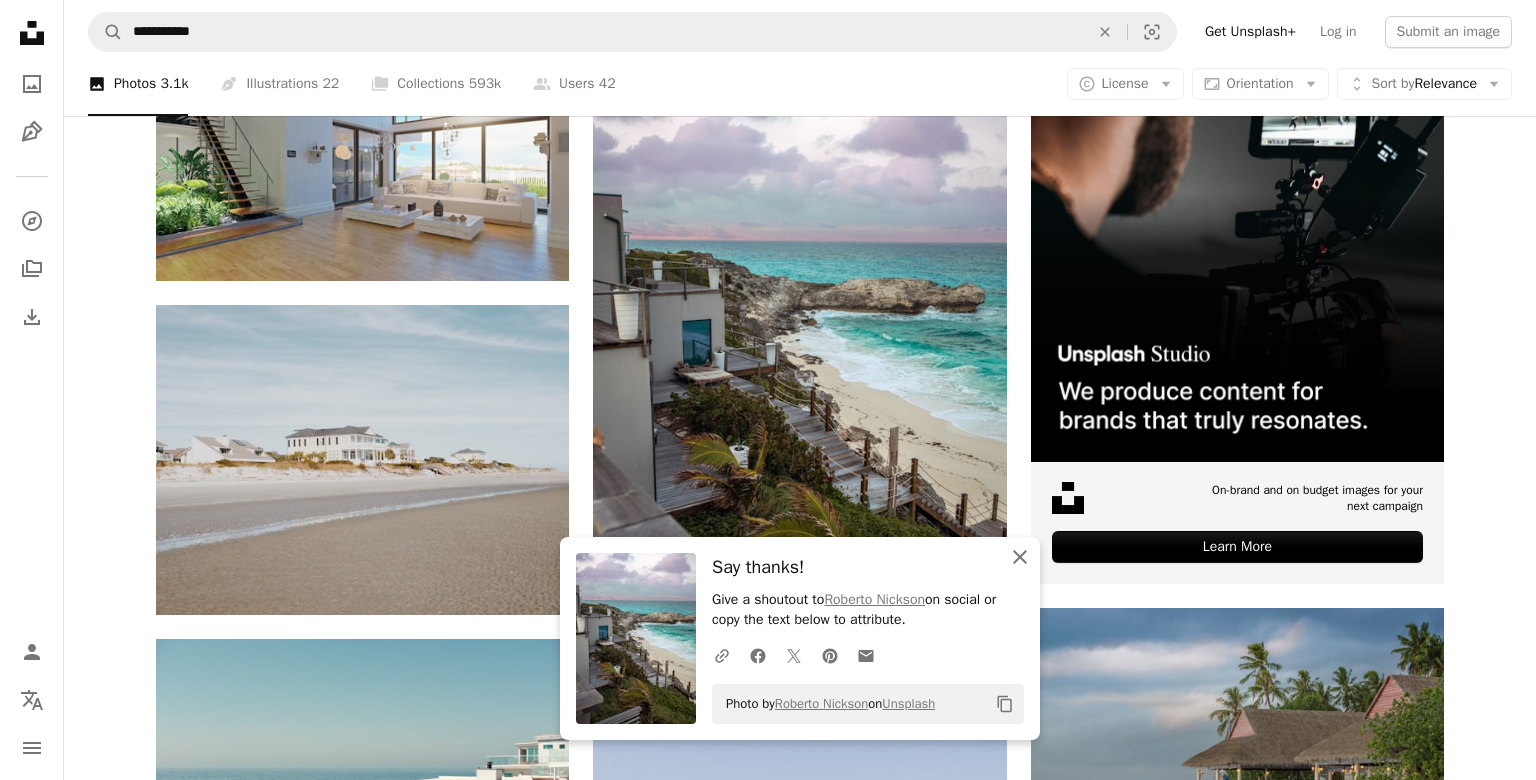 click on "An X shape" 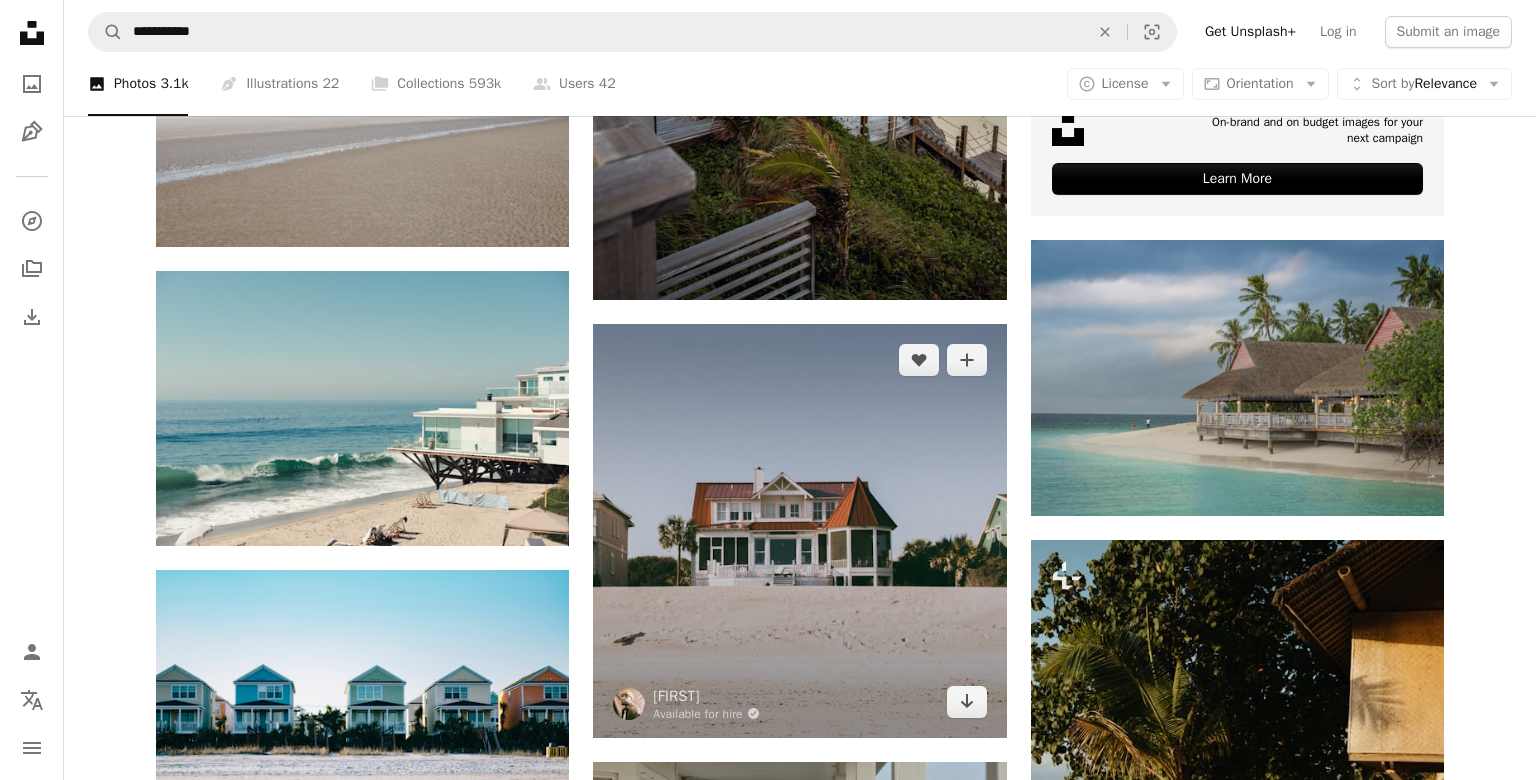 scroll, scrollTop: 902, scrollLeft: 0, axis: vertical 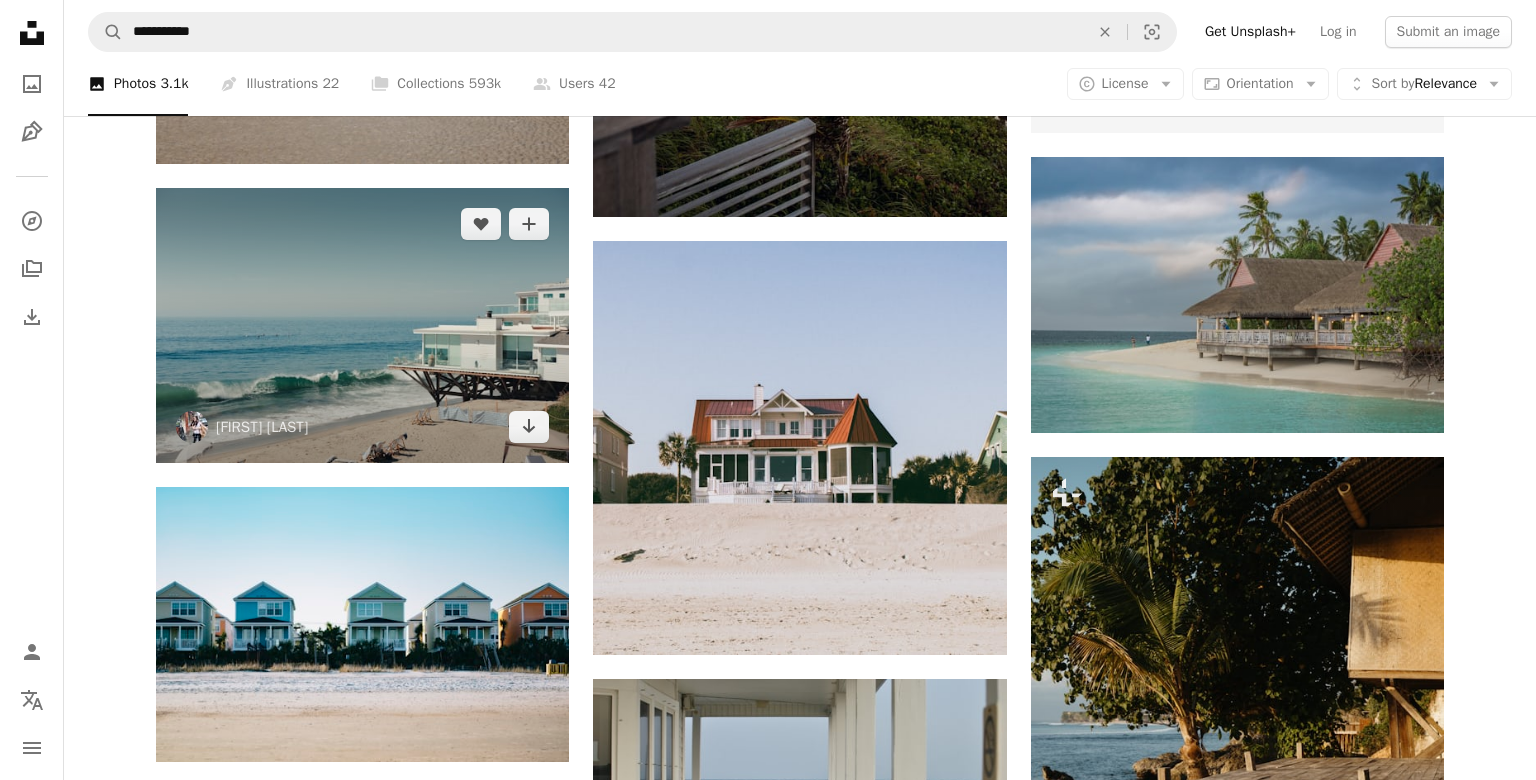 click at bounding box center [362, 325] 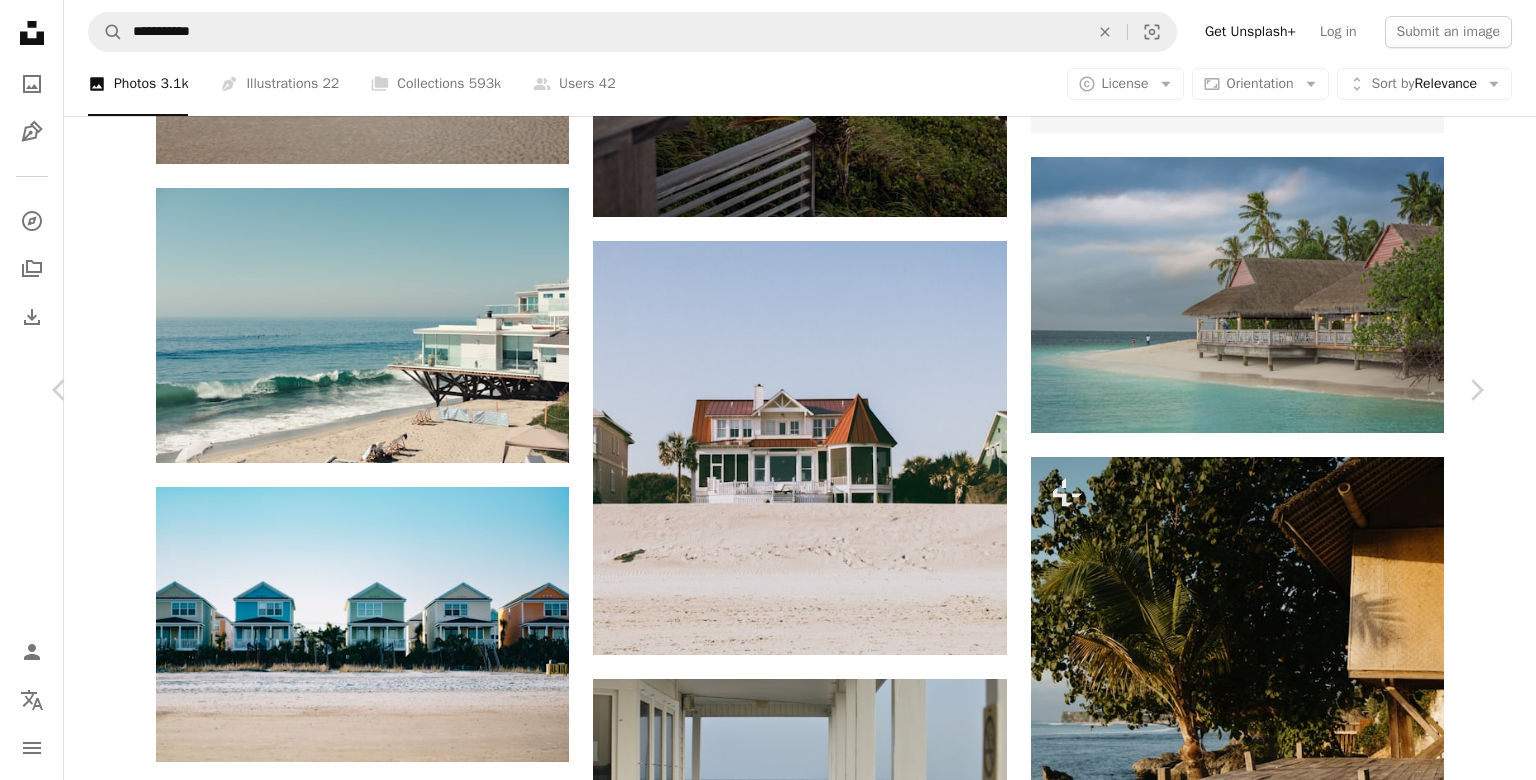 click on "Download free" at bounding box center [1287, 4157] 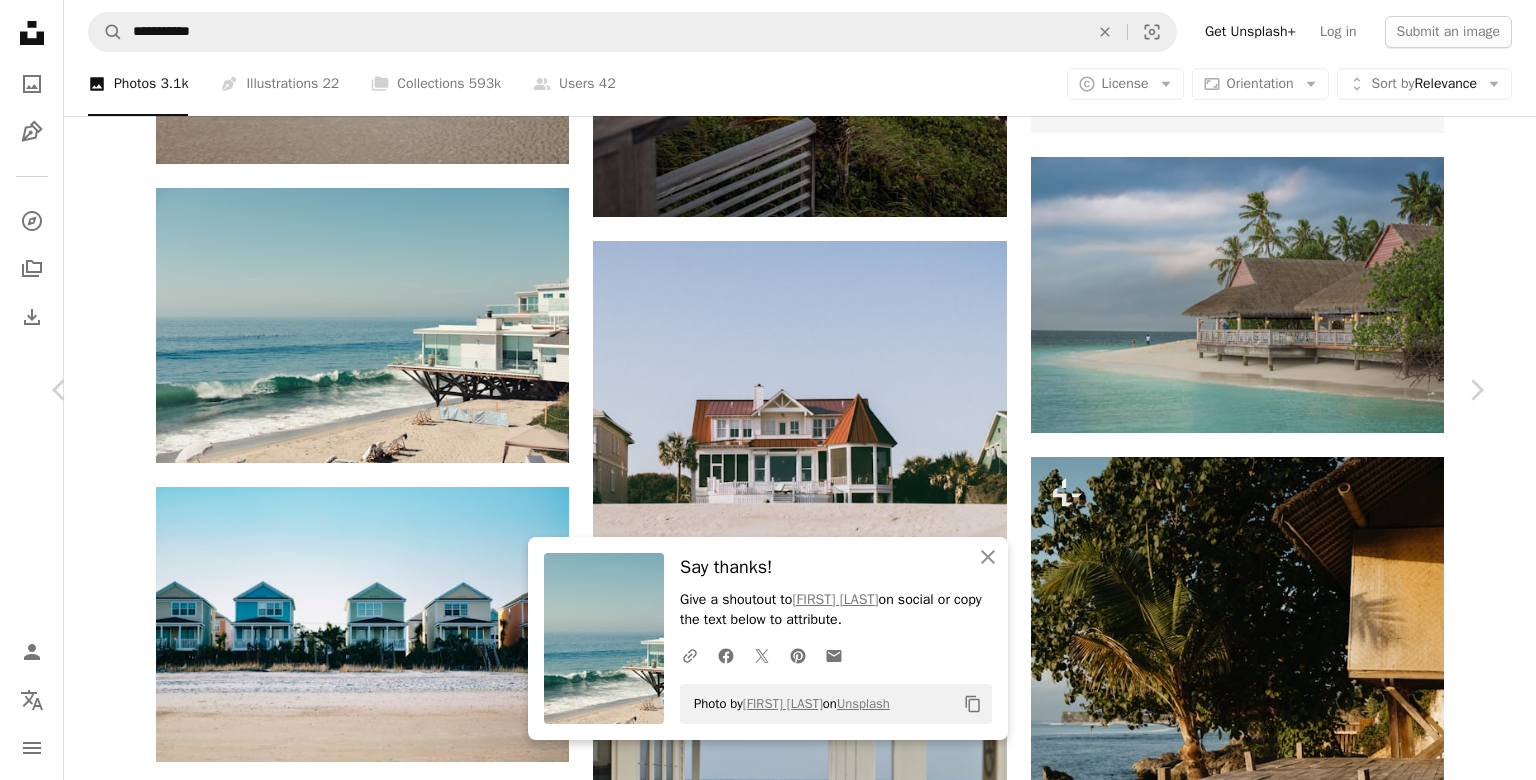 click on "An X shape" at bounding box center (20, 20) 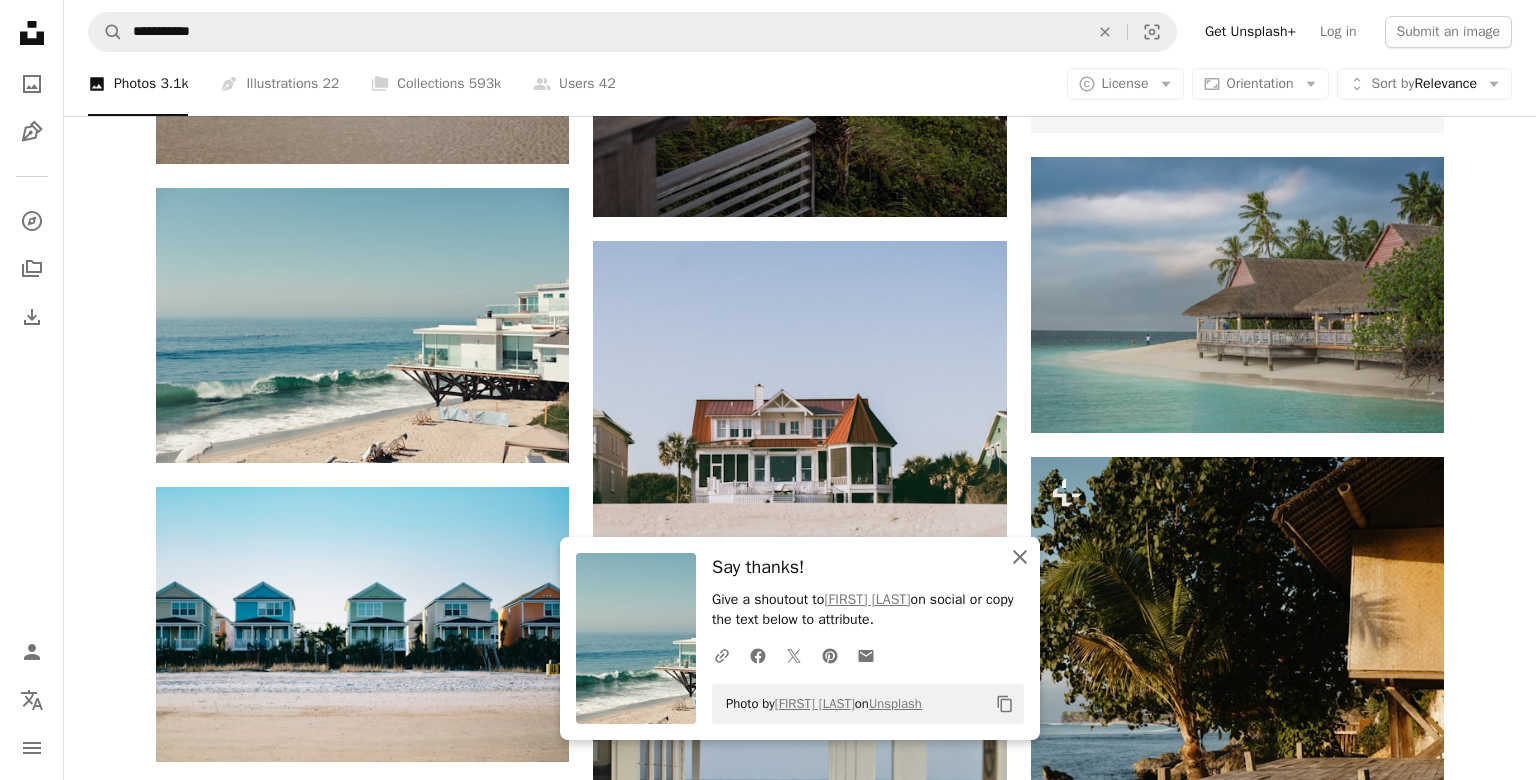 click on "An X shape" 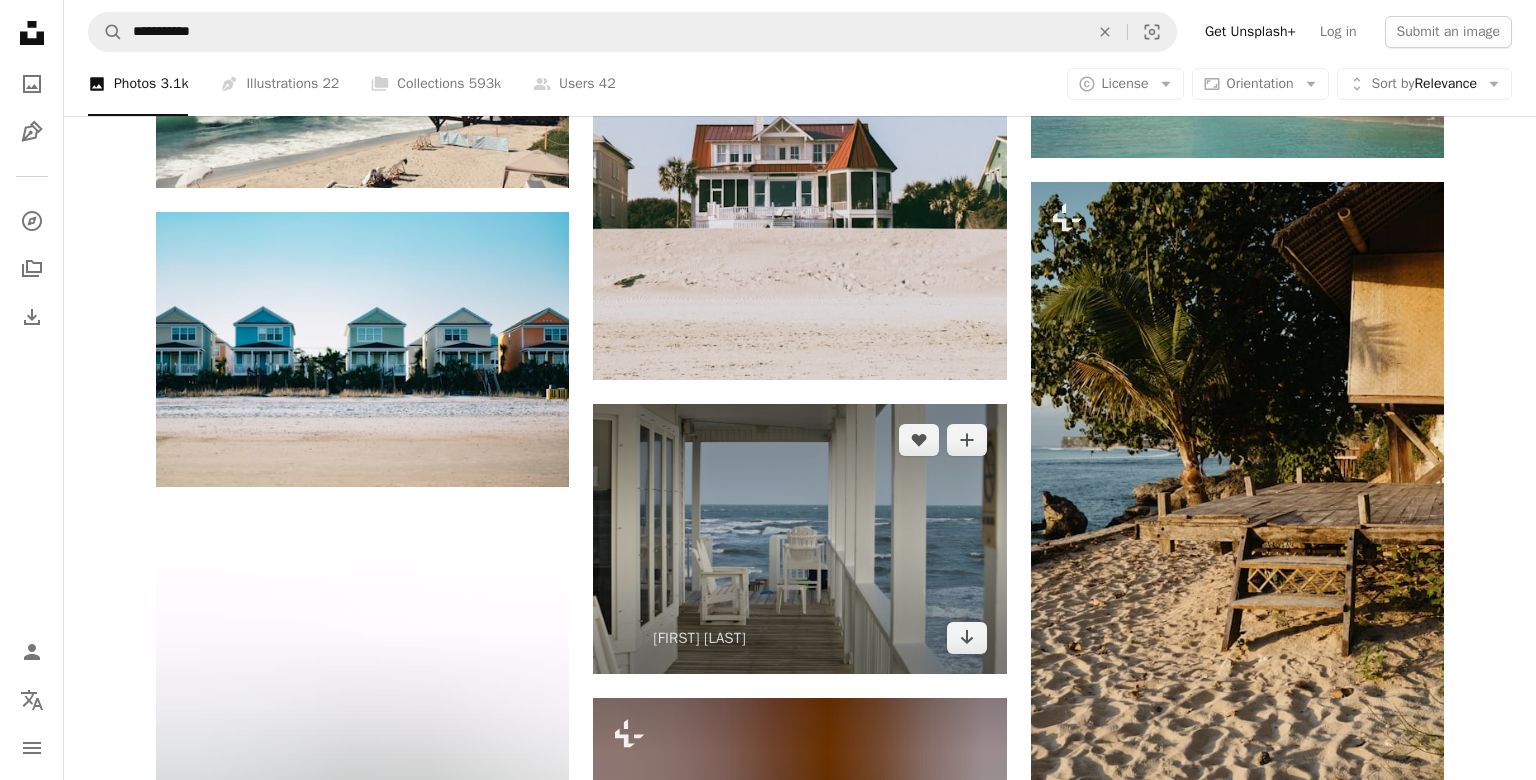 scroll, scrollTop: 1240, scrollLeft: 0, axis: vertical 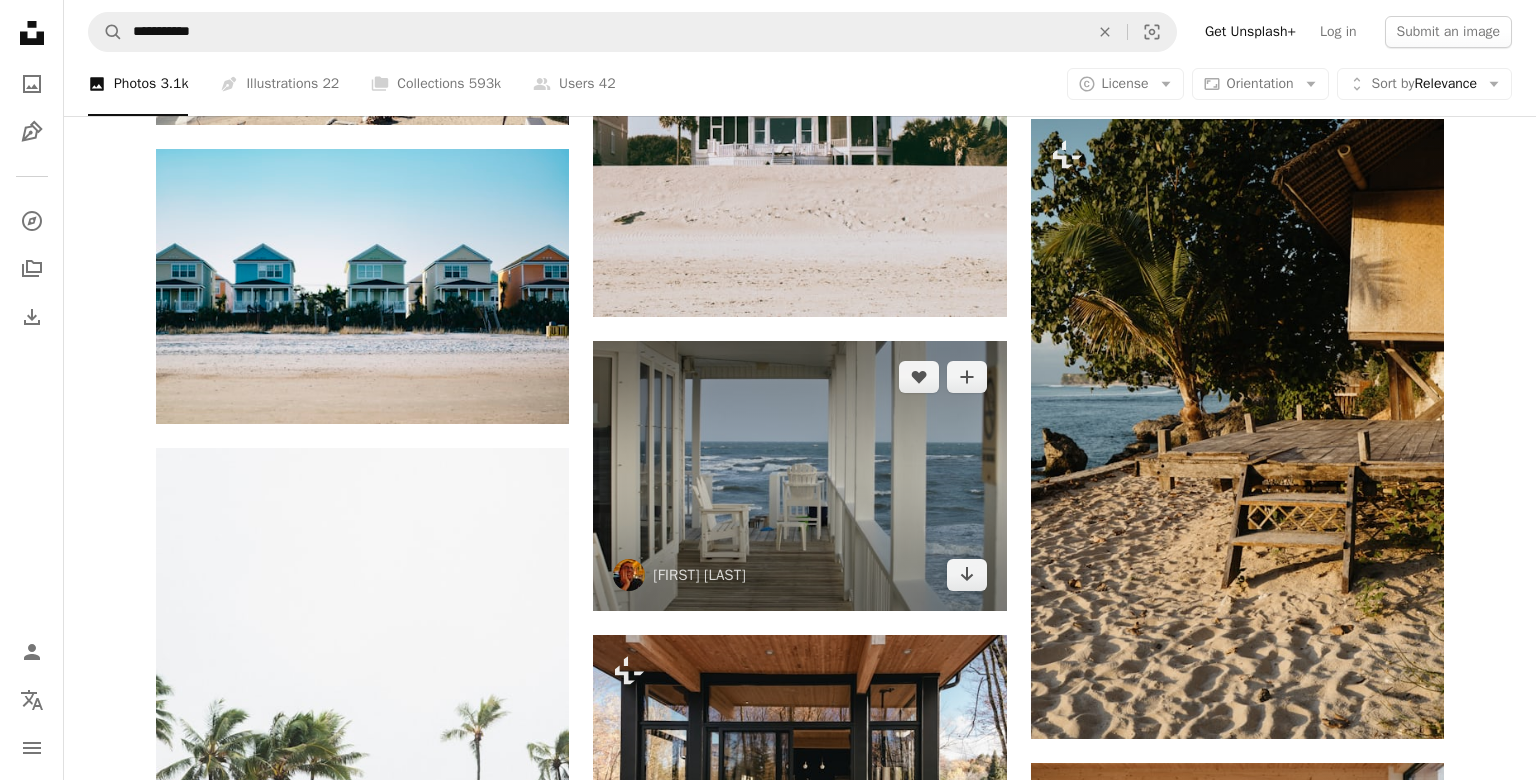 click at bounding box center (799, 476) 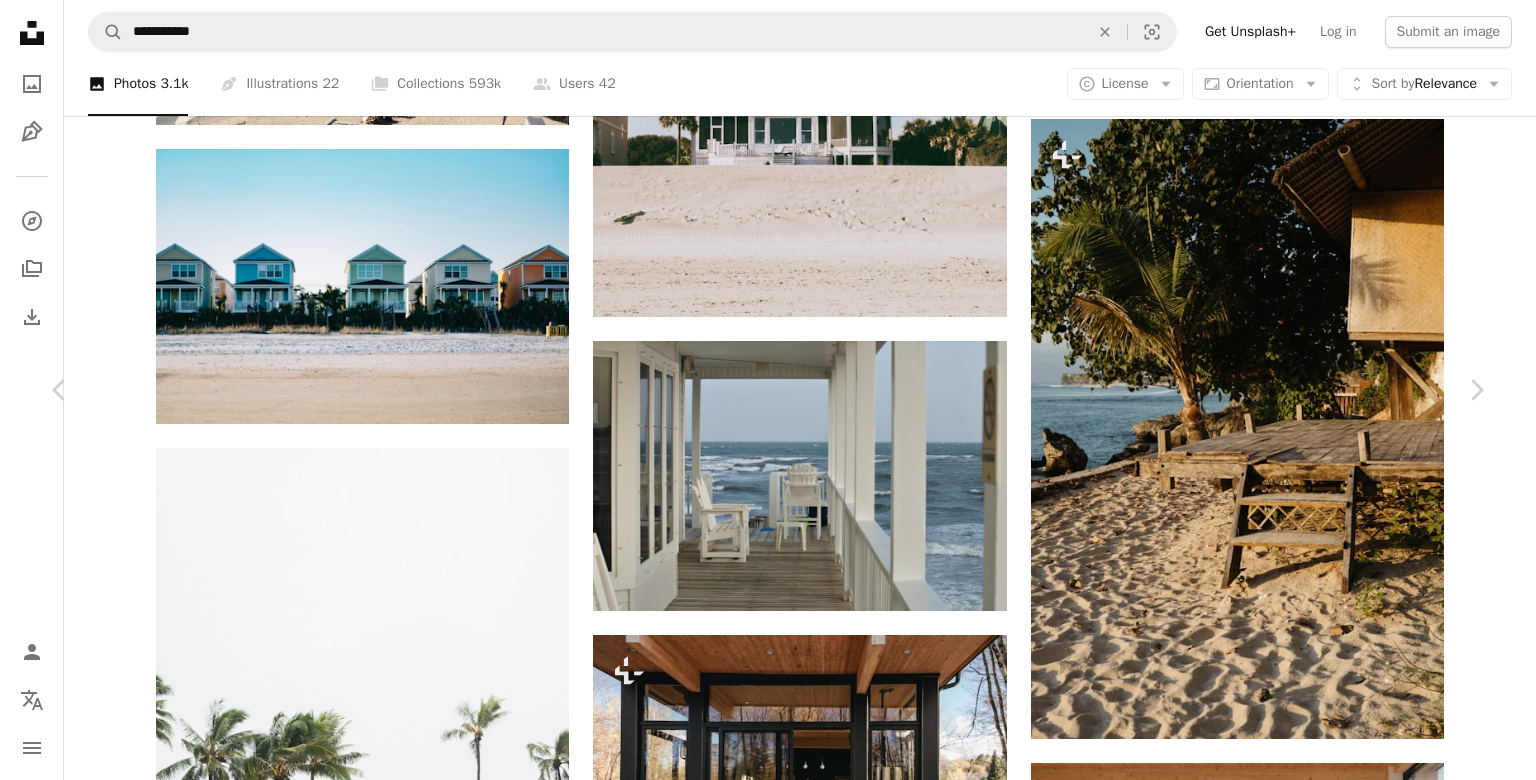 click on "Download free" at bounding box center (1287, 3819) 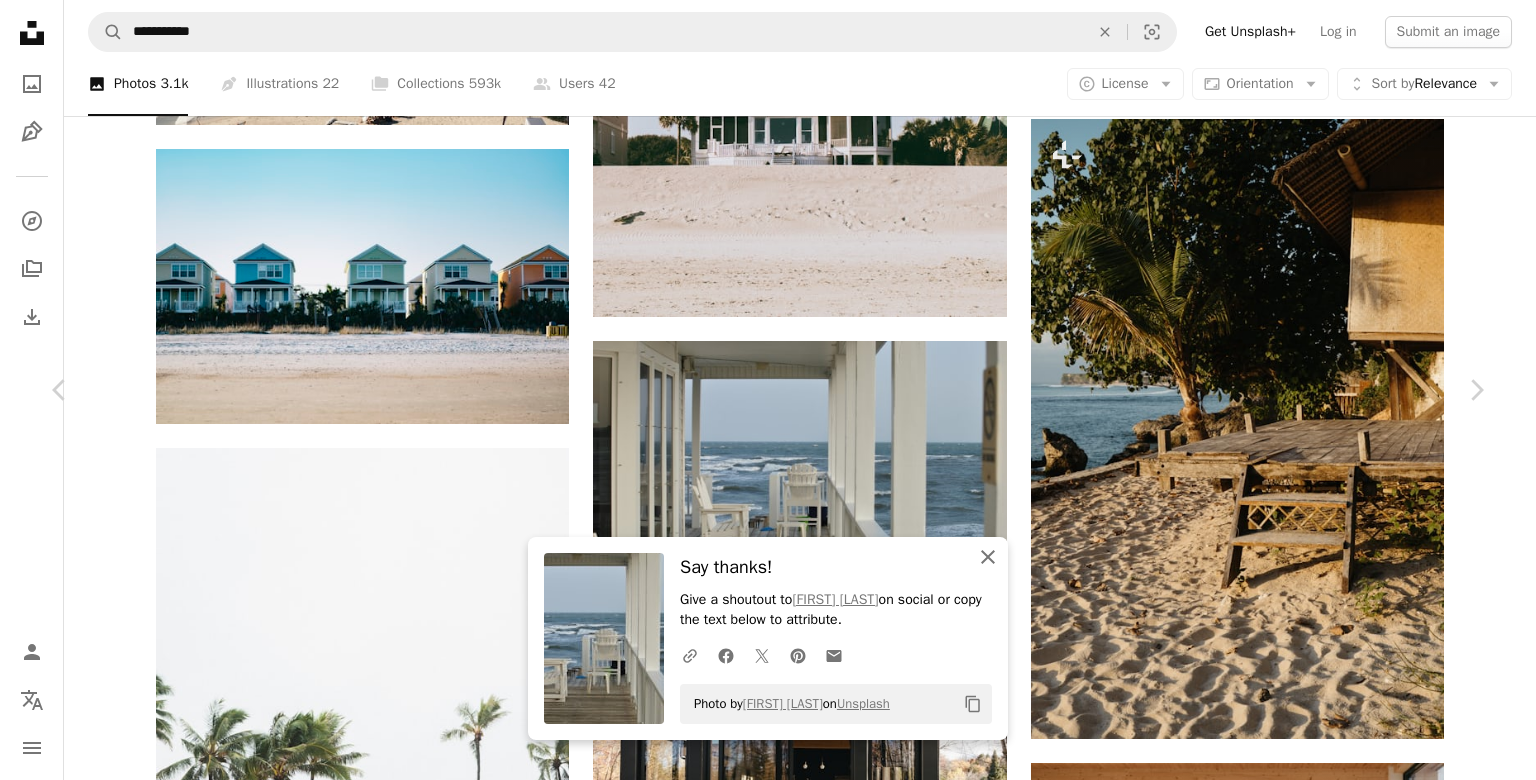 click 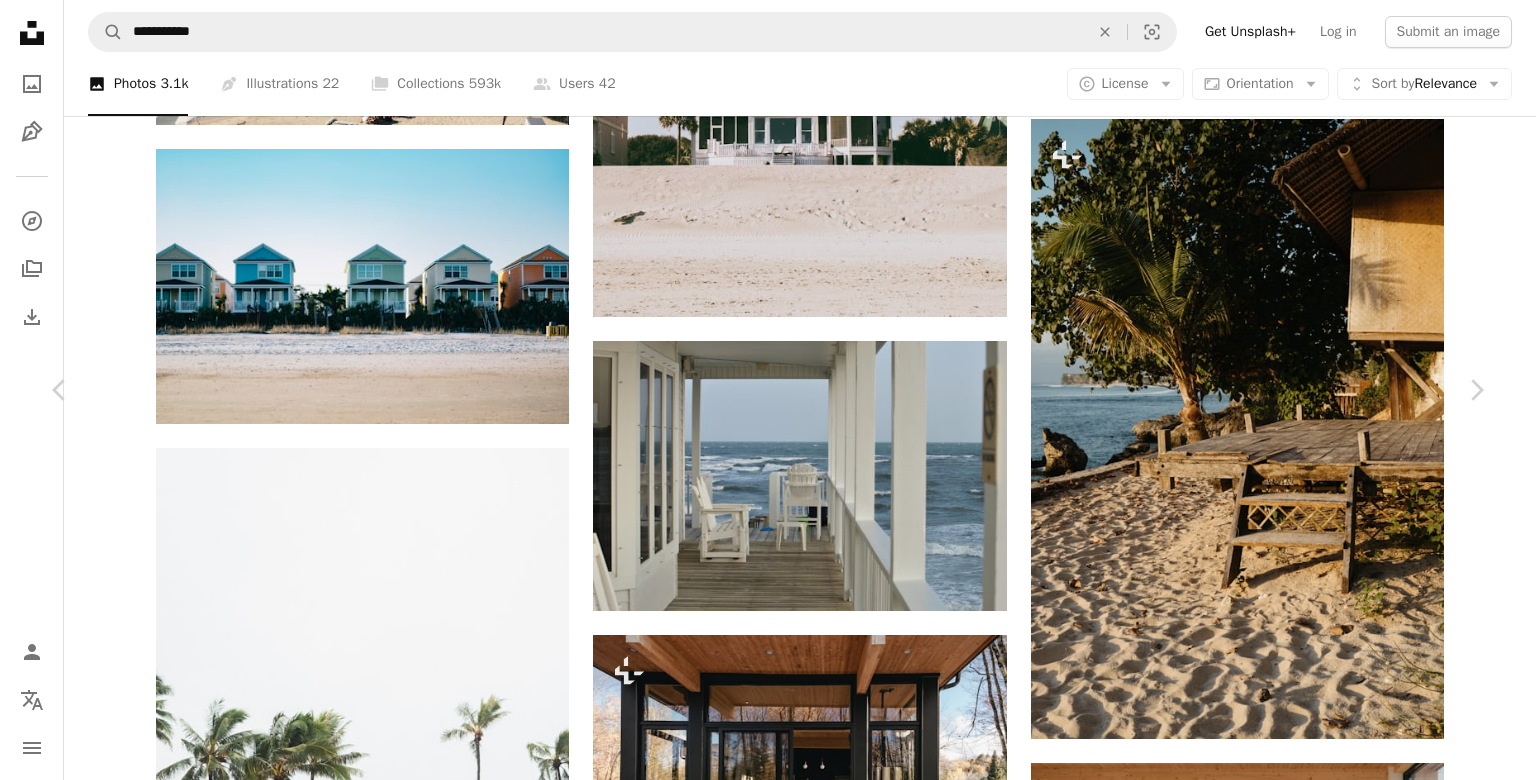 click on "An X shape" at bounding box center [20, 20] 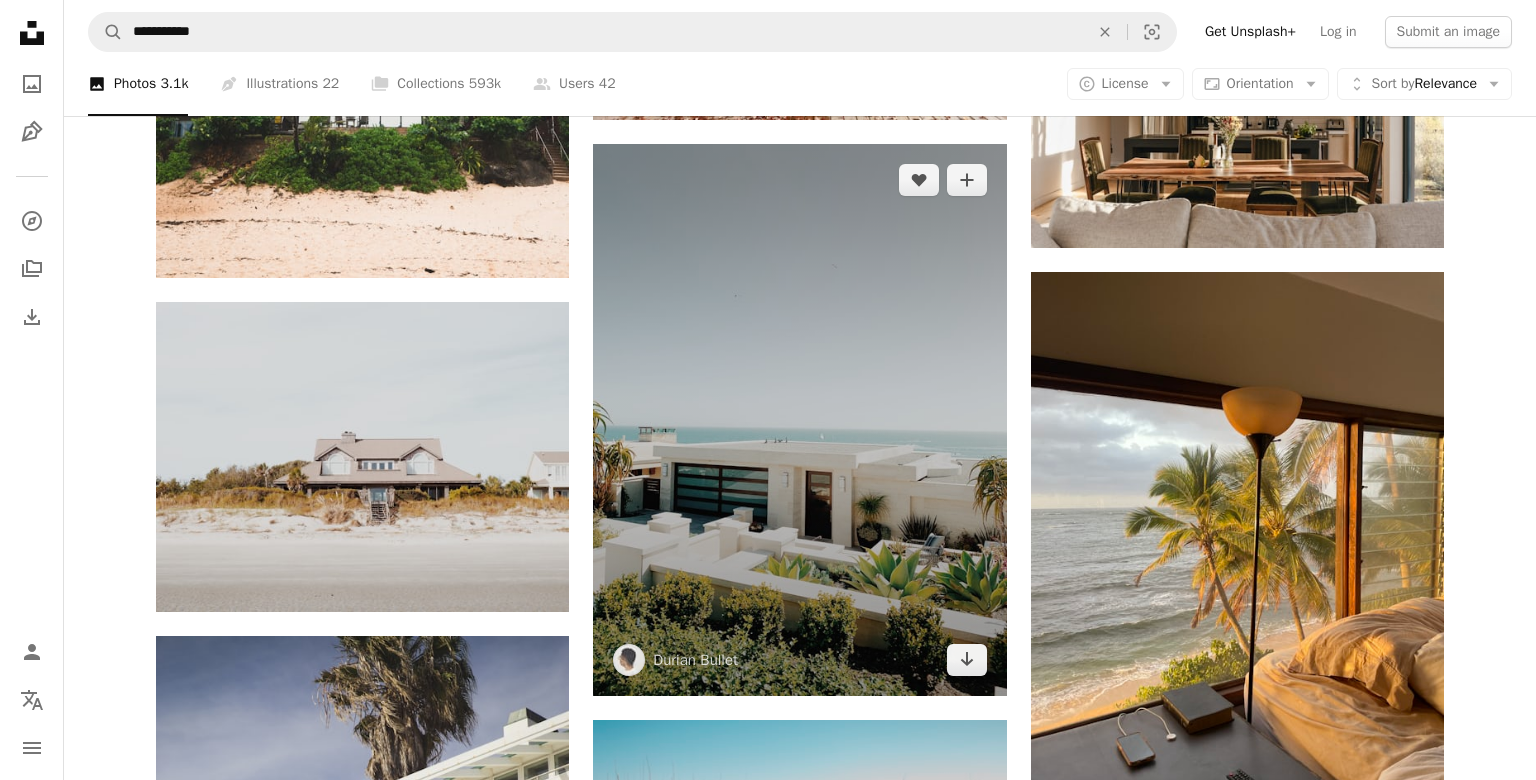 scroll, scrollTop: 2256, scrollLeft: 0, axis: vertical 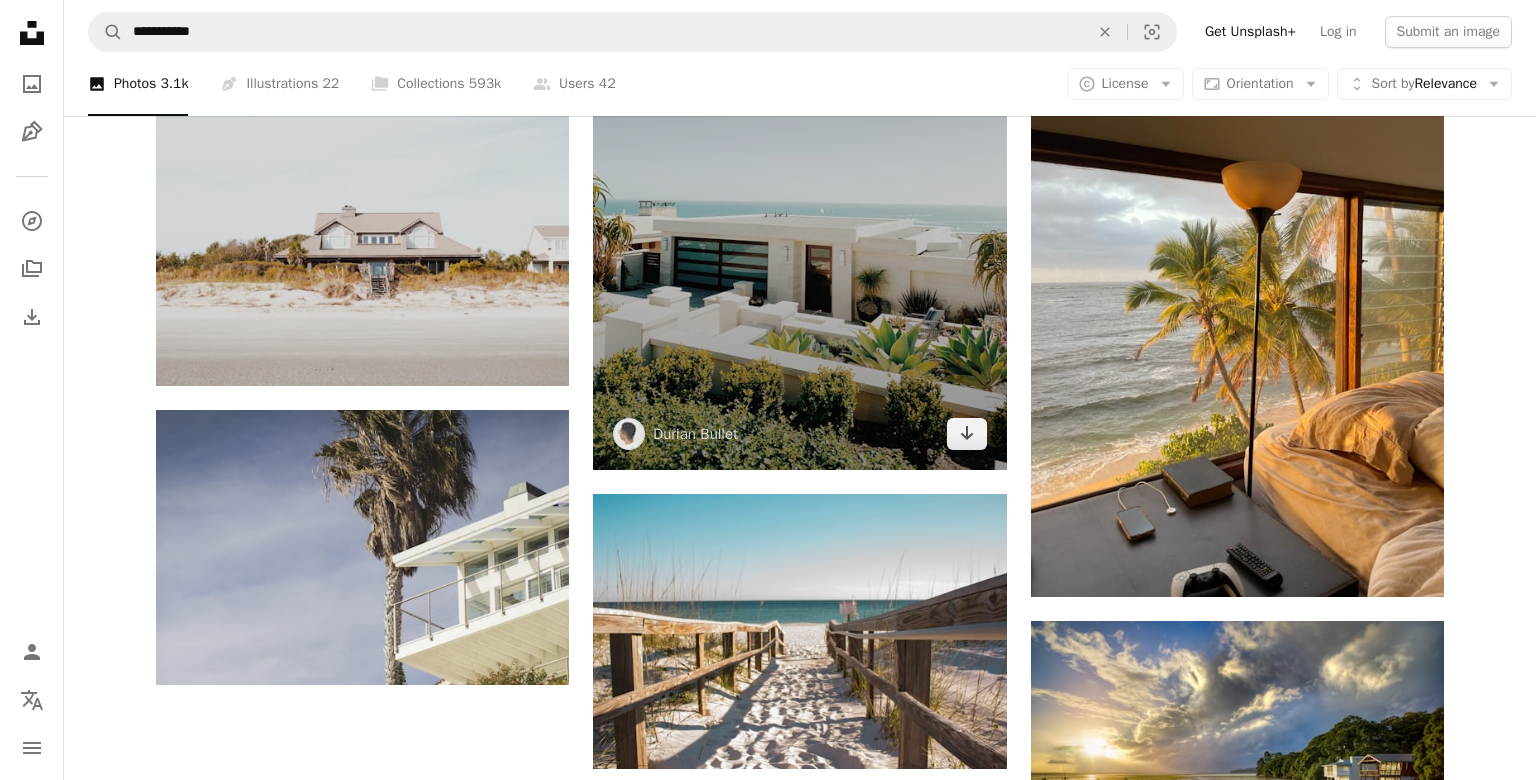 click at bounding box center [799, 193] 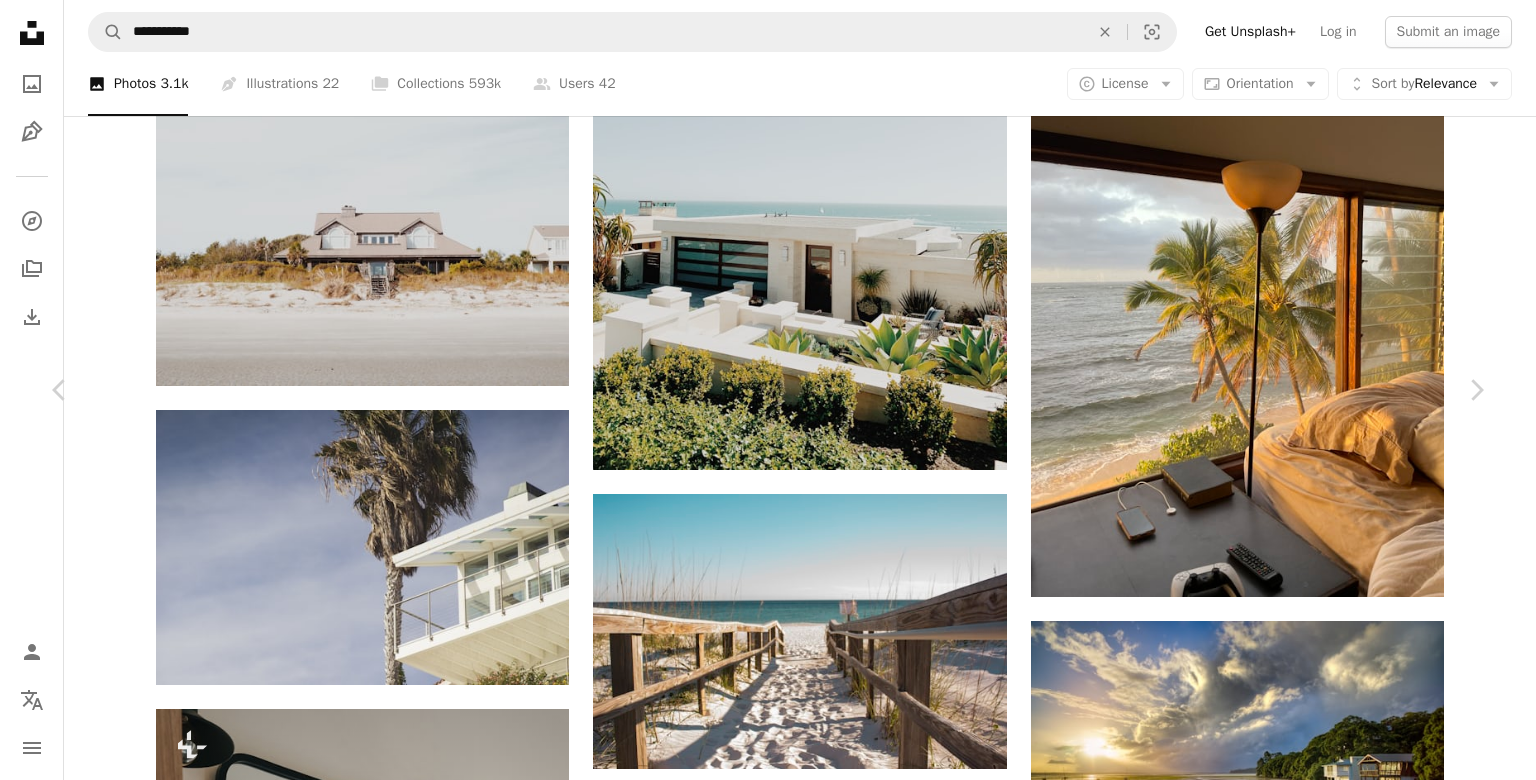 click on "Download free" at bounding box center (1287, 5550) 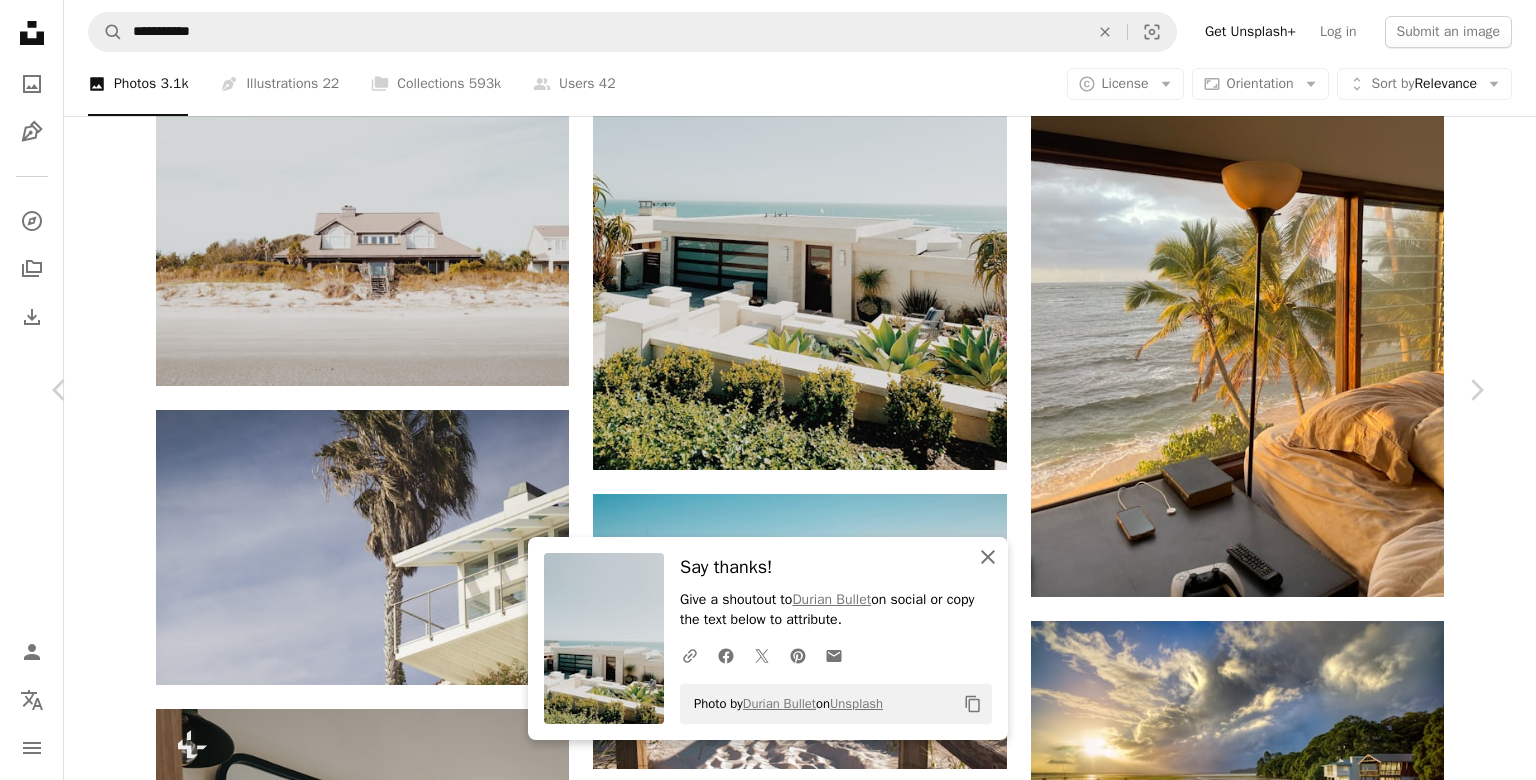 click 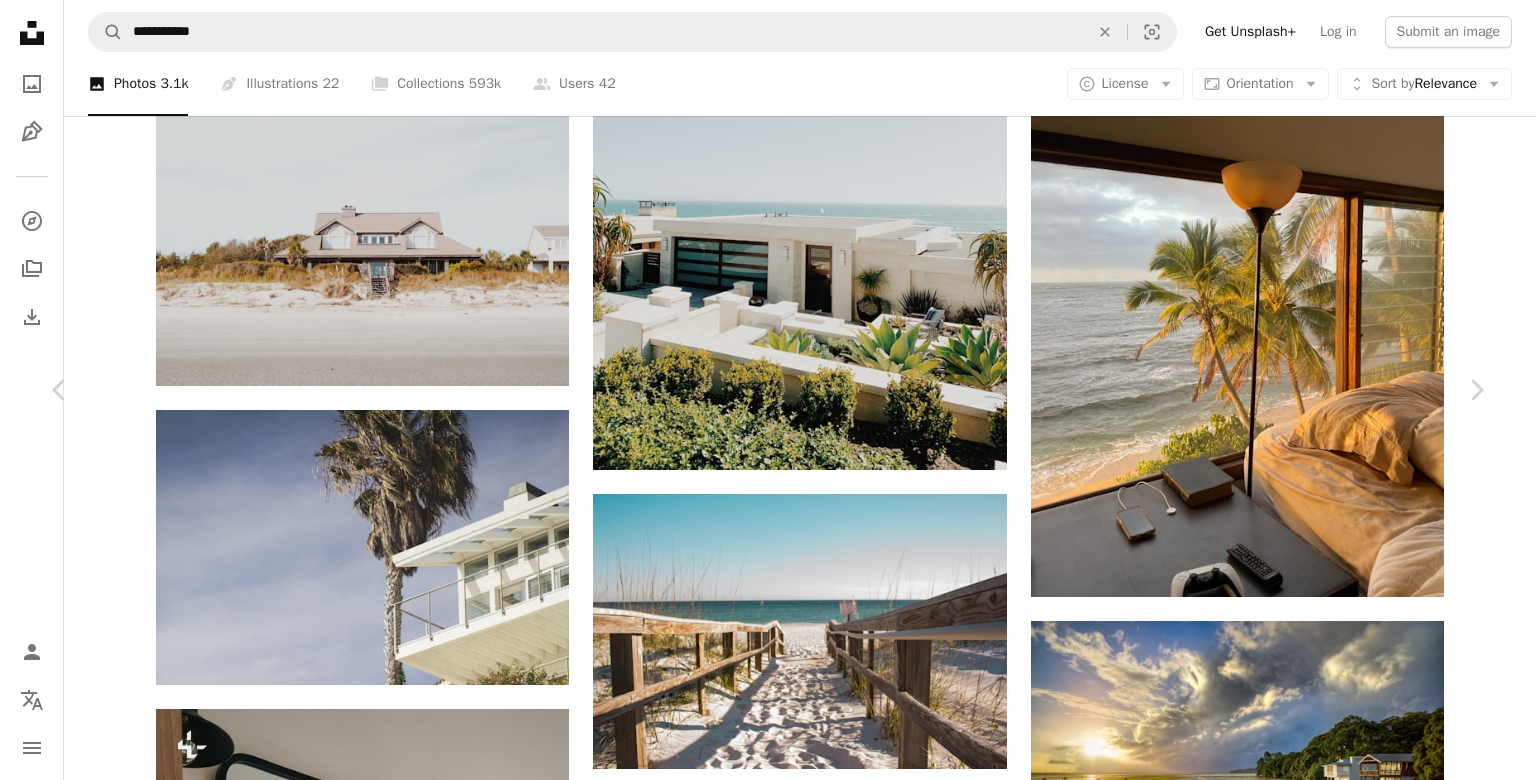 click on "An X shape" at bounding box center (20, 20) 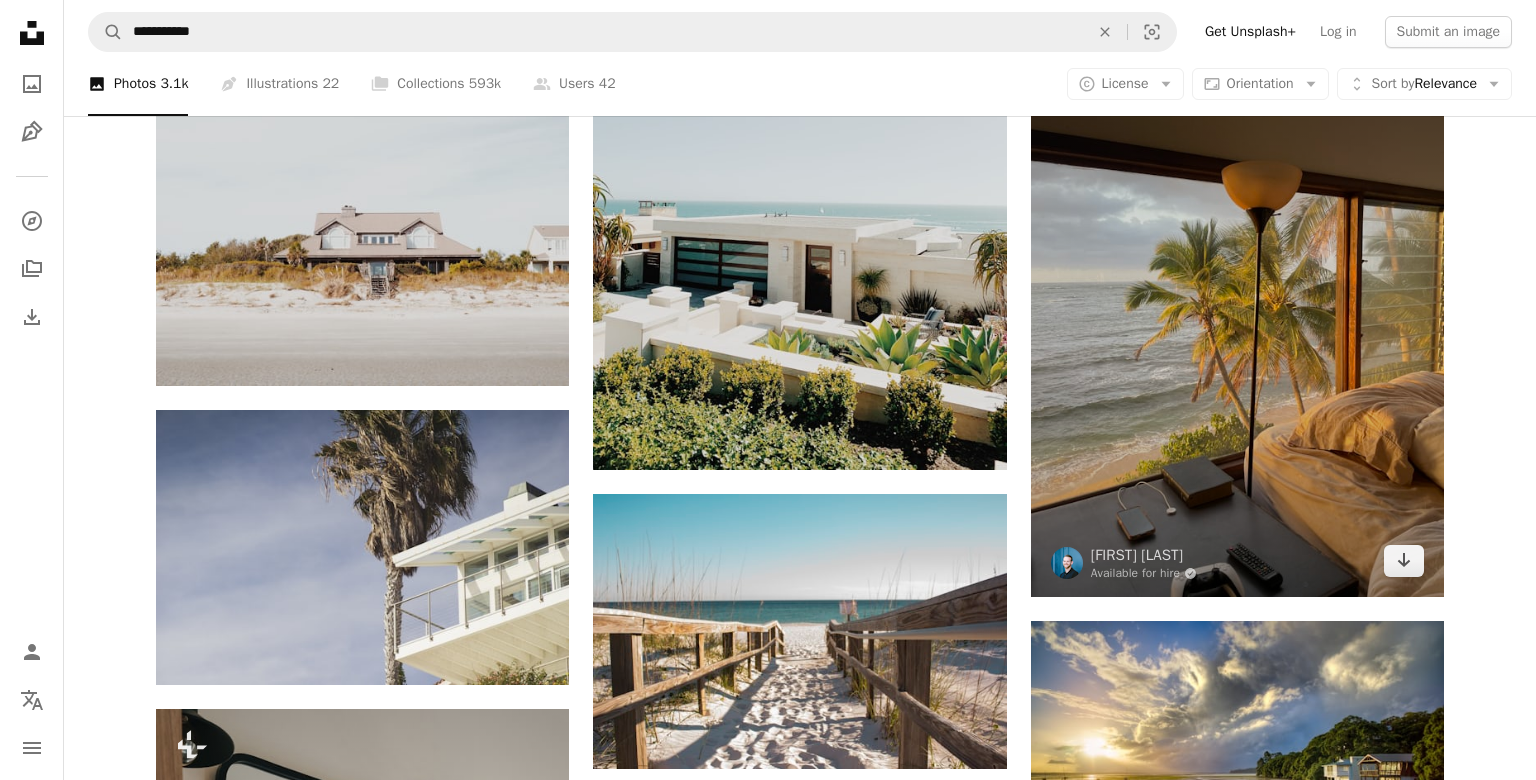 scroll, scrollTop: 2481, scrollLeft: 0, axis: vertical 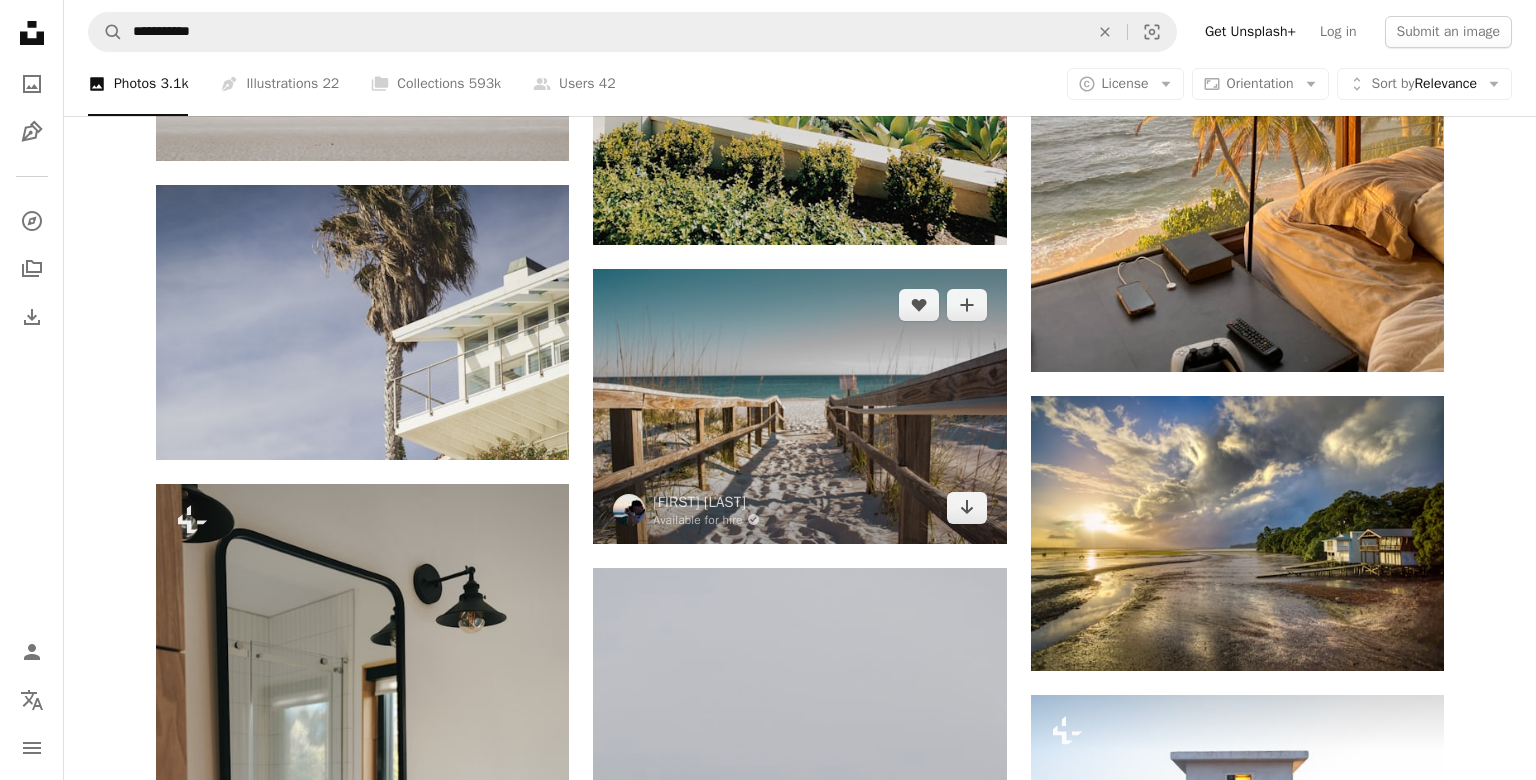 click at bounding box center (799, 406) 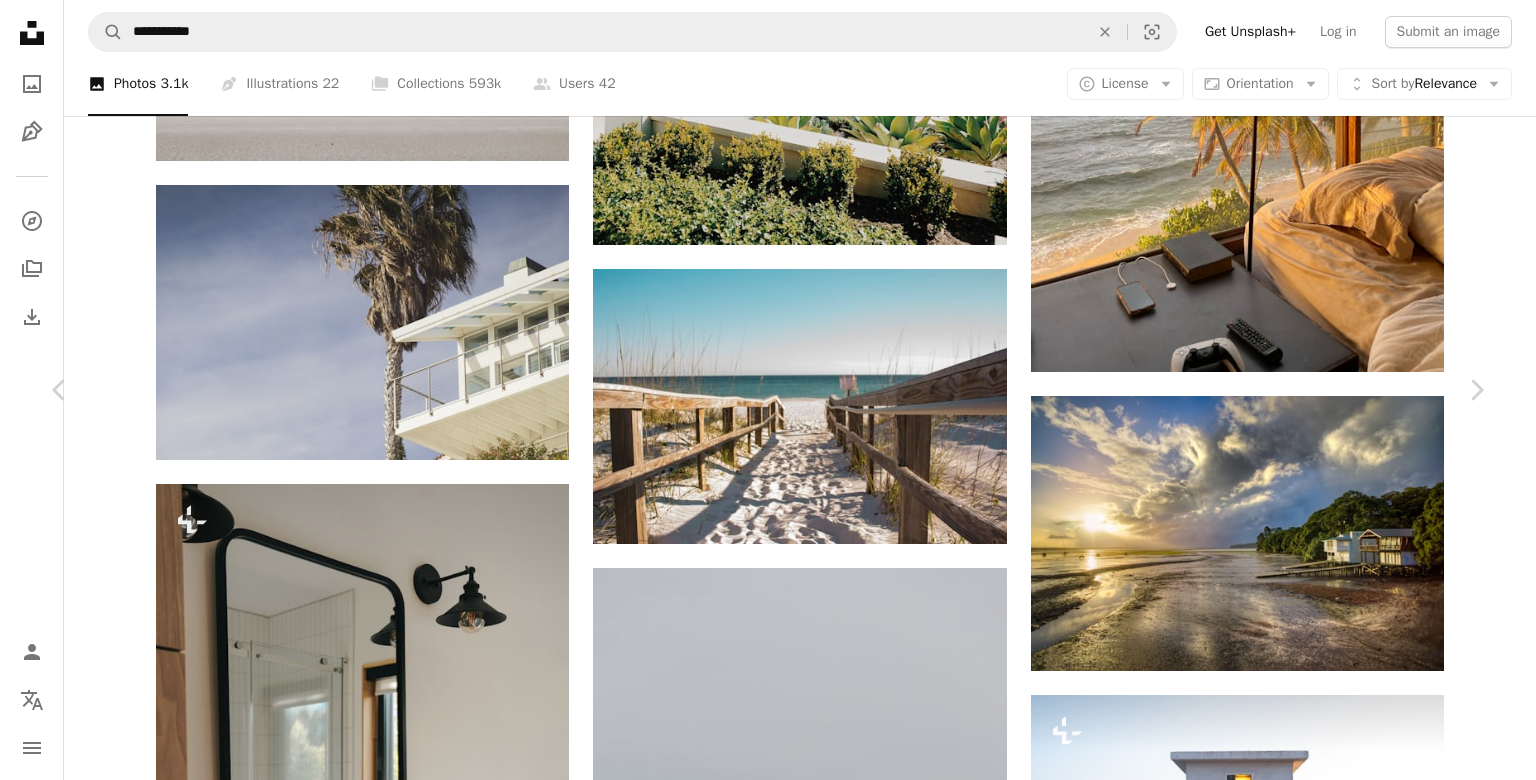 click on "An X shape" at bounding box center (20, 20) 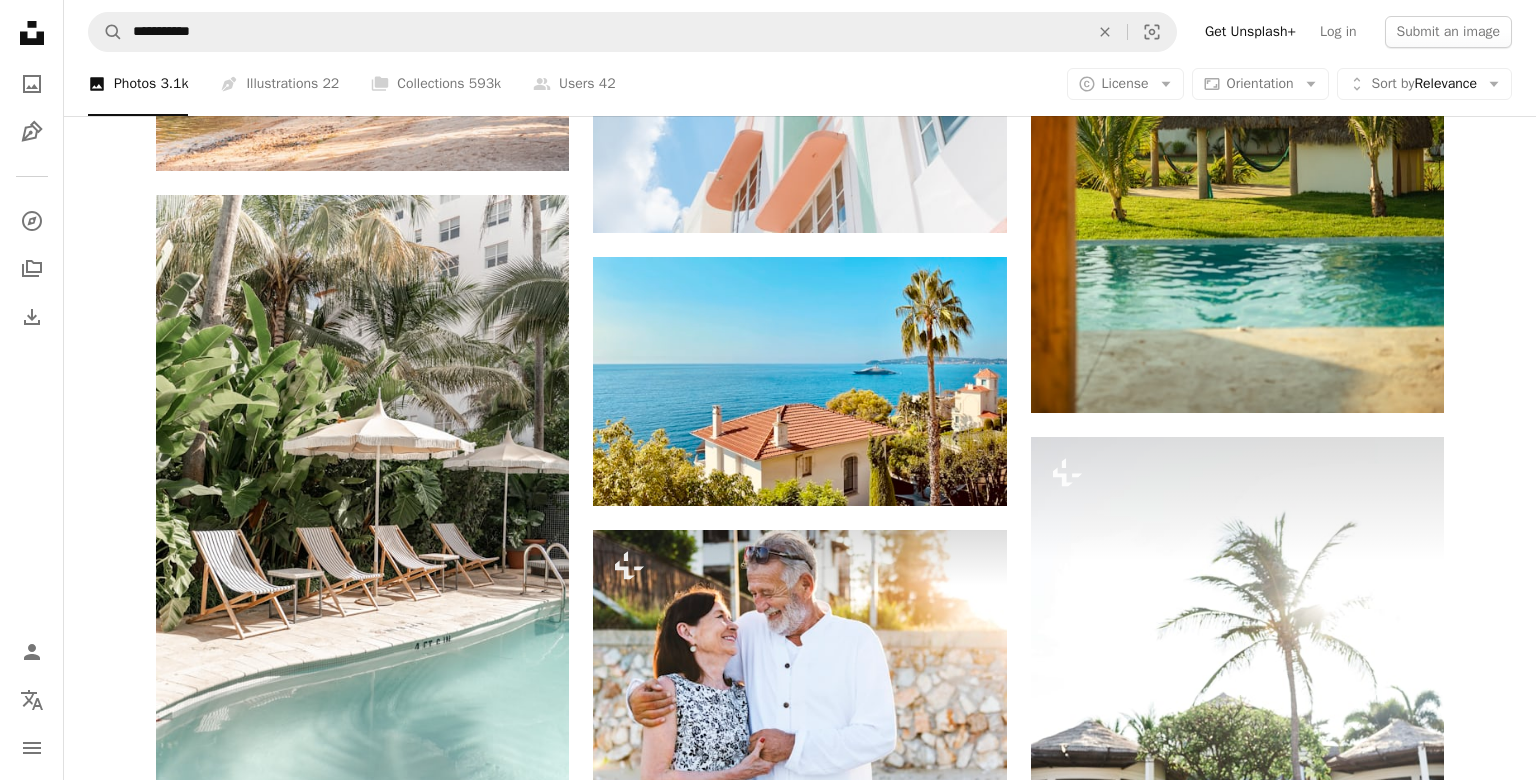 scroll, scrollTop: 5076, scrollLeft: 0, axis: vertical 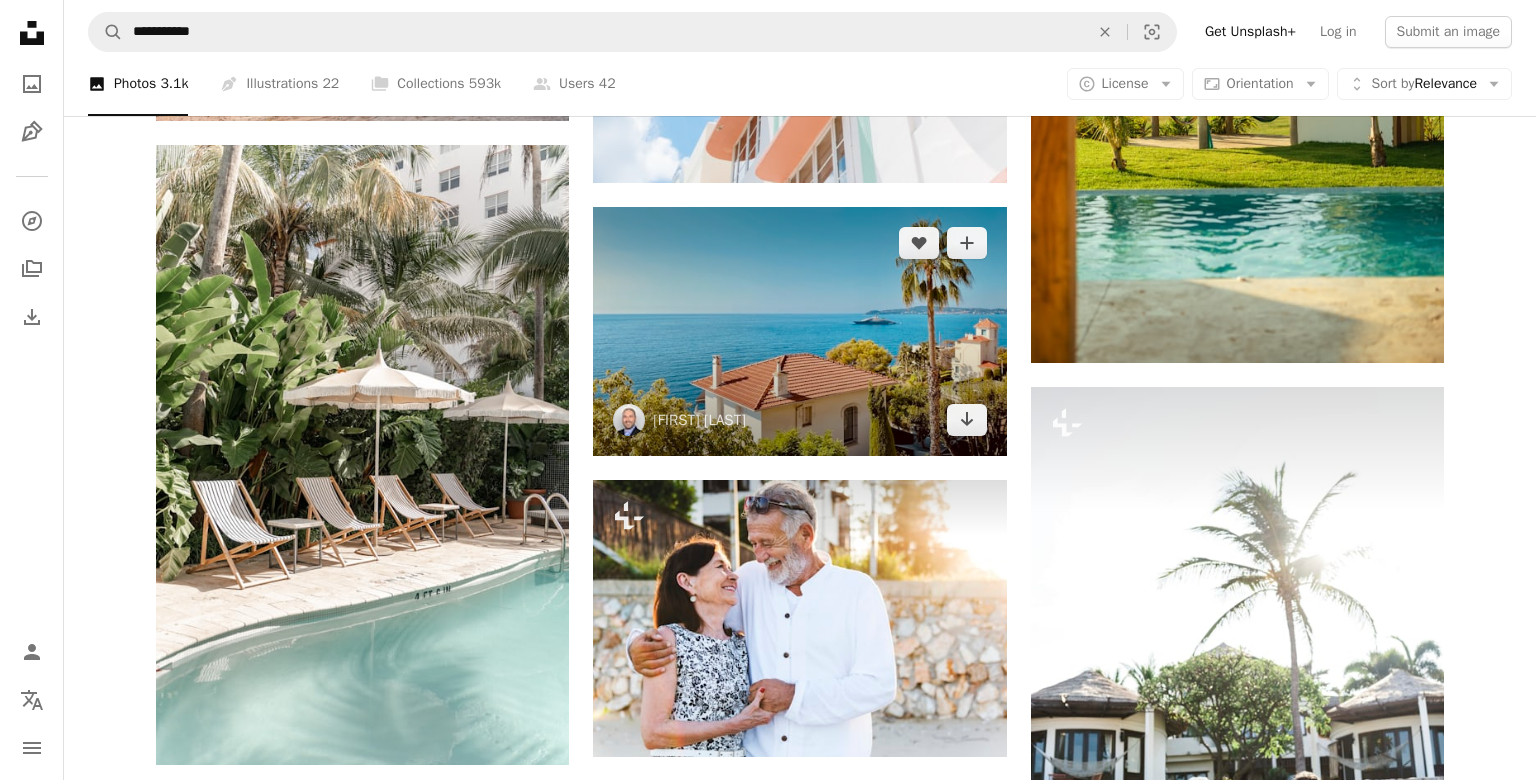click at bounding box center [799, 332] 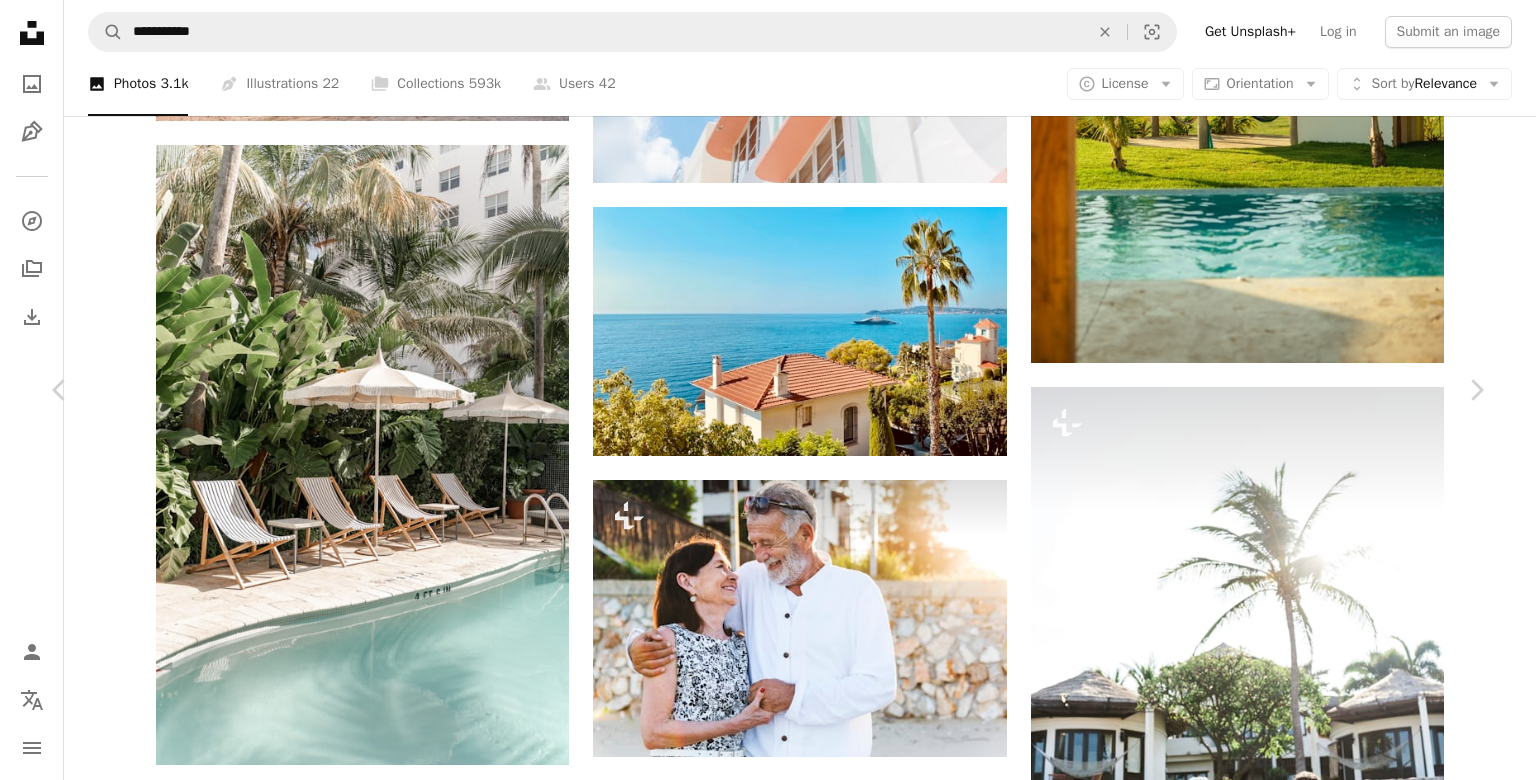 click on "Download free" at bounding box center [1287, 6603] 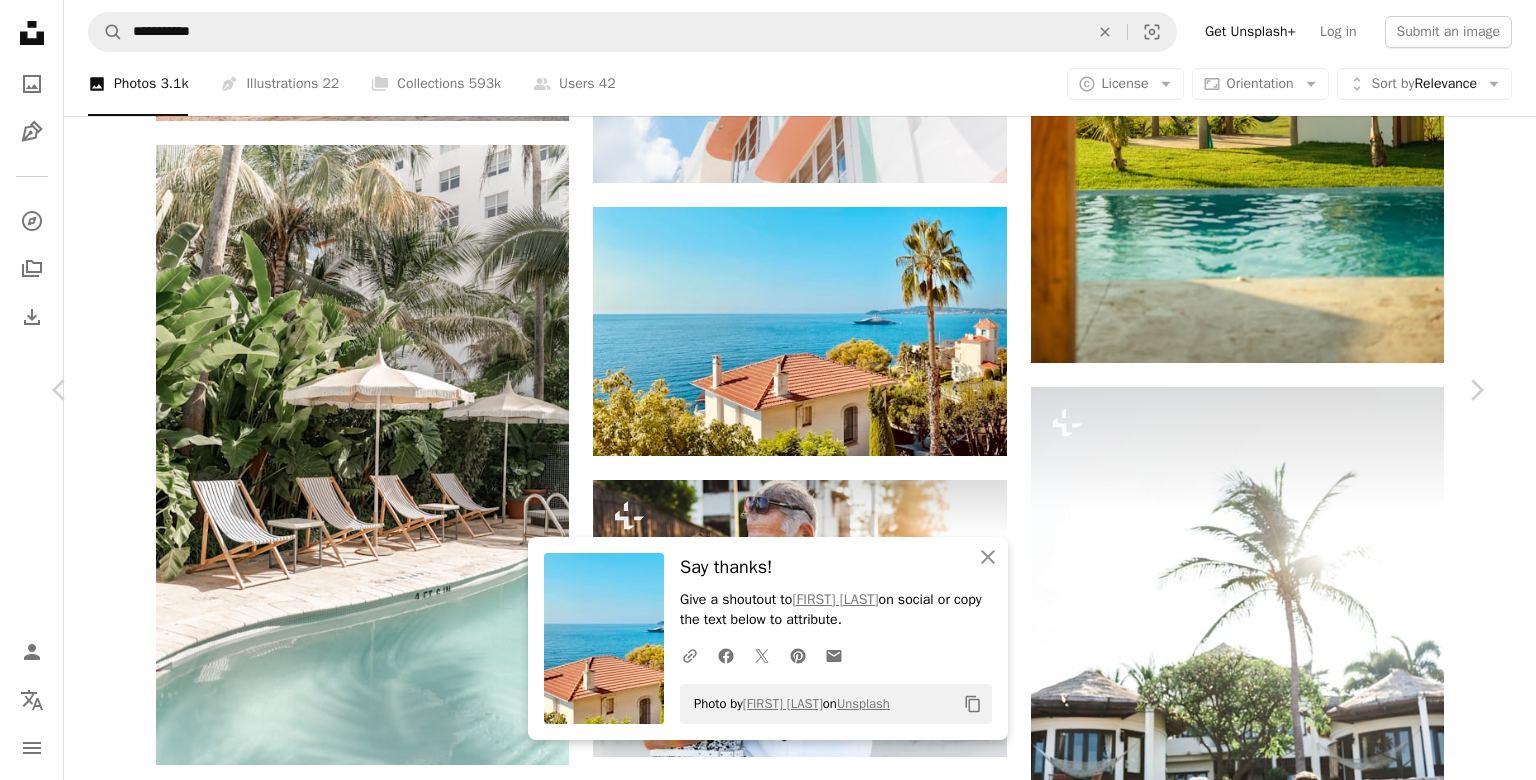 click on "An X shape" at bounding box center [20, 20] 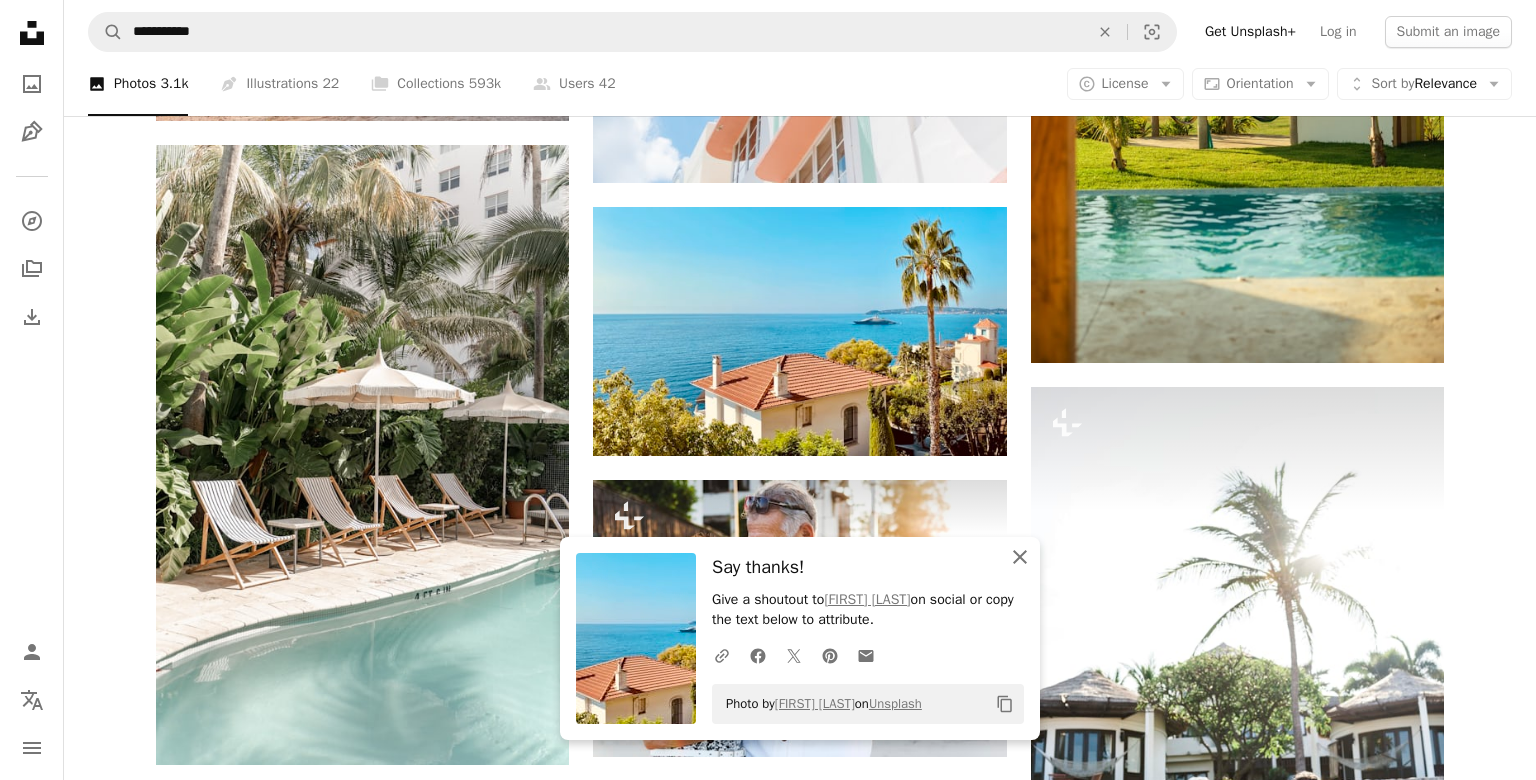 click on "An X shape" 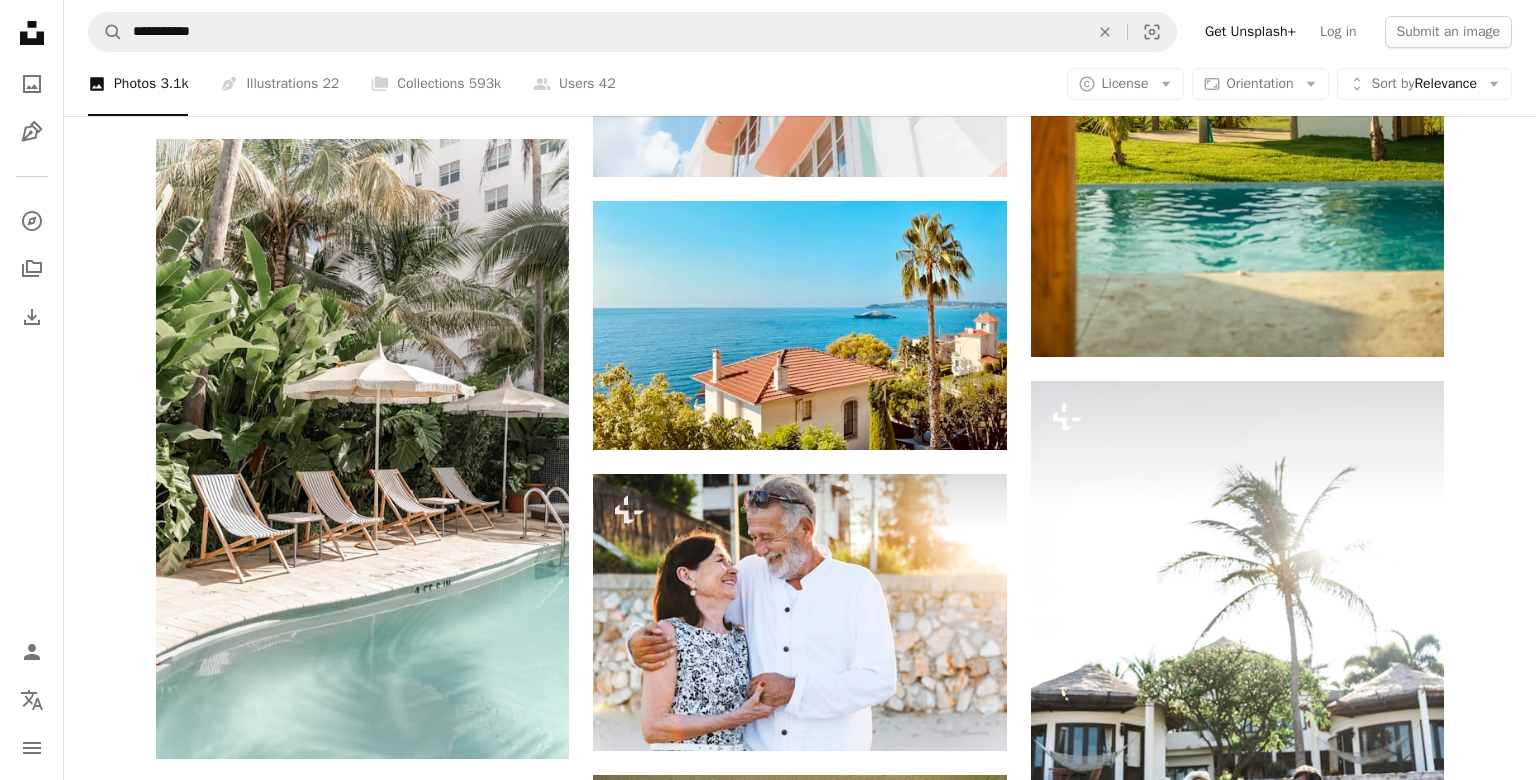 scroll, scrollTop: 5527, scrollLeft: 0, axis: vertical 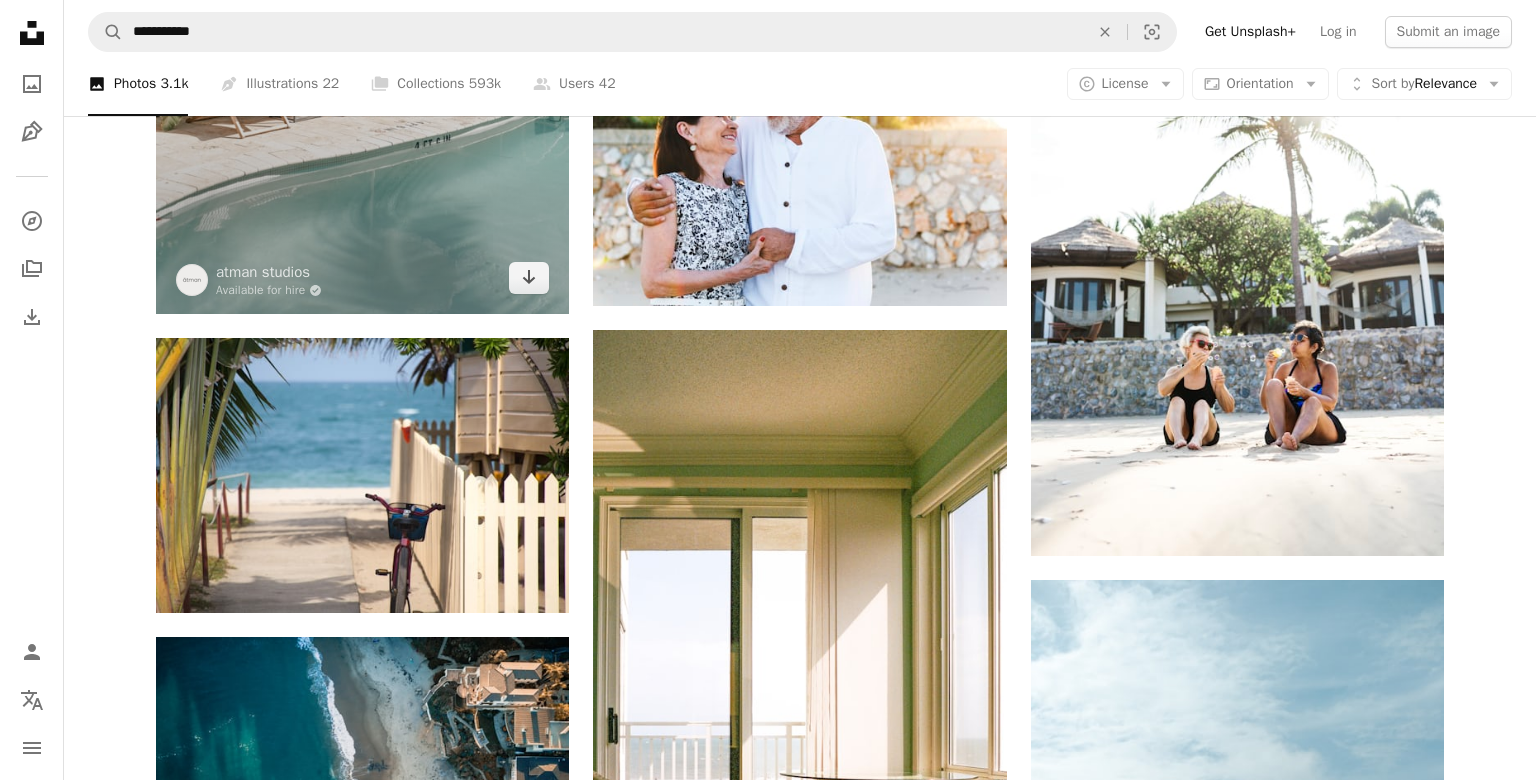 click at bounding box center (362, 4) 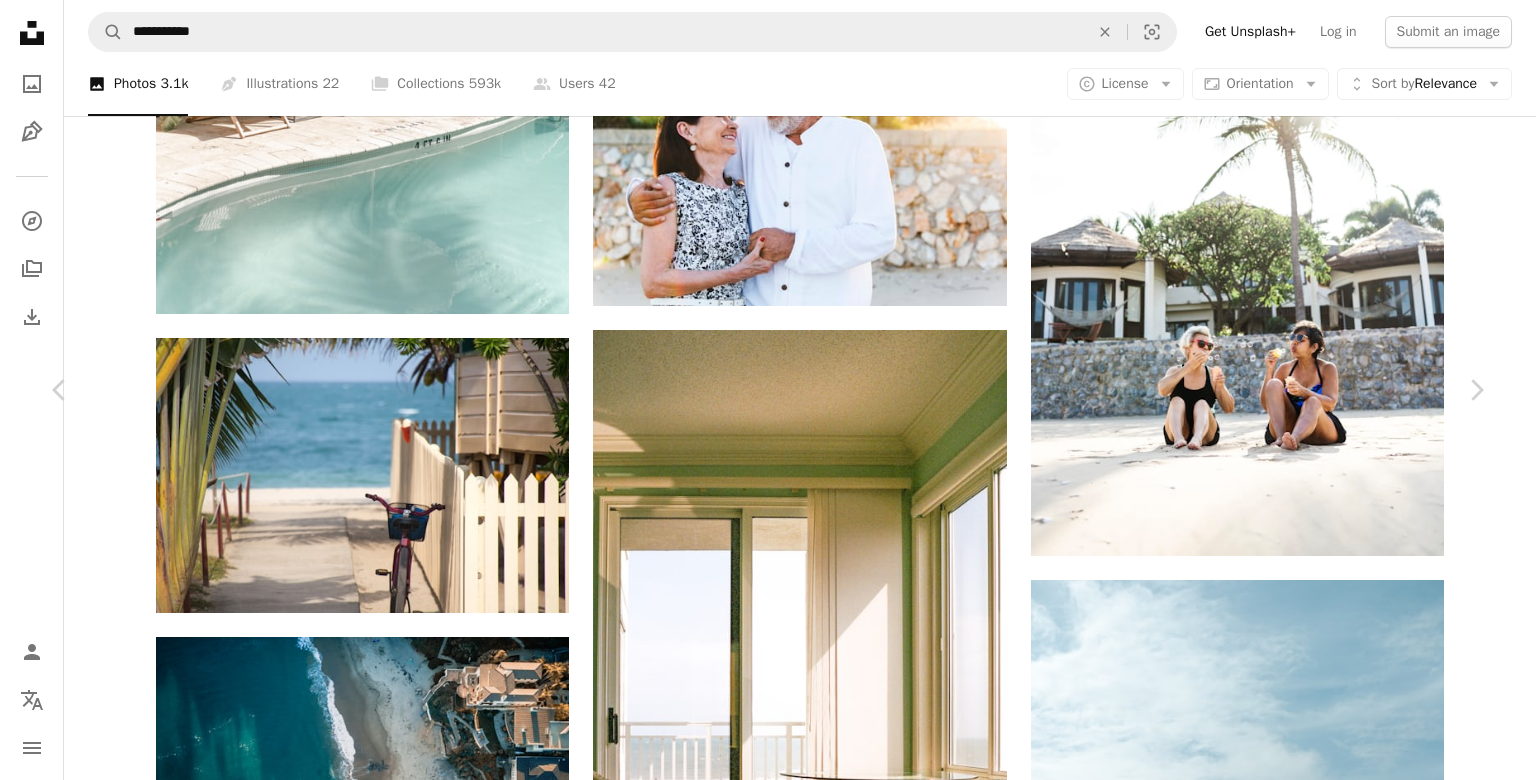 click on "Download free" at bounding box center [1287, 6152] 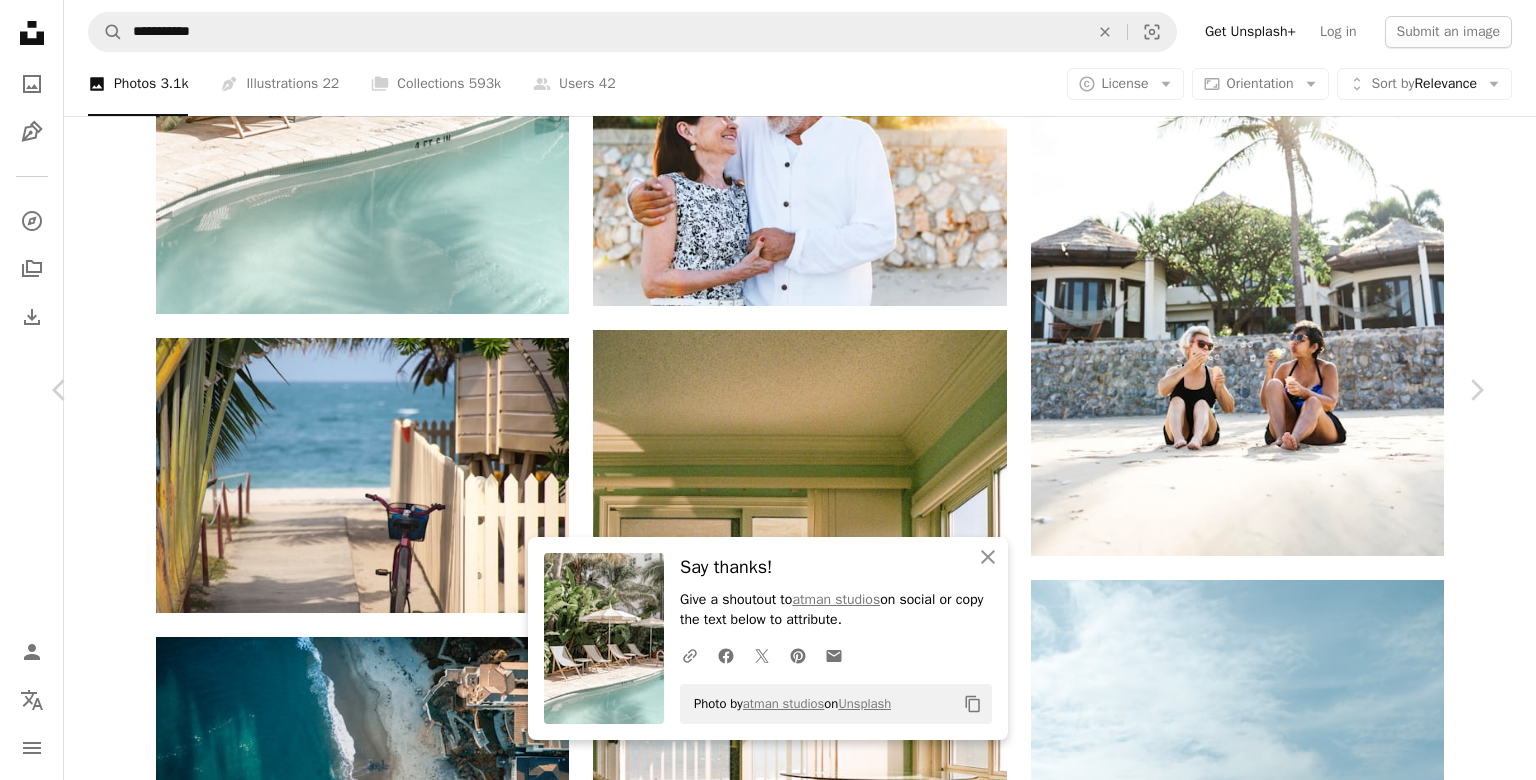 click on "An X shape" at bounding box center [20, 20] 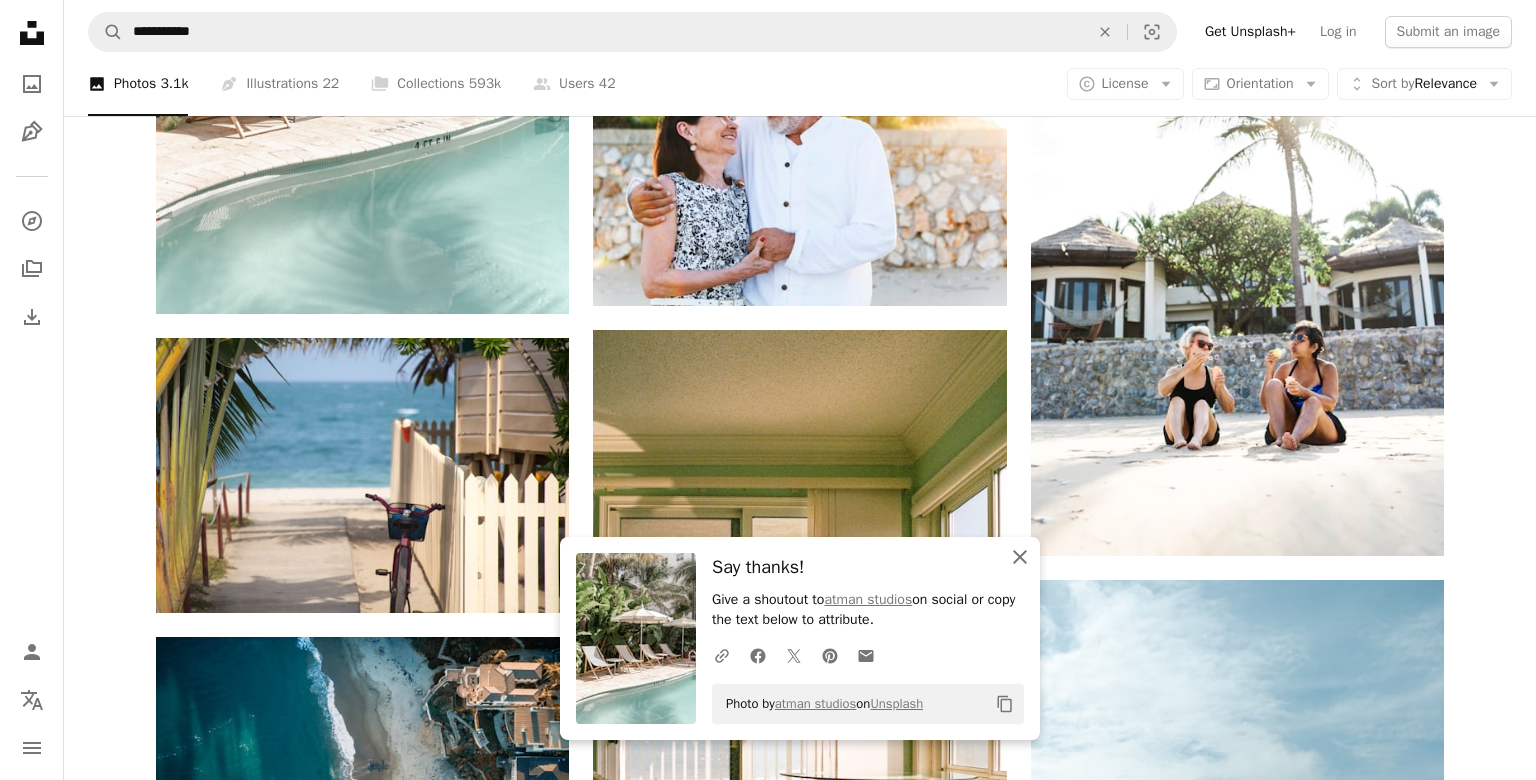 click on "An X shape" 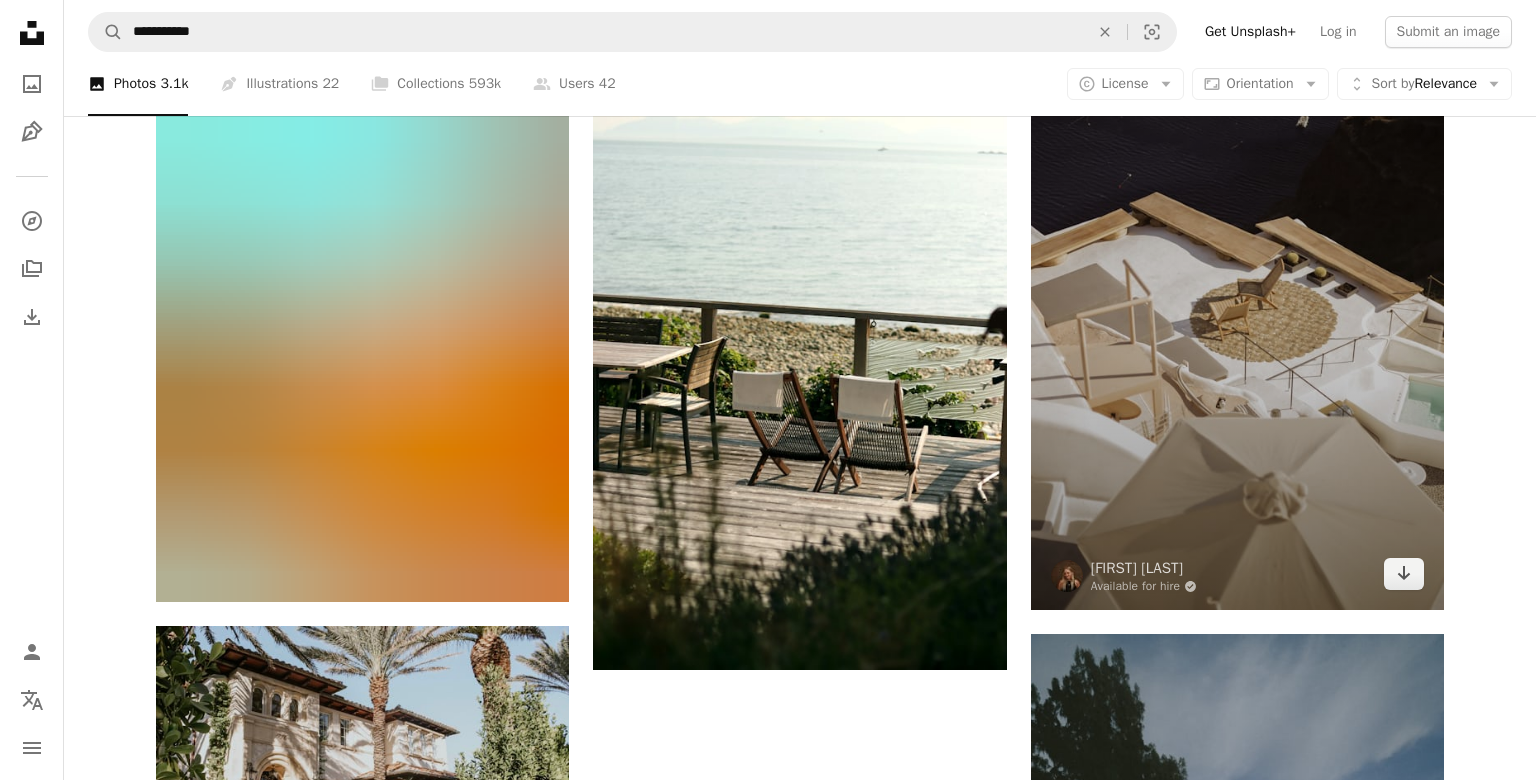 scroll, scrollTop: 8911, scrollLeft: 0, axis: vertical 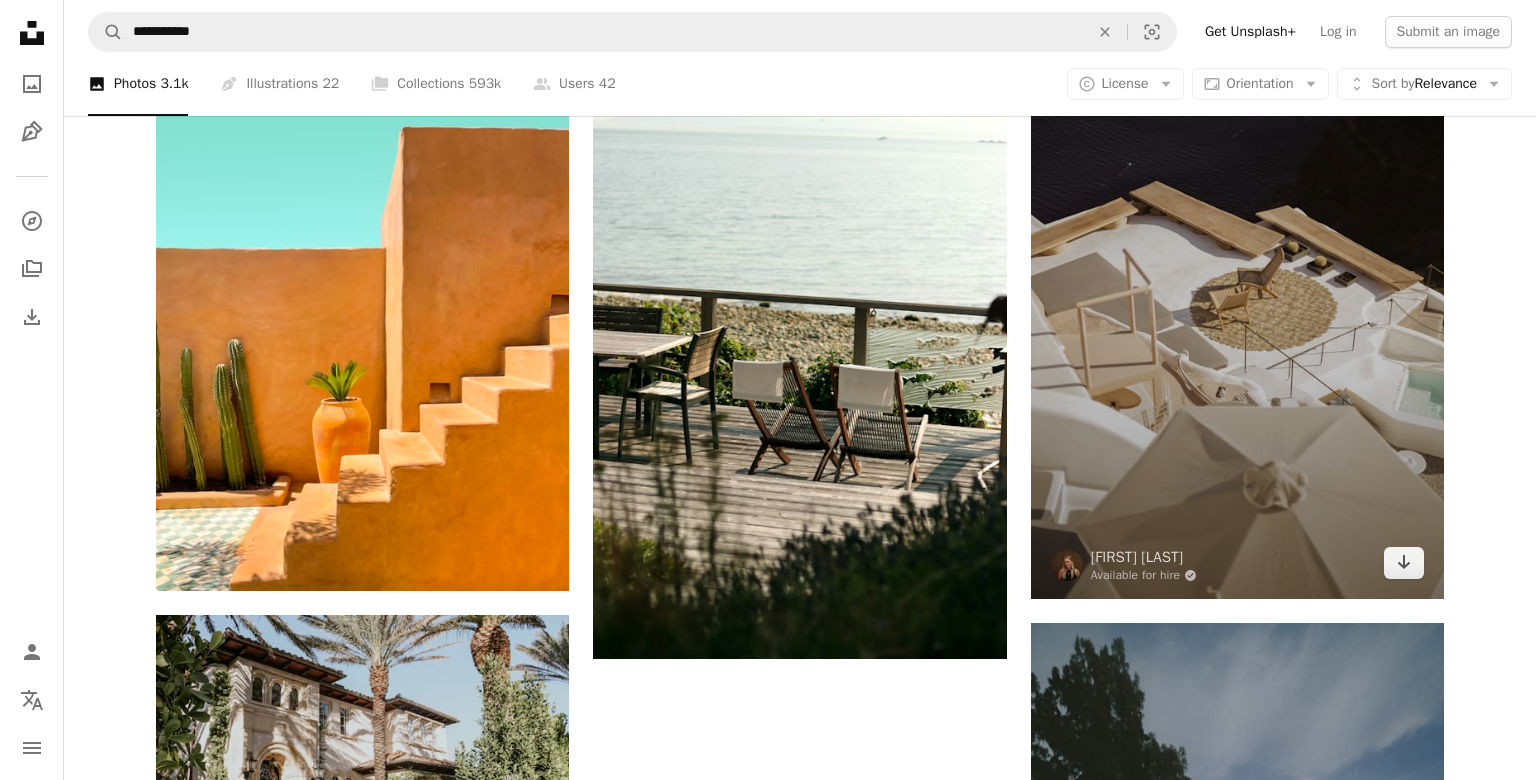 click at bounding box center (1237, 289) 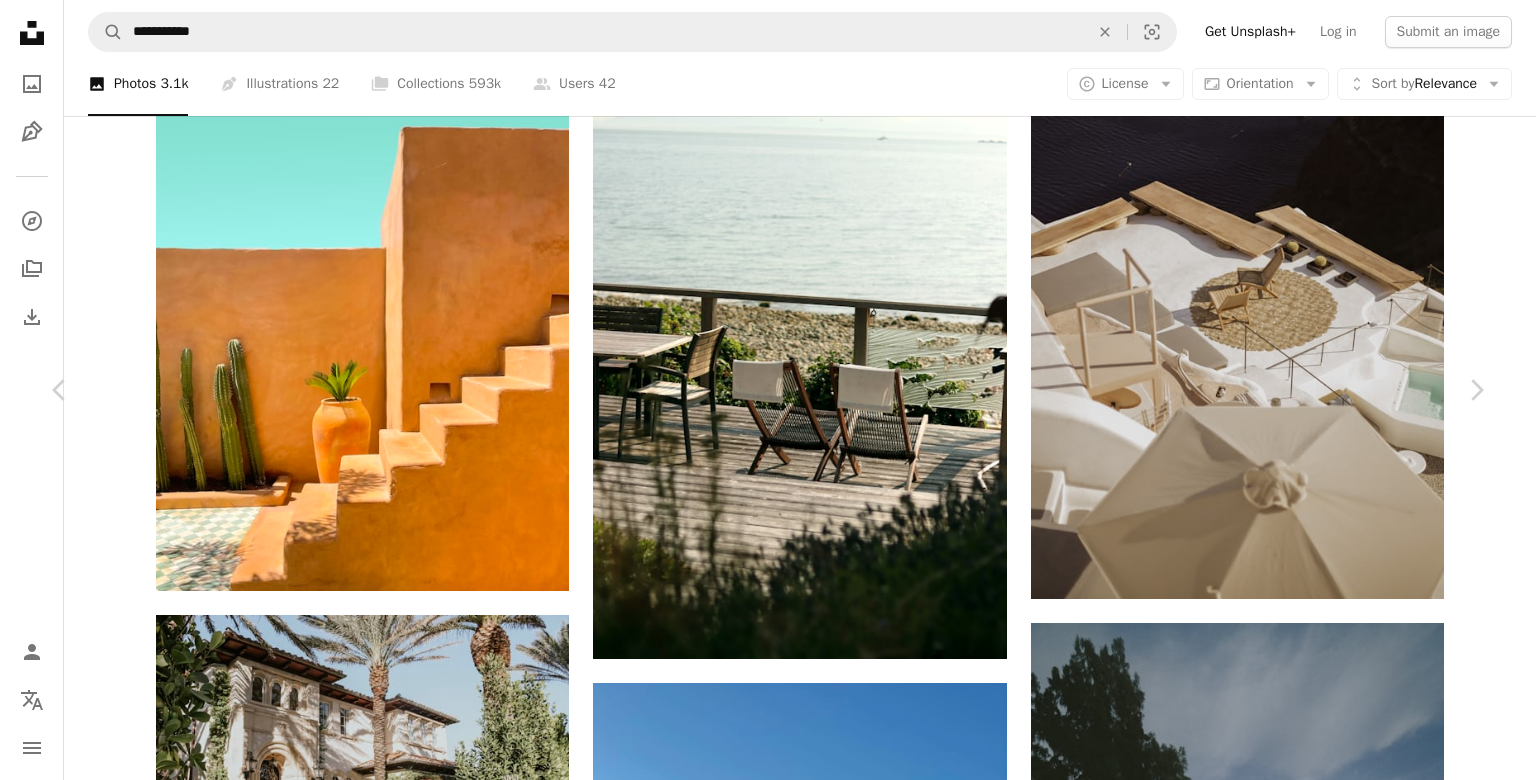 click on "[FIRST] [LAST] Available for hire A checkmark inside of a circle A heart A plus sign Download free Chevron down" at bounding box center (760, 5332) 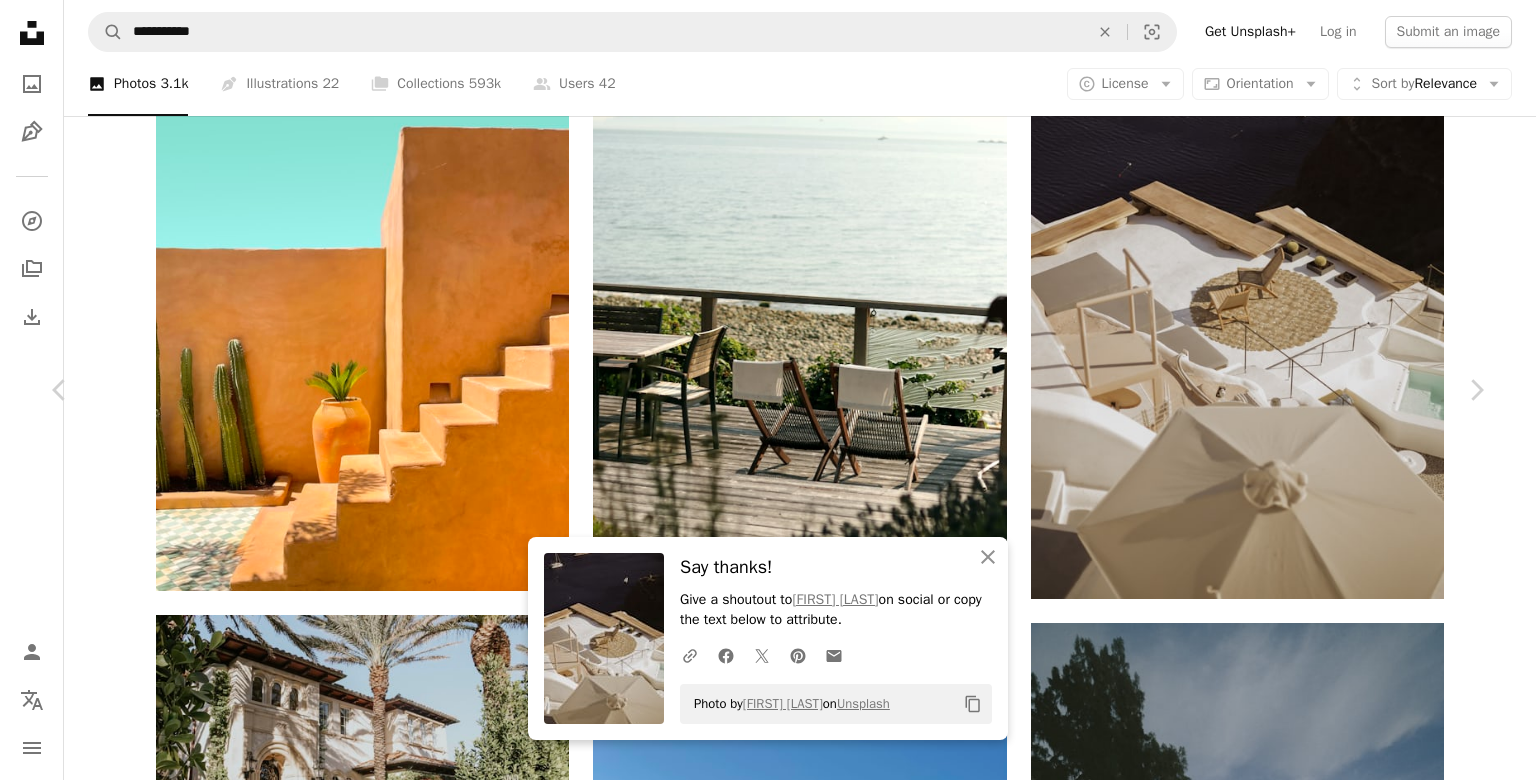 click on "An X shape" at bounding box center [20, 20] 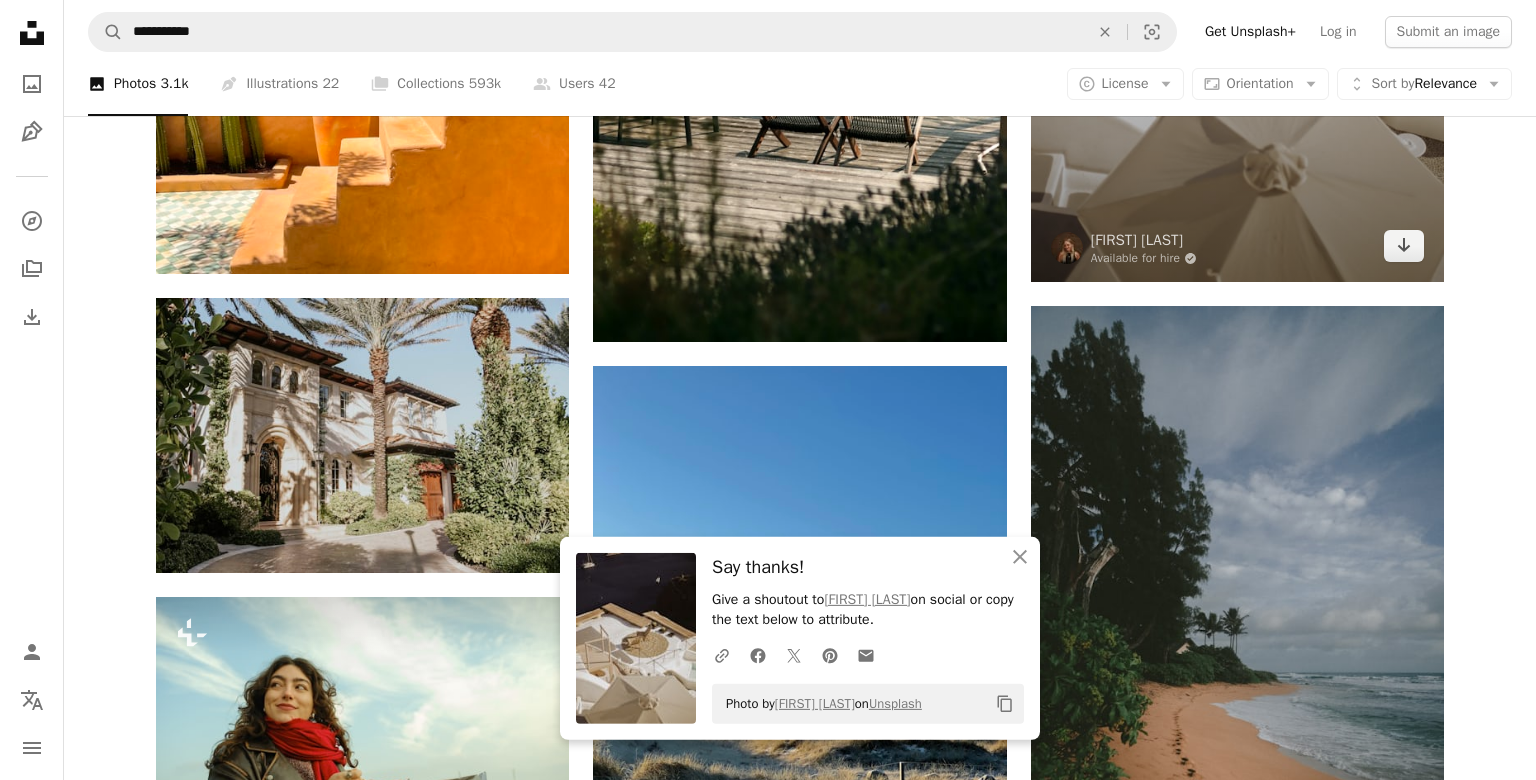 scroll, scrollTop: 9362, scrollLeft: 0, axis: vertical 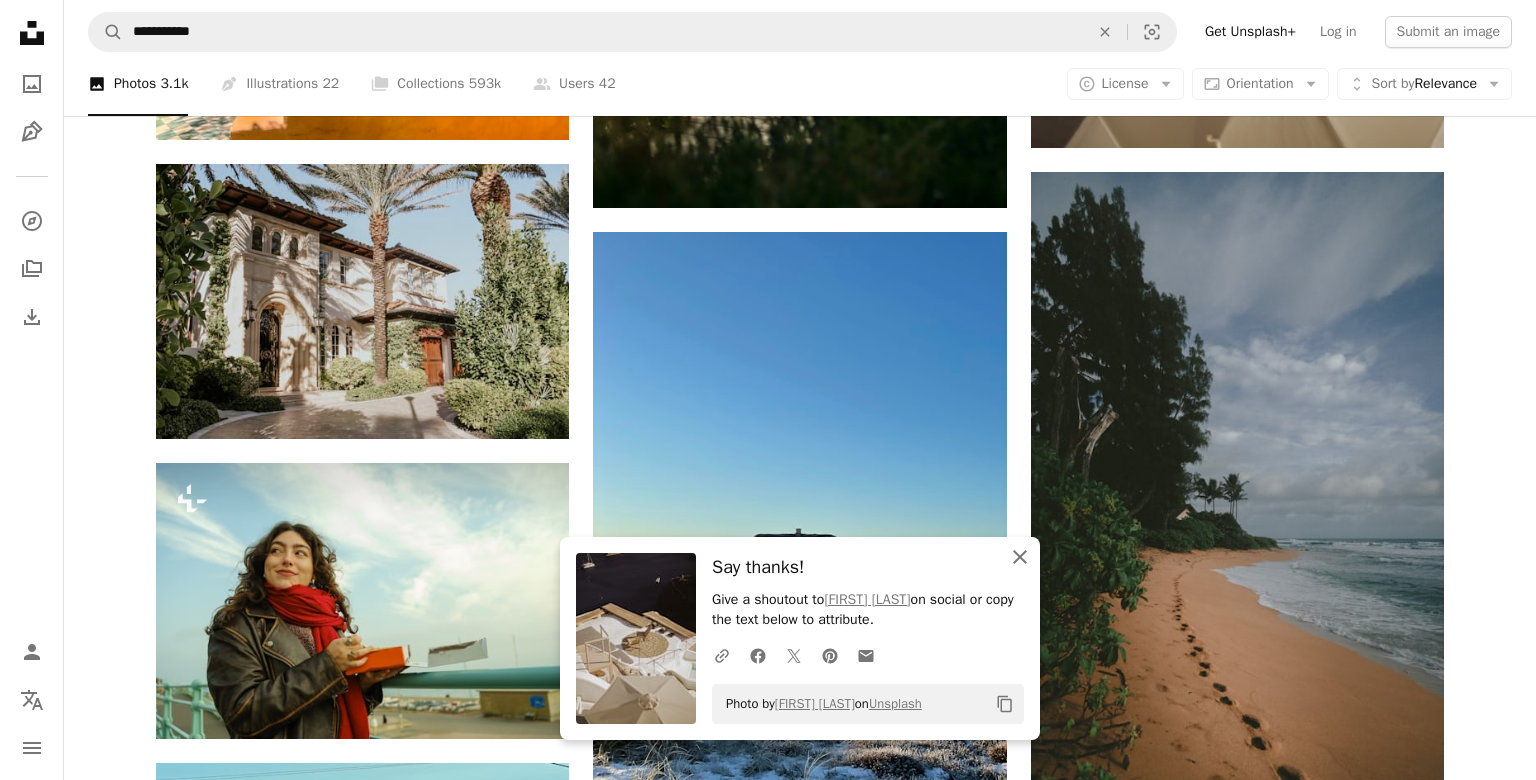 click on "An X shape" 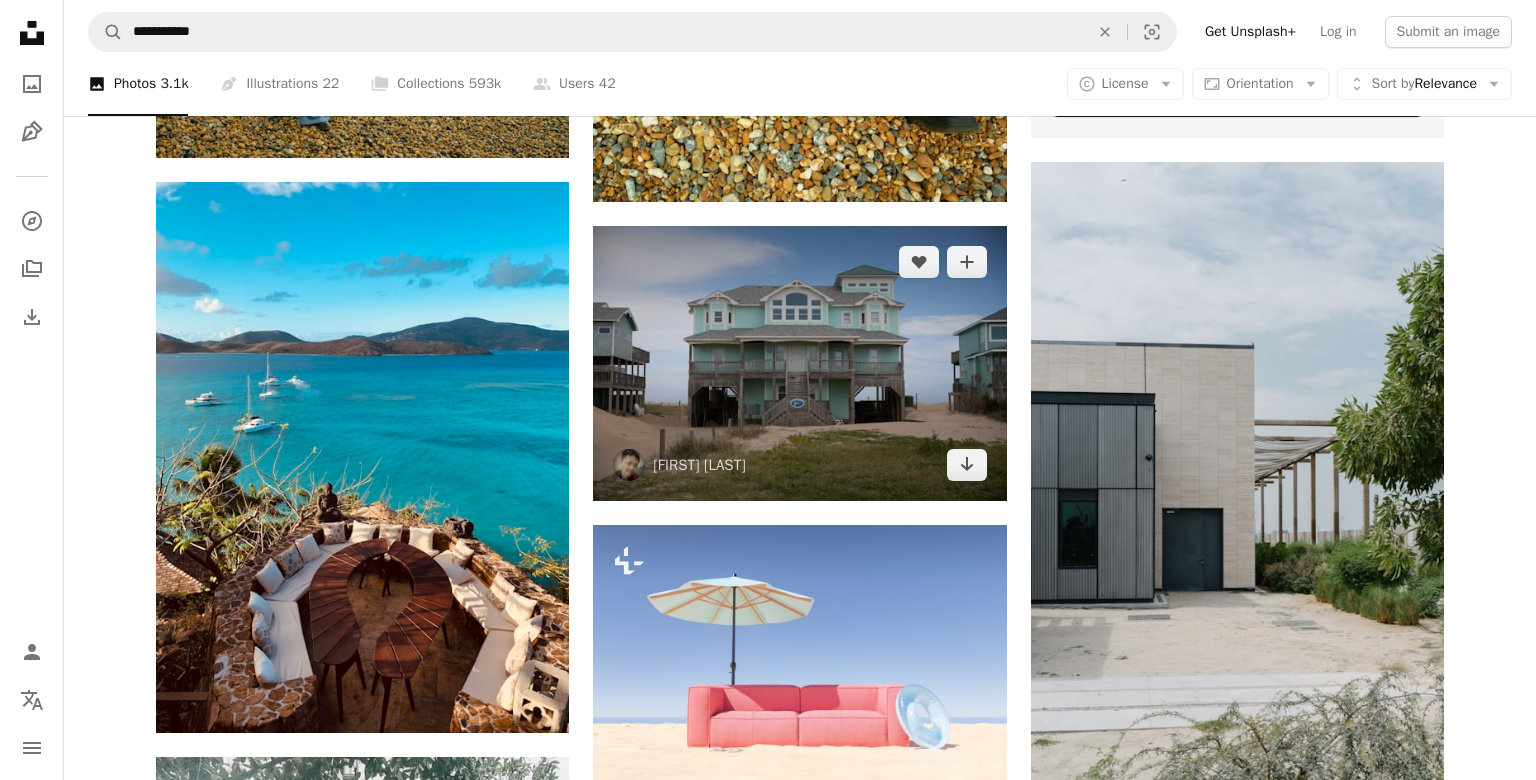 scroll, scrollTop: 10603, scrollLeft: 0, axis: vertical 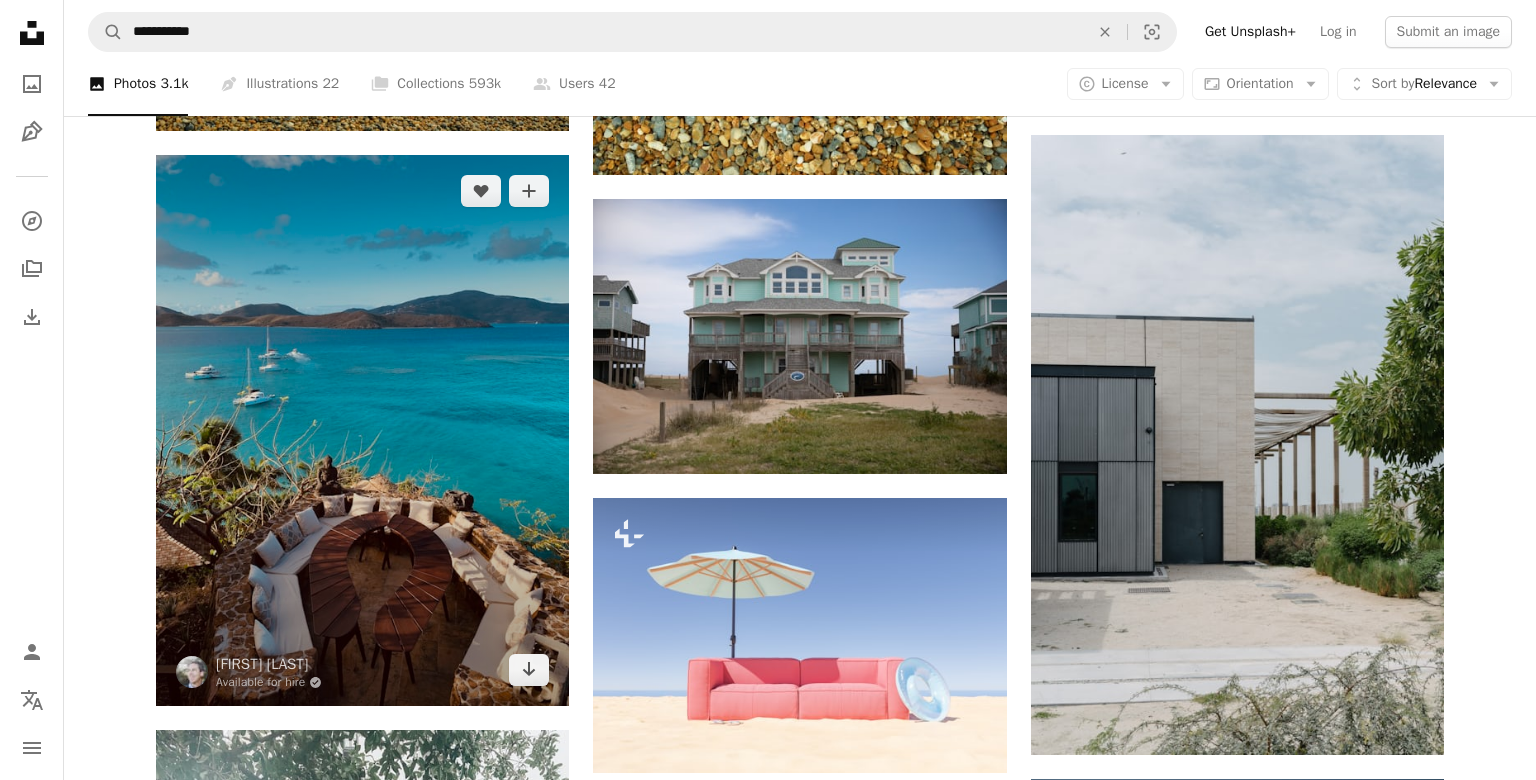click at bounding box center [362, 430] 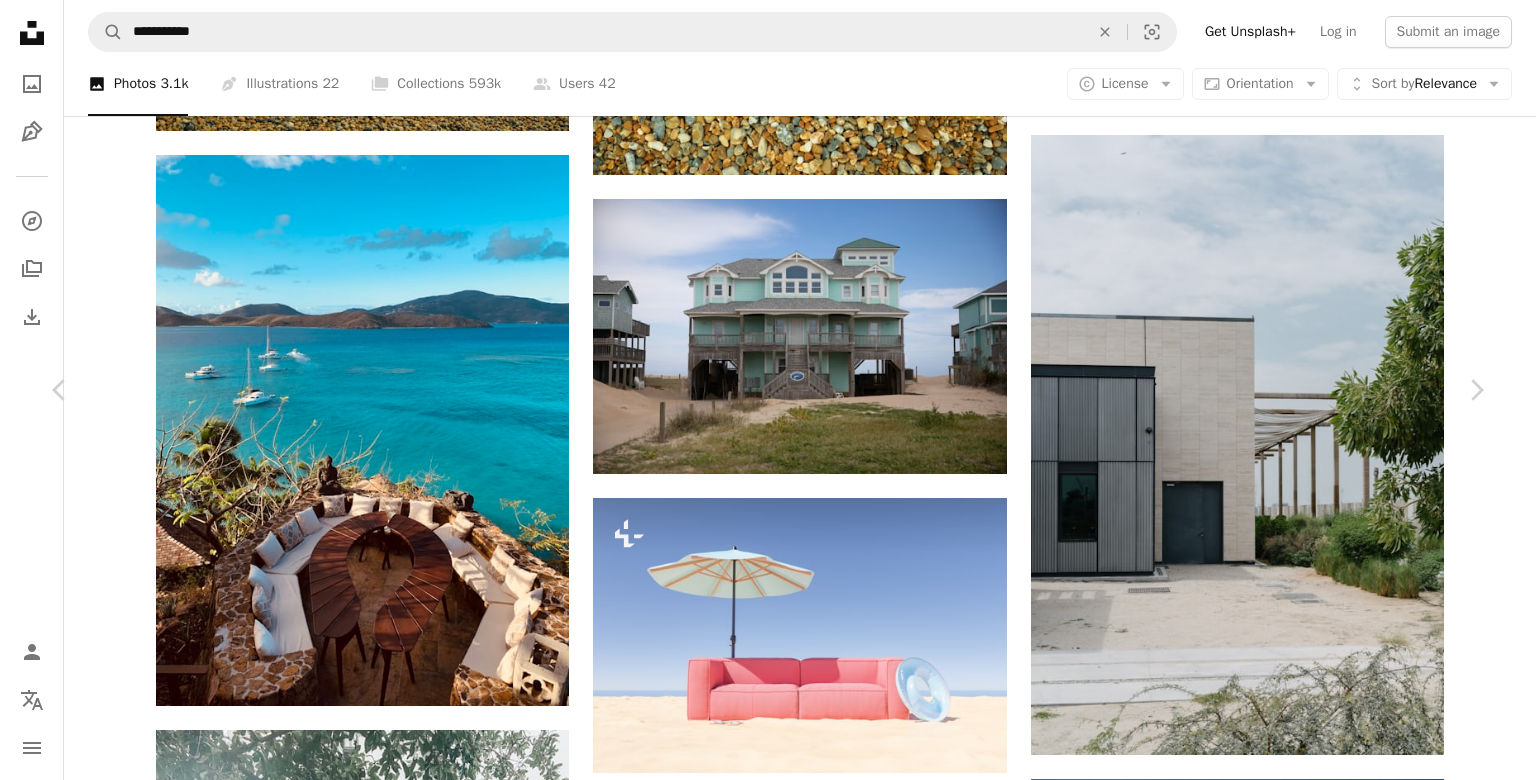 click on "Download free" at bounding box center [1287, 3640] 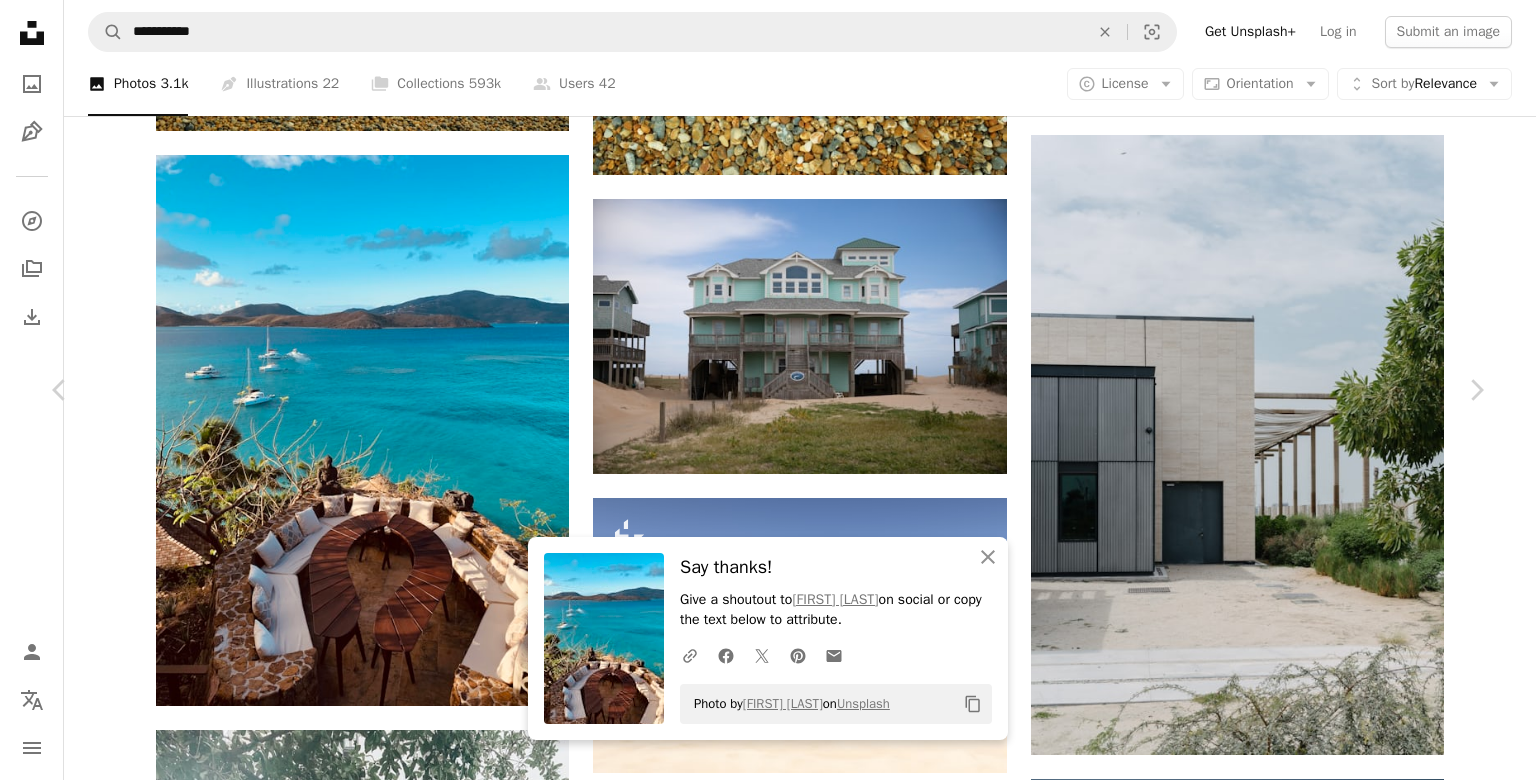 click on "An X shape" at bounding box center [20, 20] 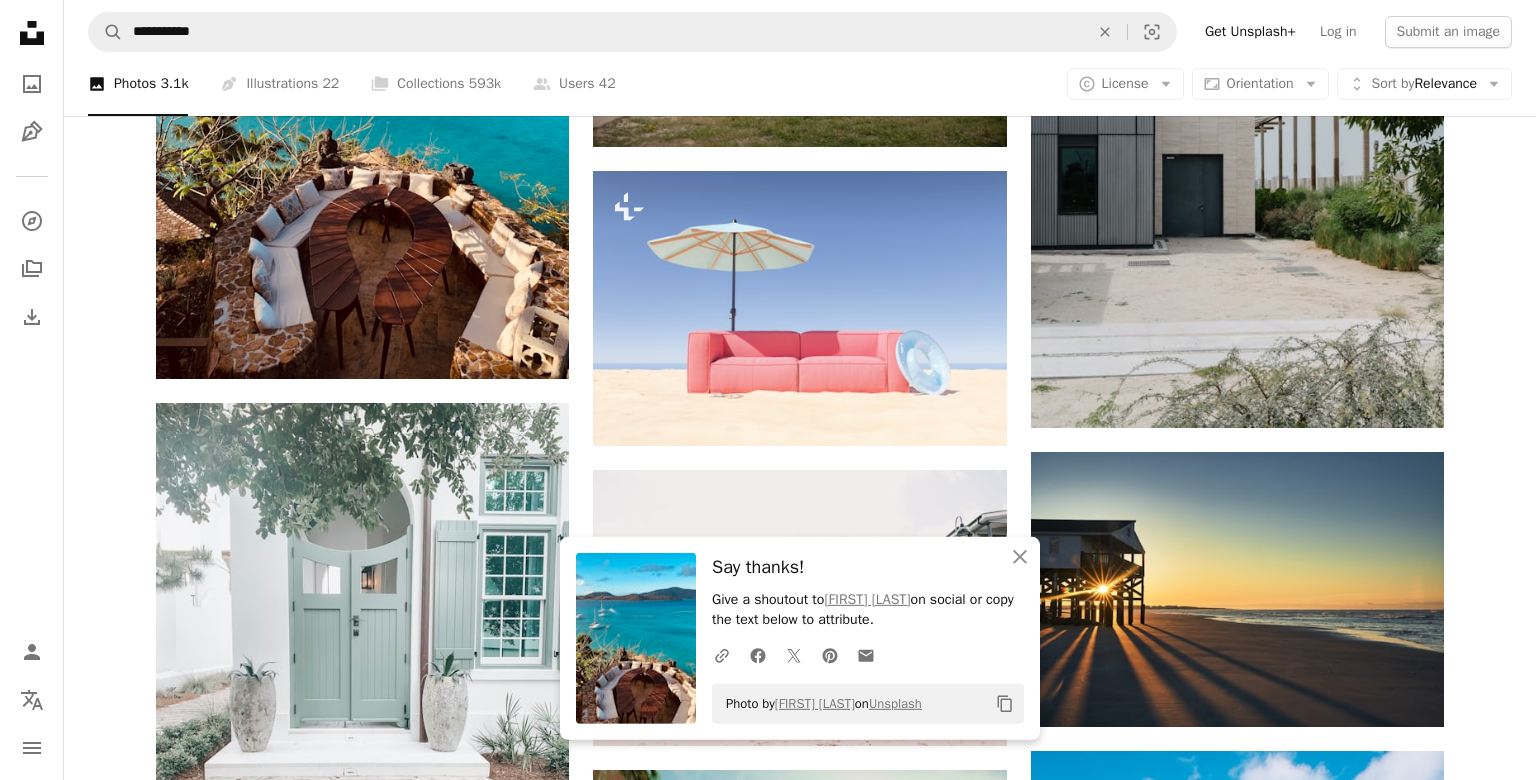 scroll, scrollTop: 10941, scrollLeft: 0, axis: vertical 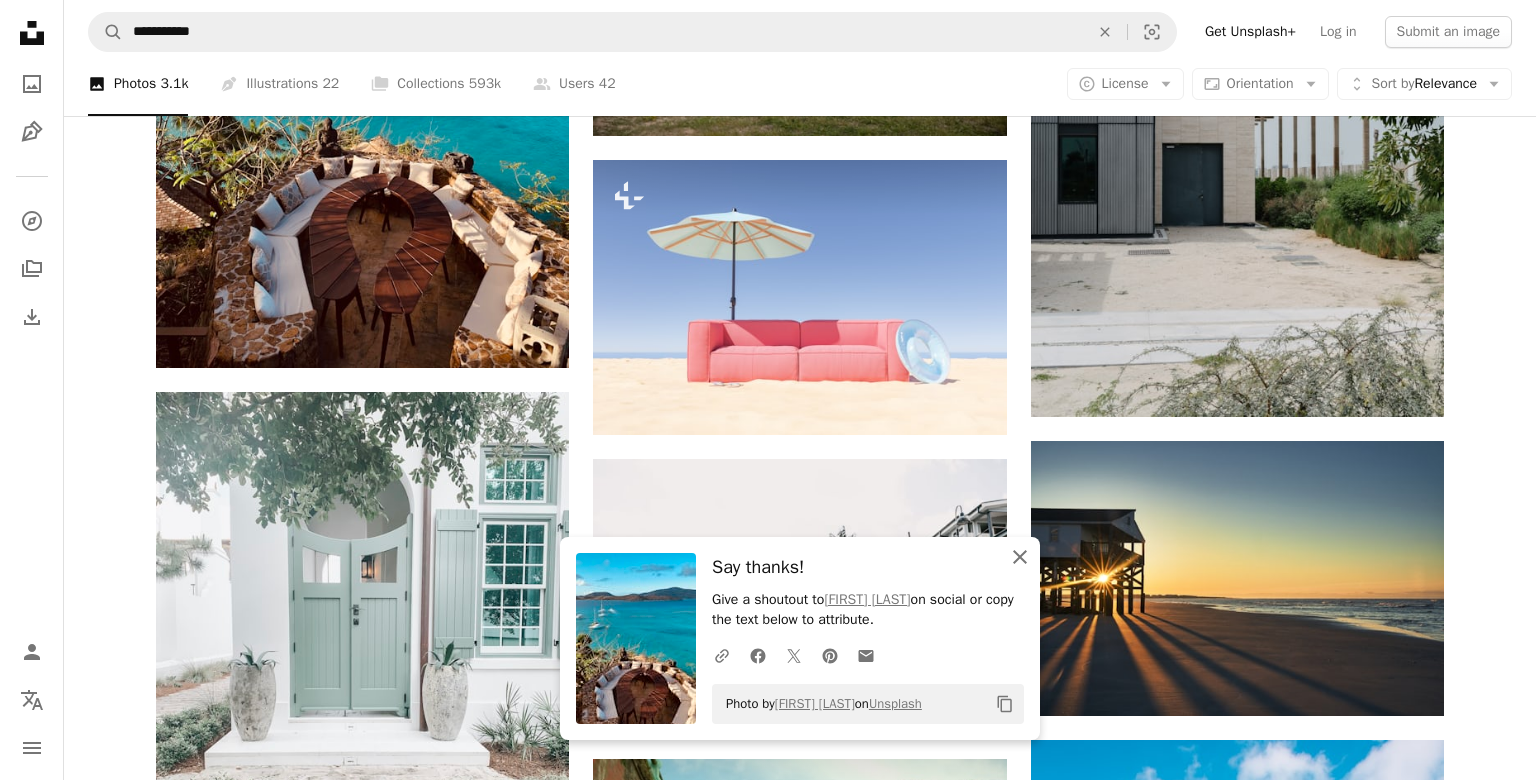 click on "An X shape" 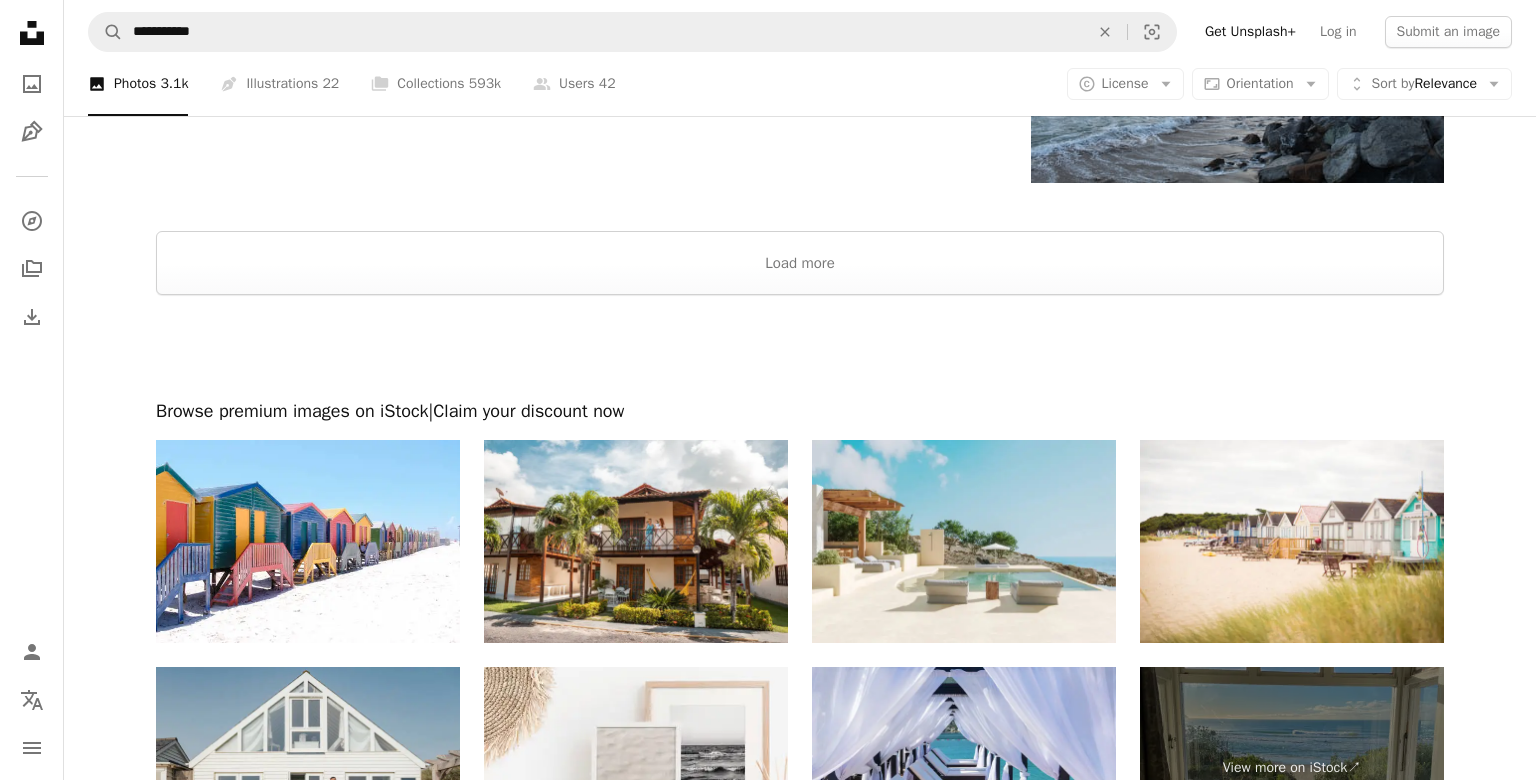 scroll, scrollTop: 13076, scrollLeft: 0, axis: vertical 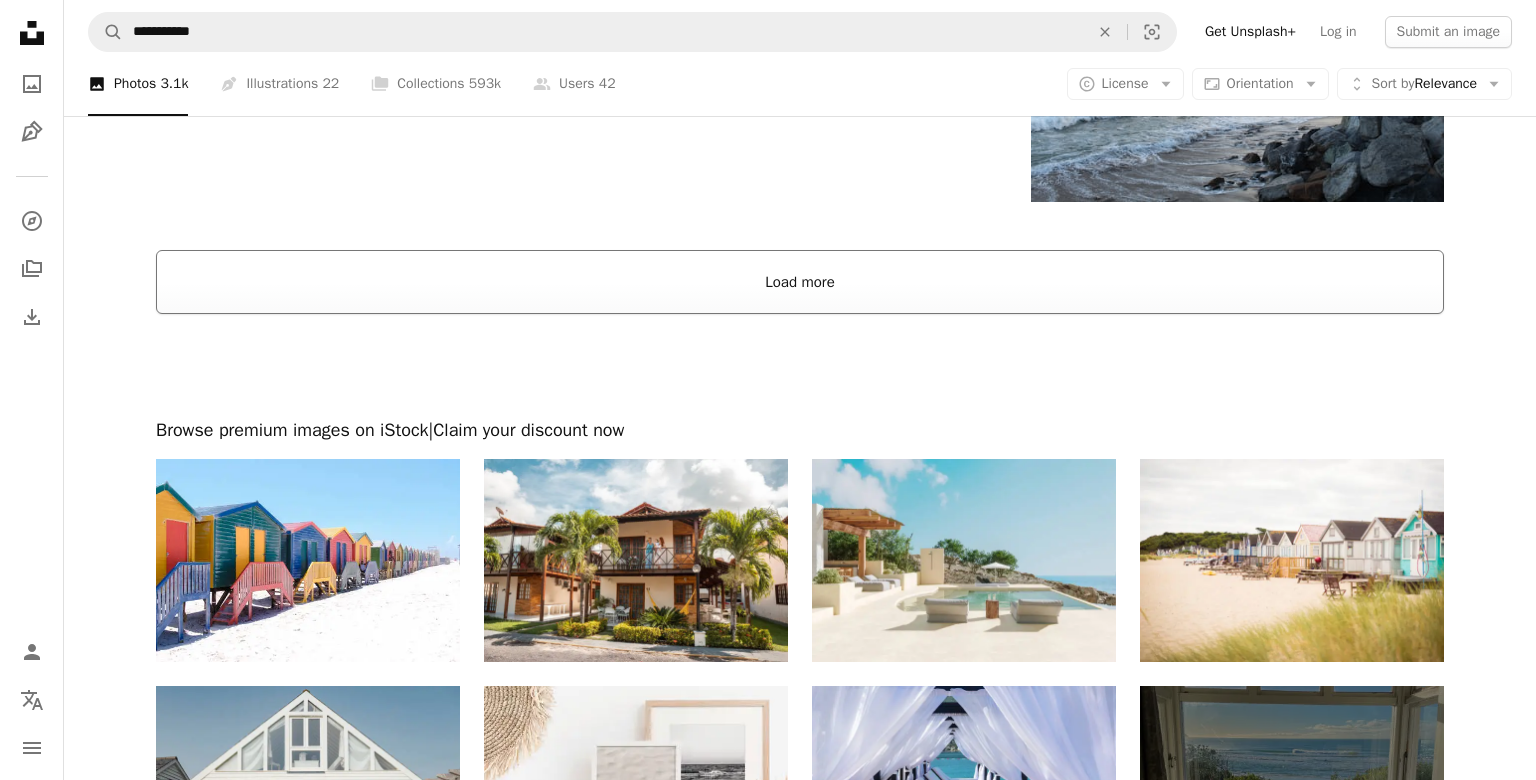 click on "Load more" at bounding box center (800, 282) 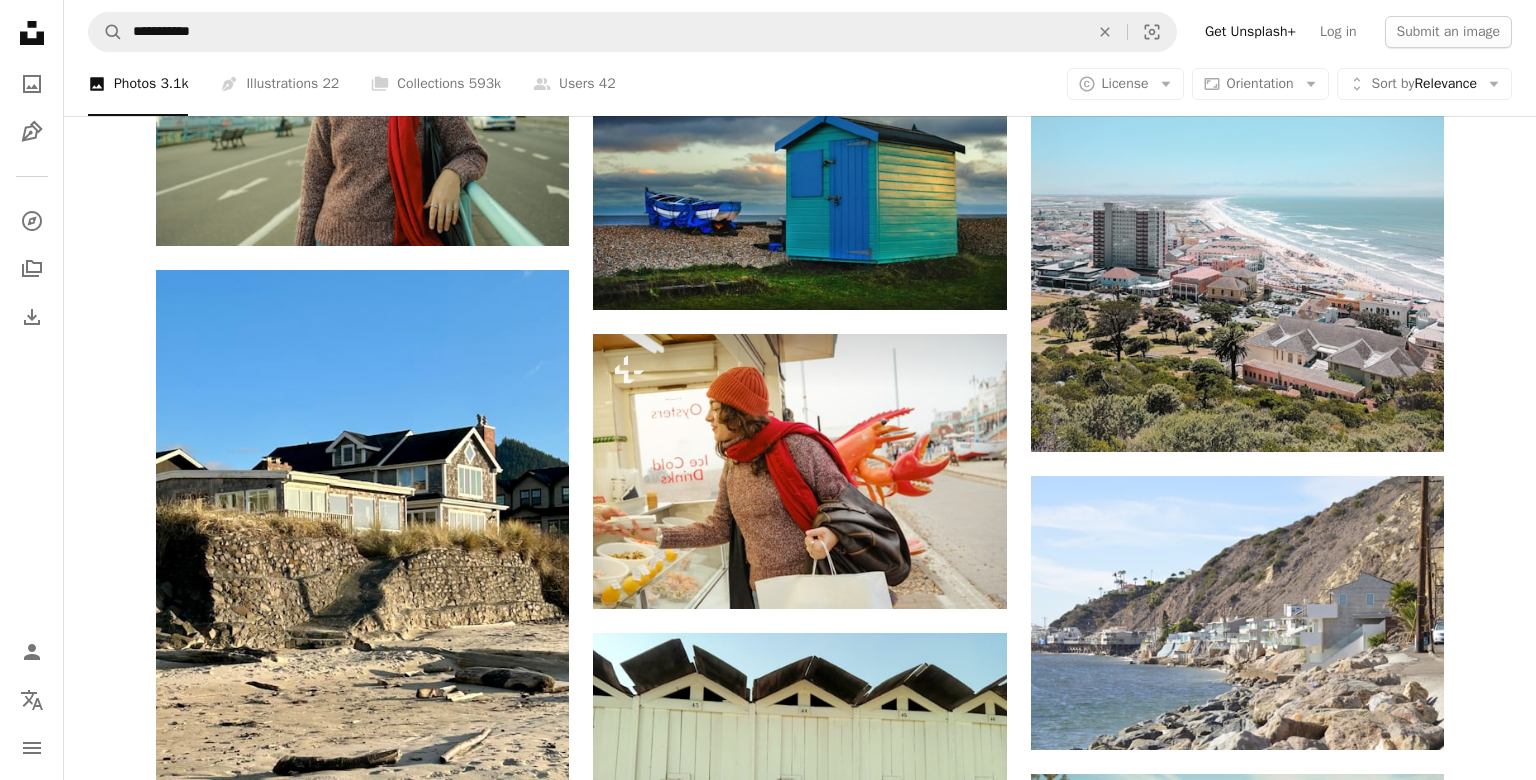 scroll, scrollTop: 14768, scrollLeft: 0, axis: vertical 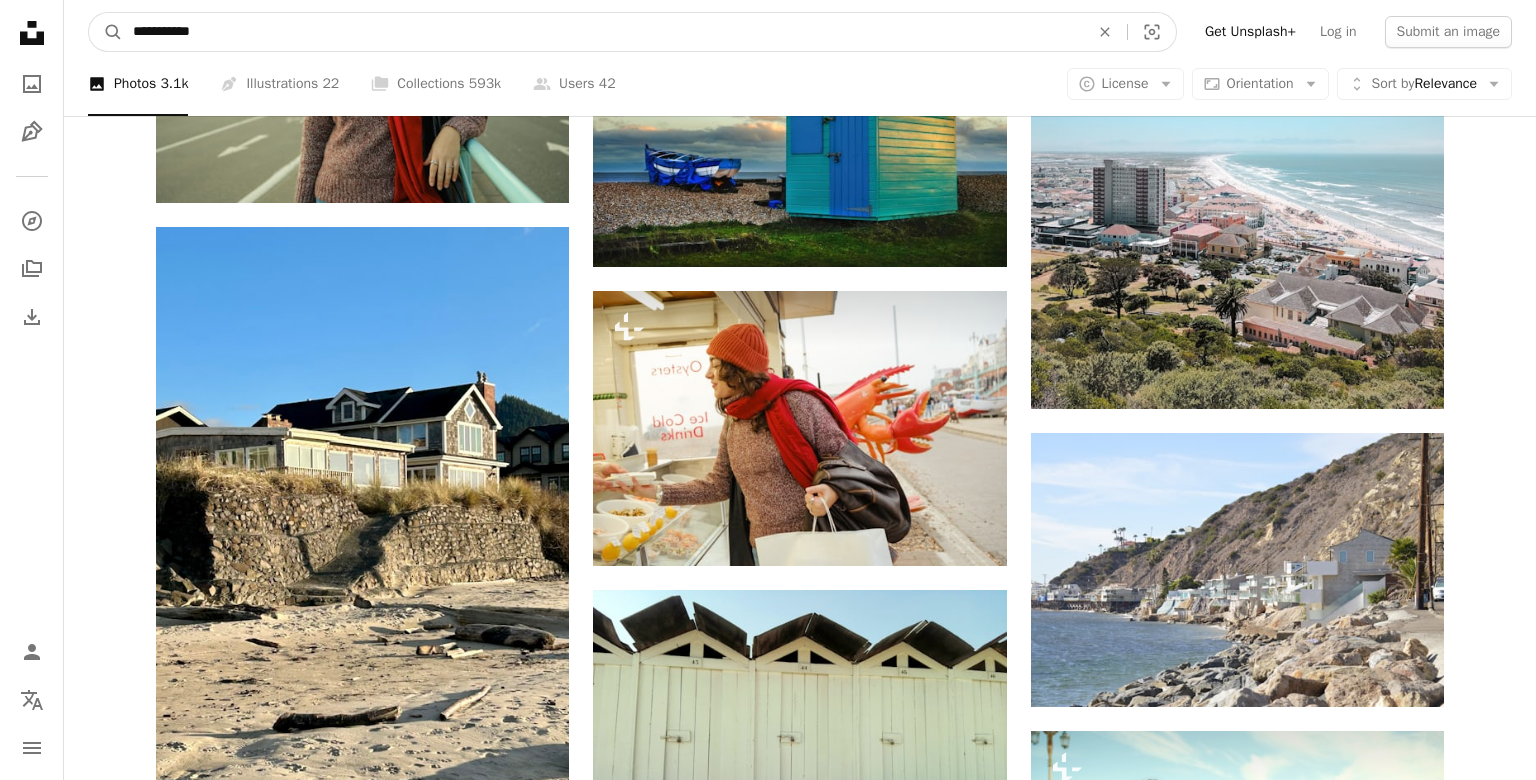 drag, startPoint x: 279, startPoint y: 34, endPoint x: 94, endPoint y: 46, distance: 185.38878 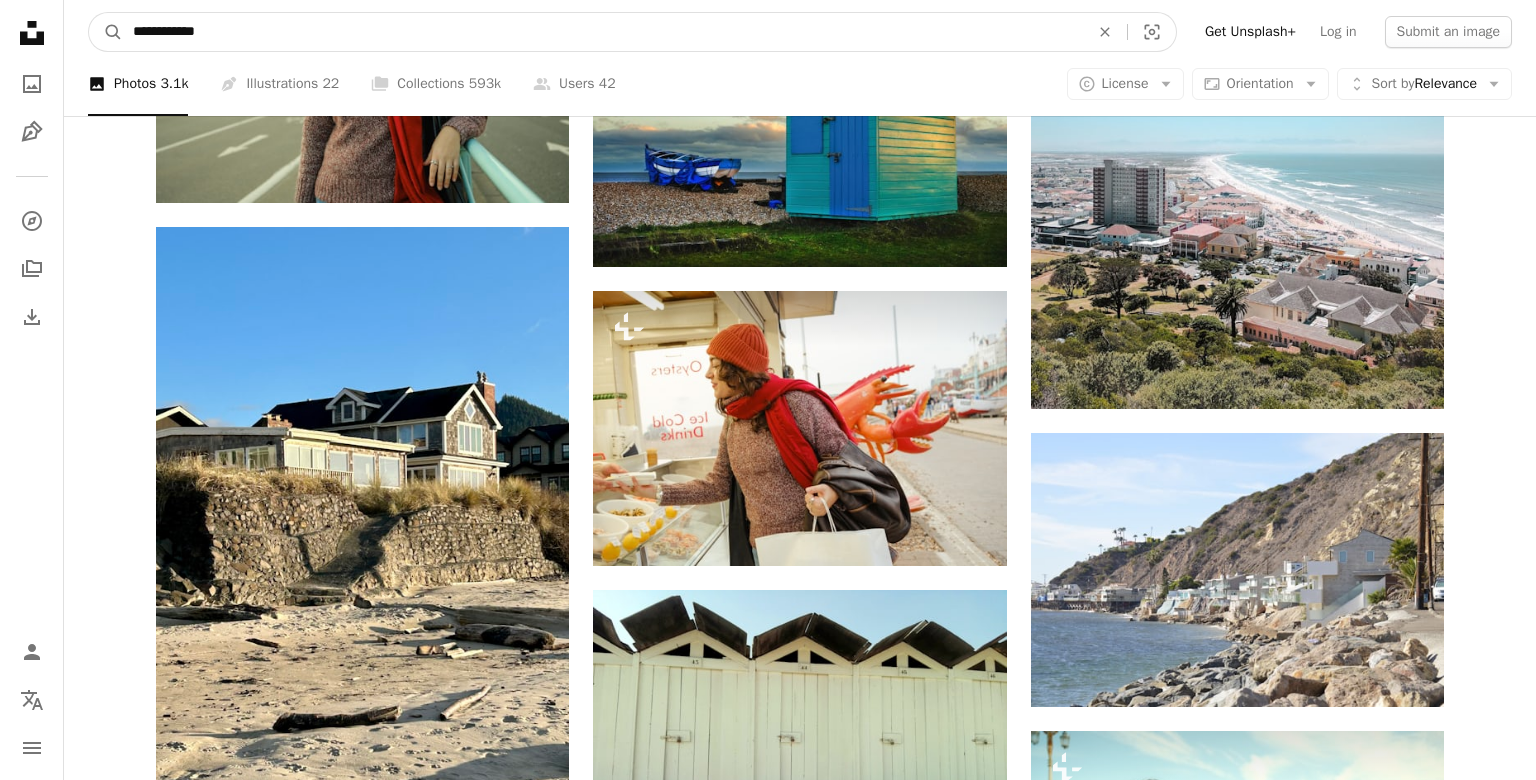 type on "**********" 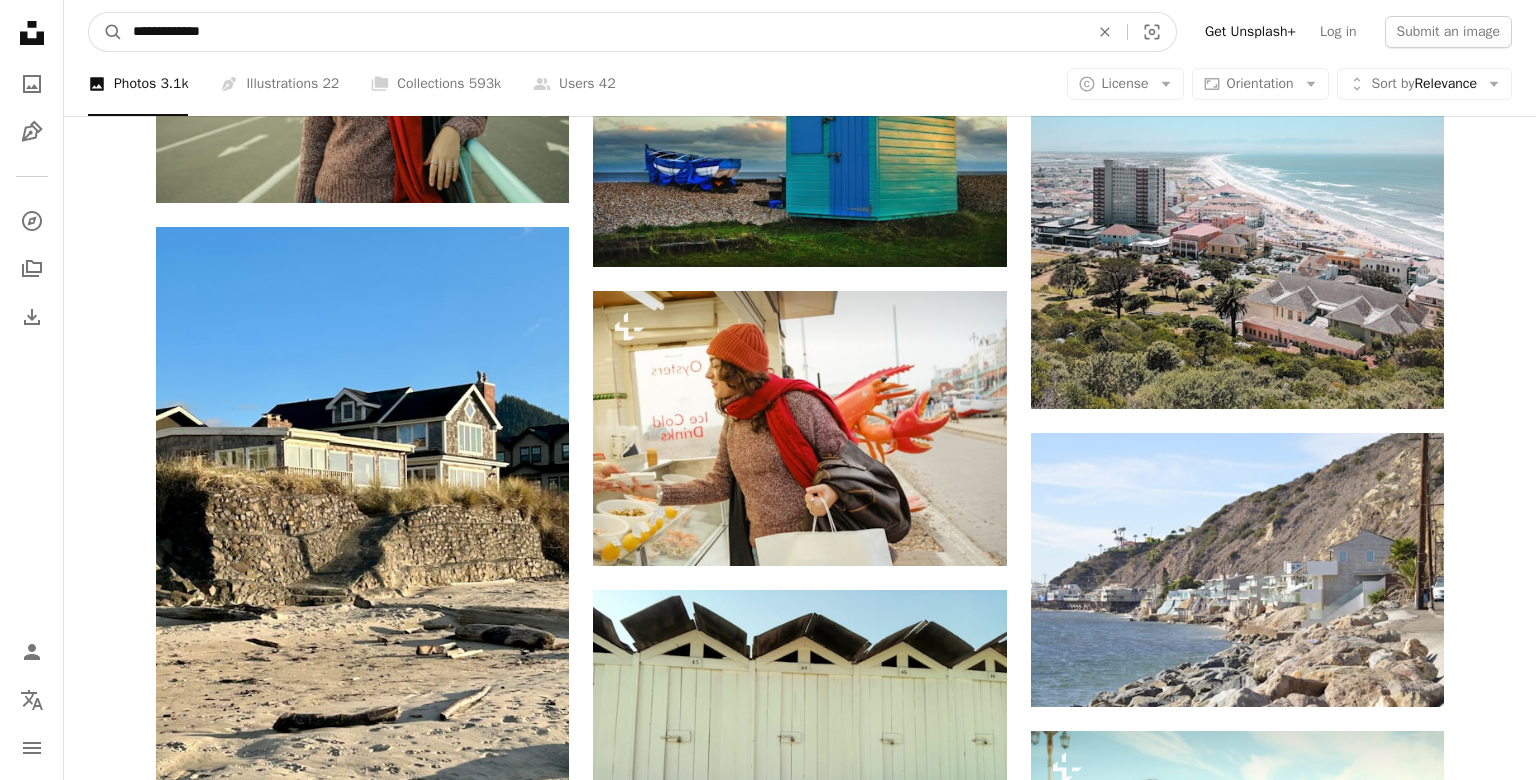 click on "A magnifying glass" at bounding box center [106, 32] 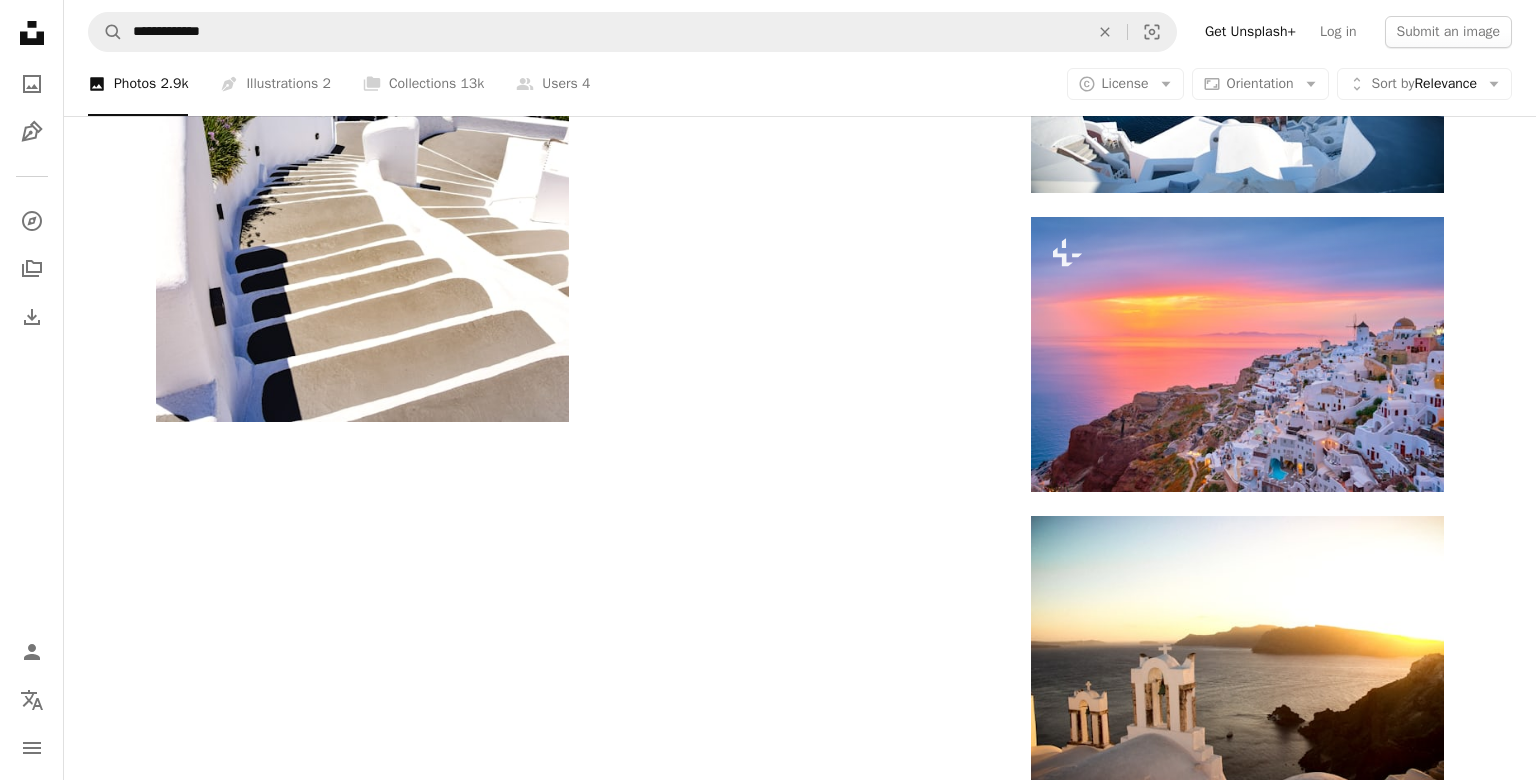 scroll, scrollTop: 3384, scrollLeft: 0, axis: vertical 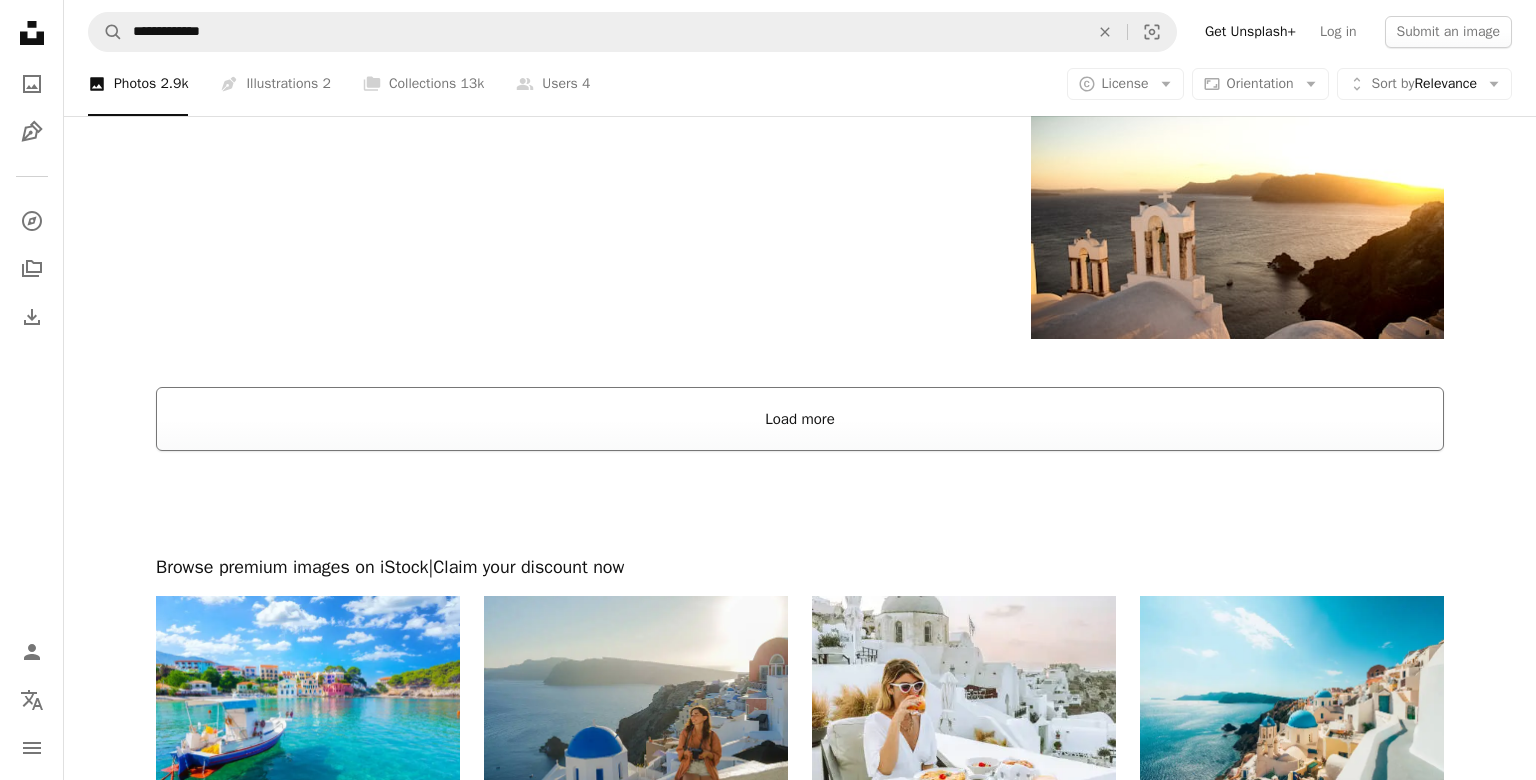 click on "Load more" at bounding box center [800, 419] 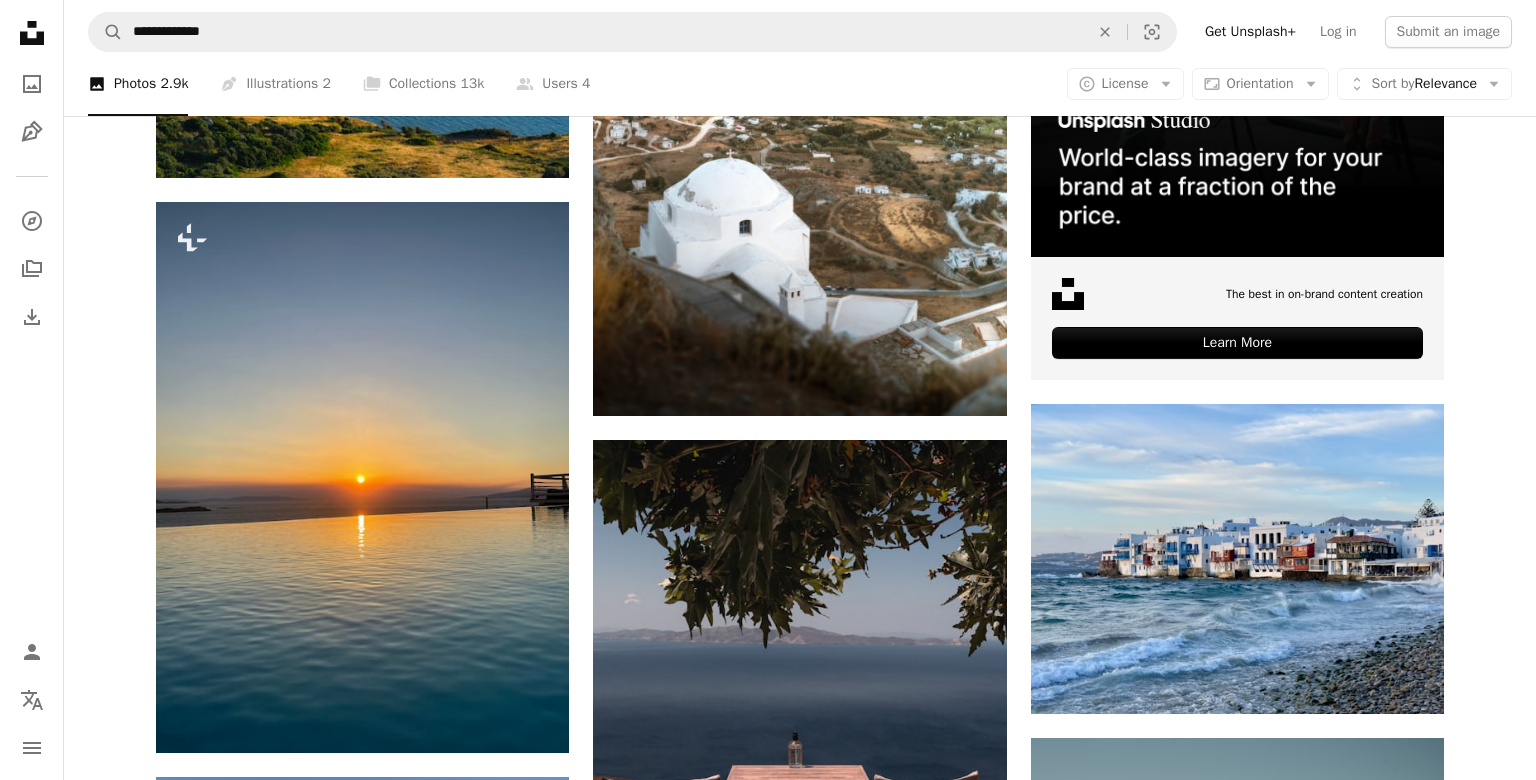 scroll, scrollTop: 8911, scrollLeft: 0, axis: vertical 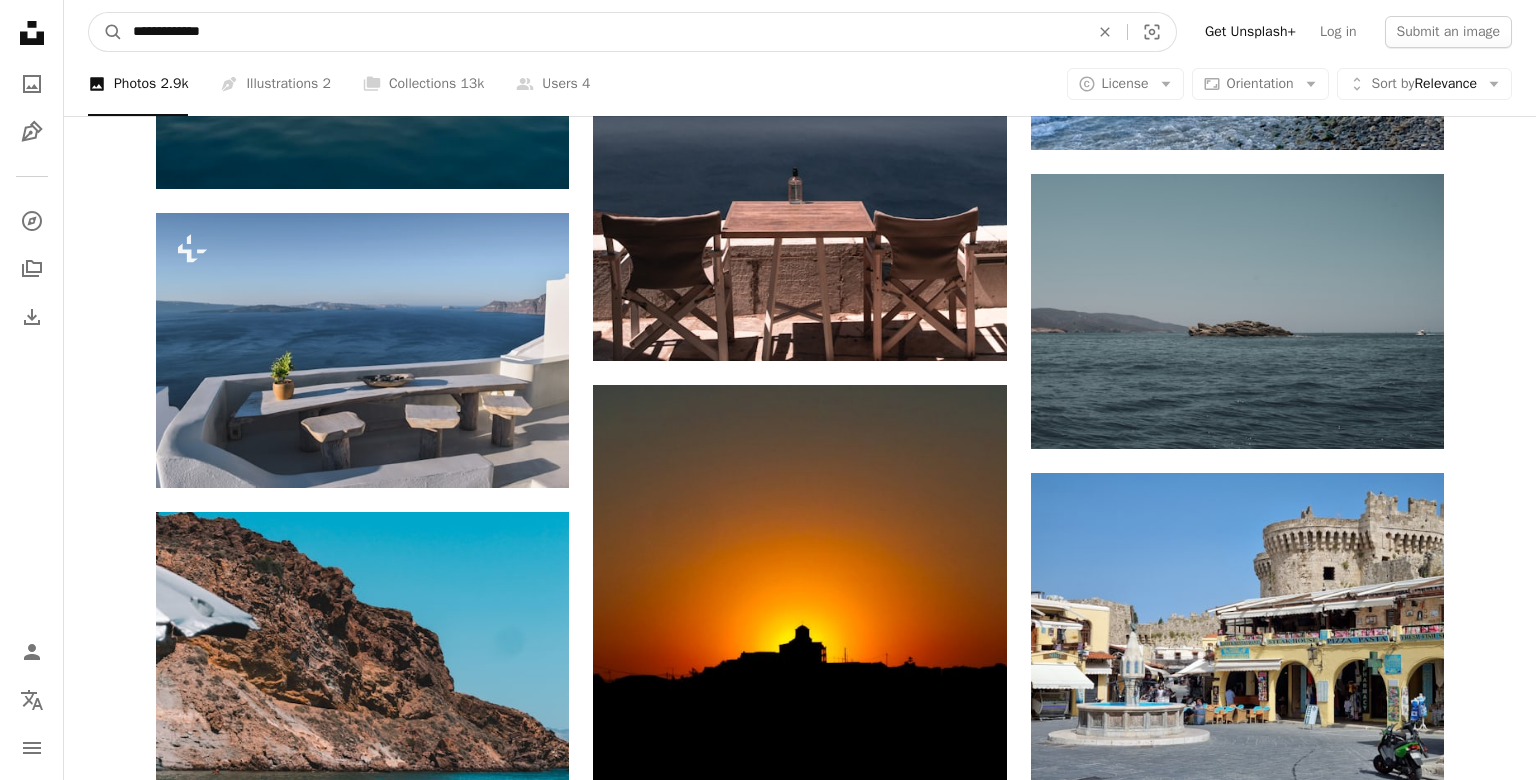 drag, startPoint x: 171, startPoint y: 33, endPoint x: 592, endPoint y: 59, distance: 421.8021 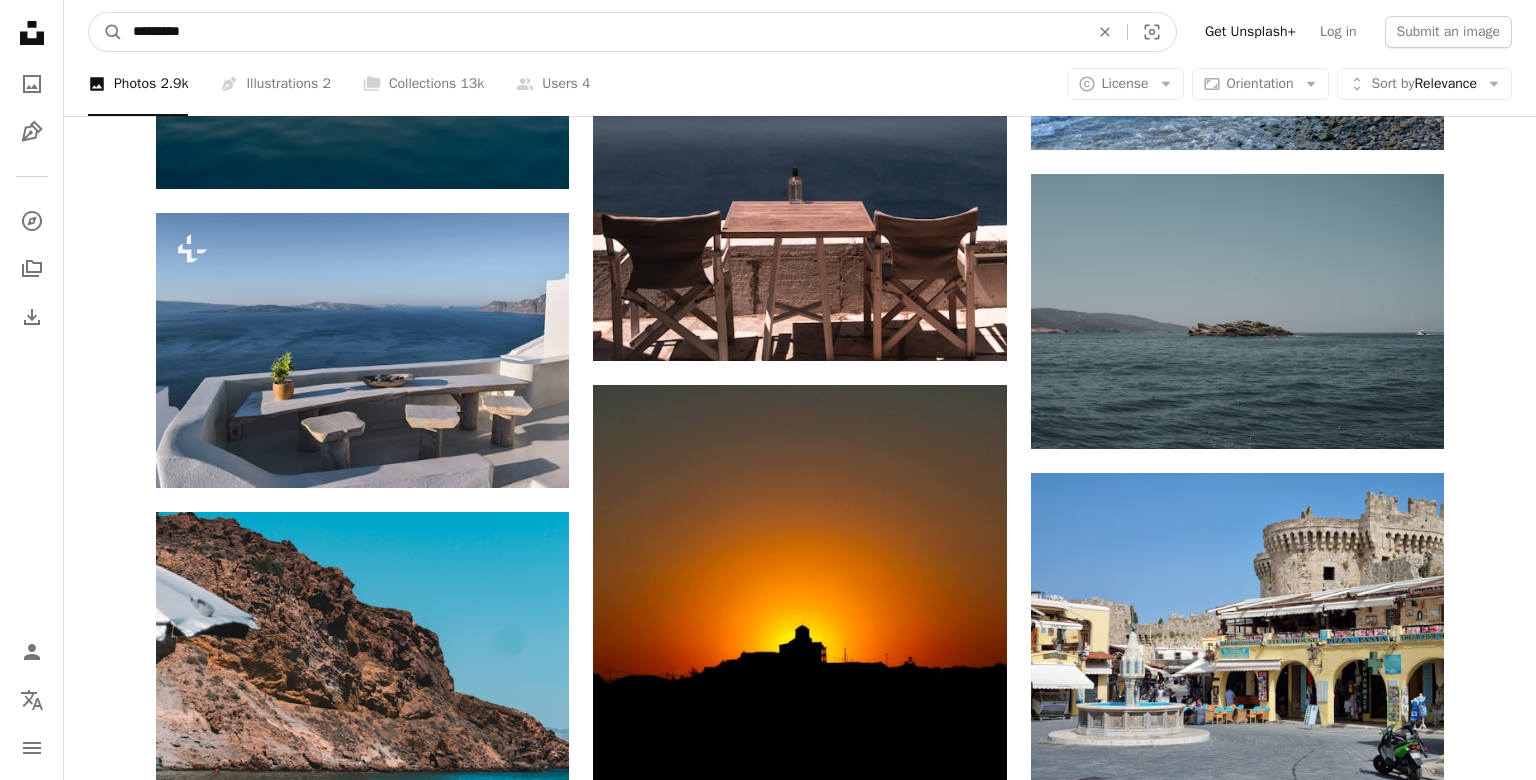 type on "**********" 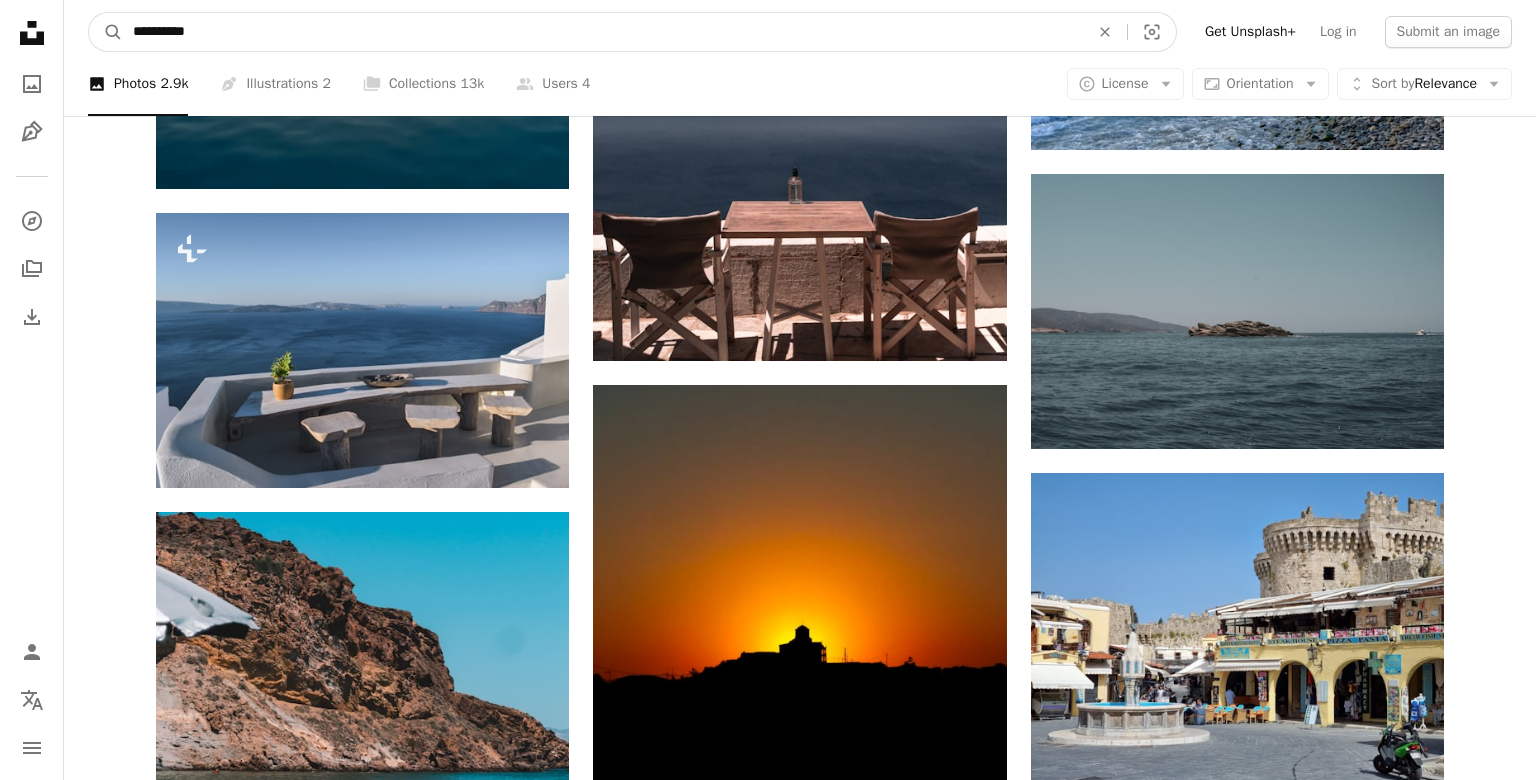 click on "A magnifying glass" at bounding box center (106, 32) 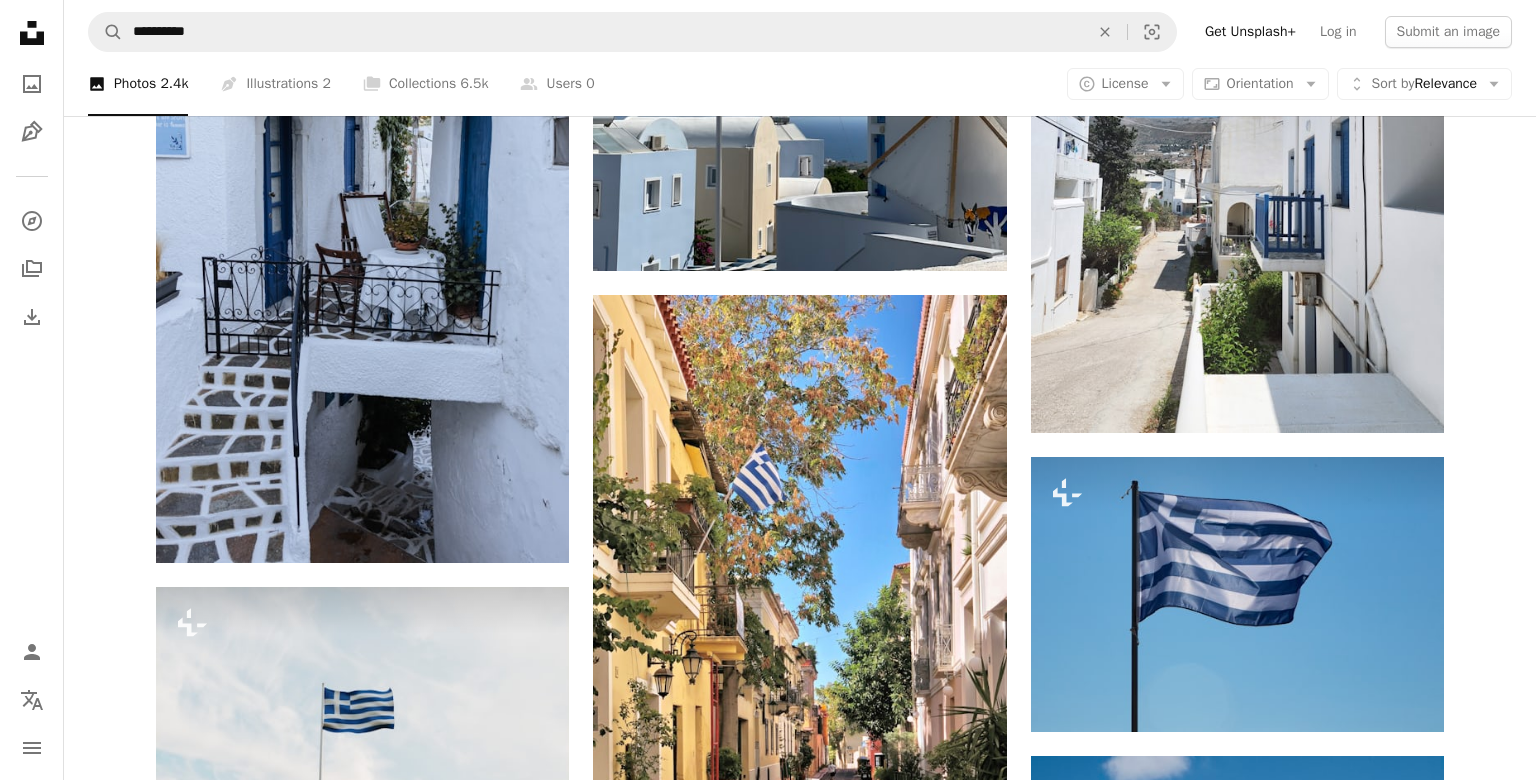 scroll, scrollTop: 2368, scrollLeft: 0, axis: vertical 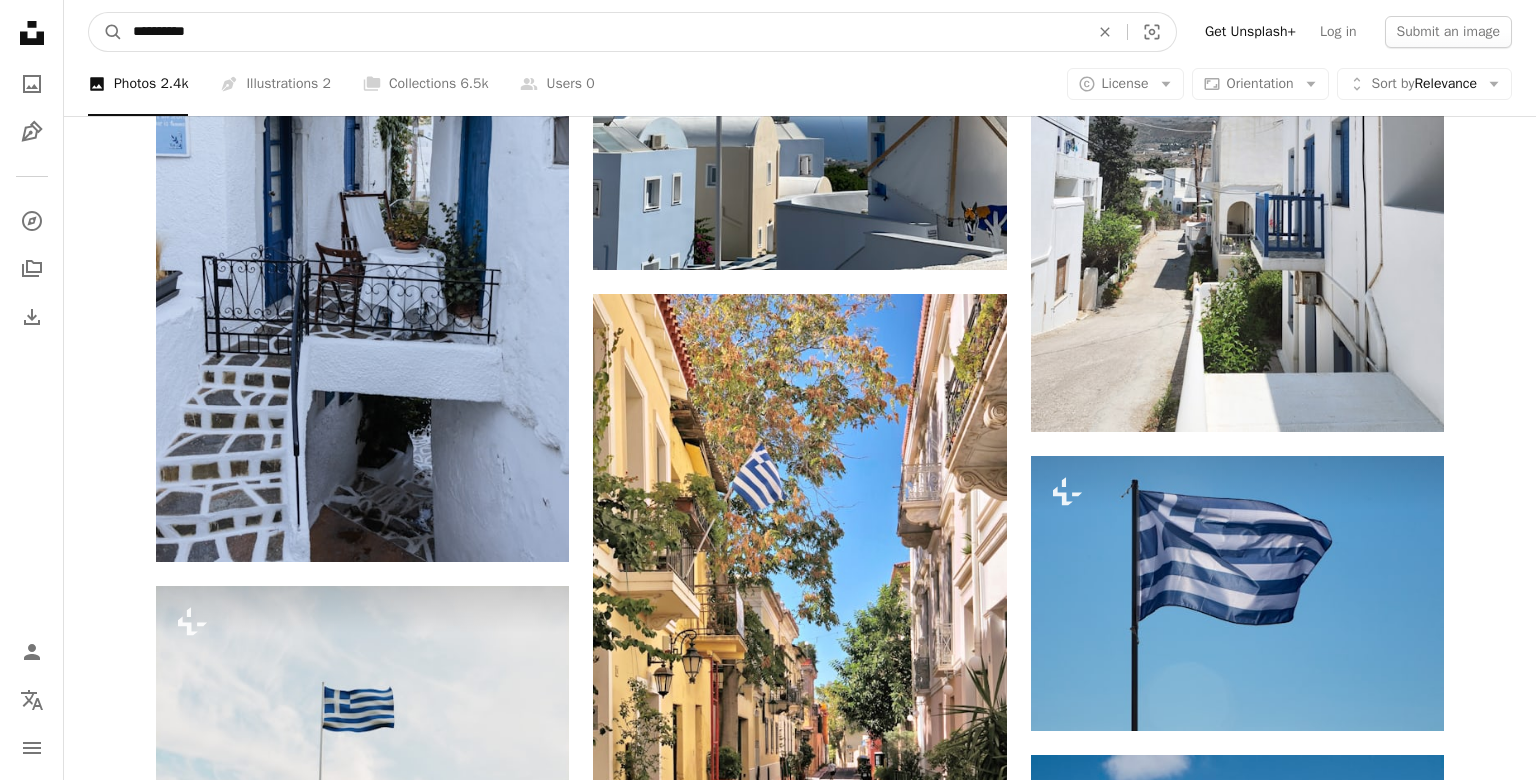 drag, startPoint x: 249, startPoint y: 33, endPoint x: 86, endPoint y: 30, distance: 163.0276 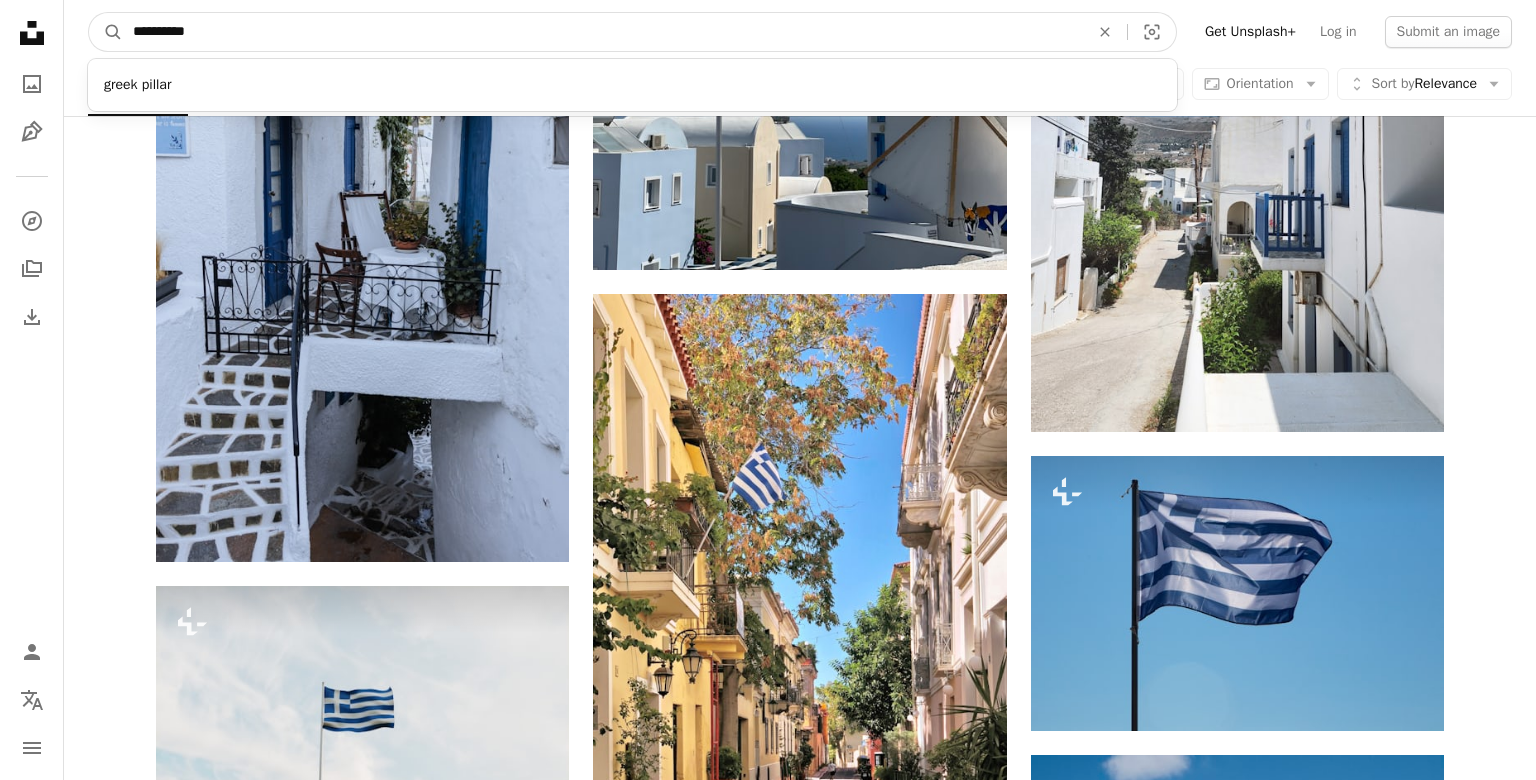 type on "**********" 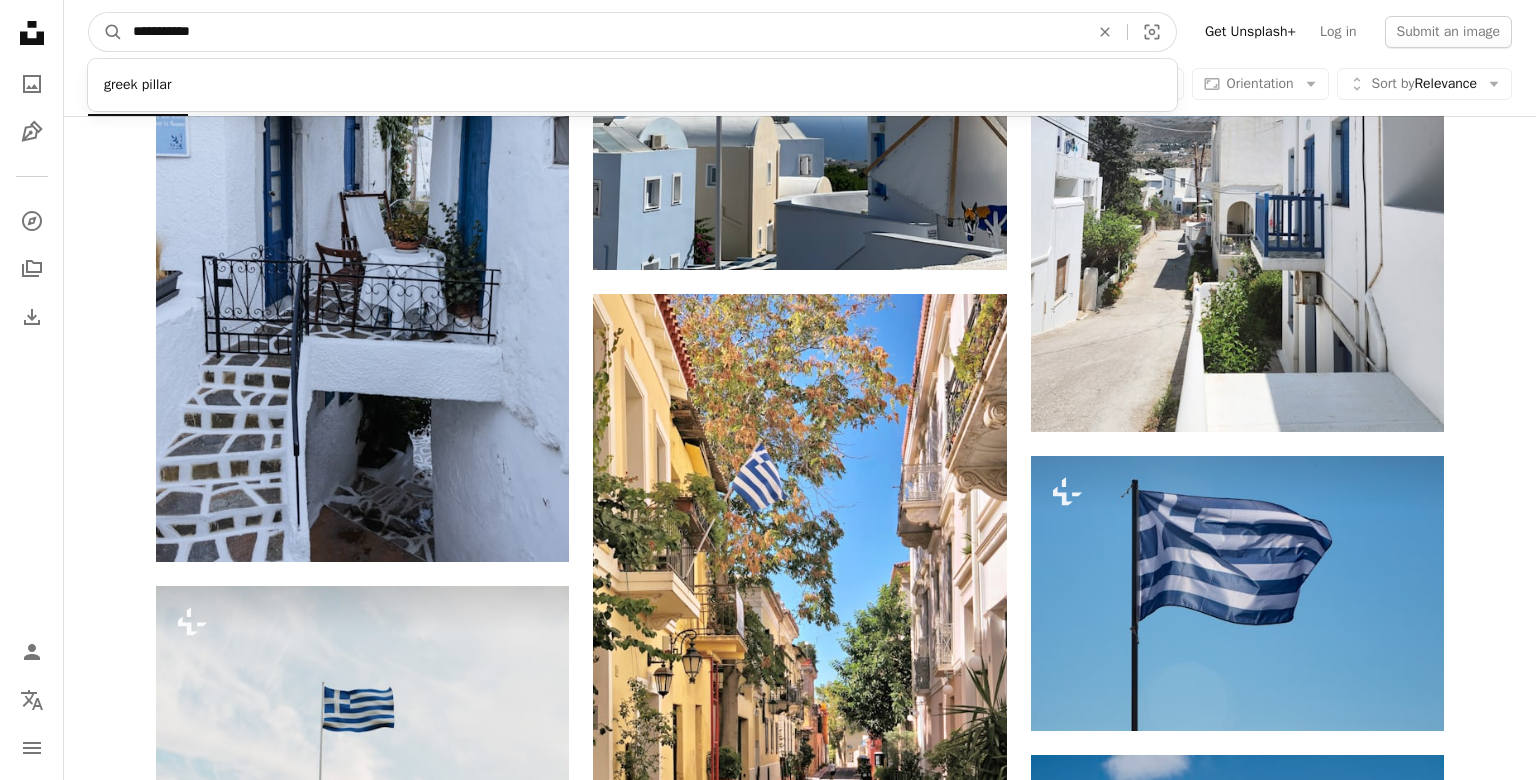 click on "A magnifying glass" at bounding box center [106, 32] 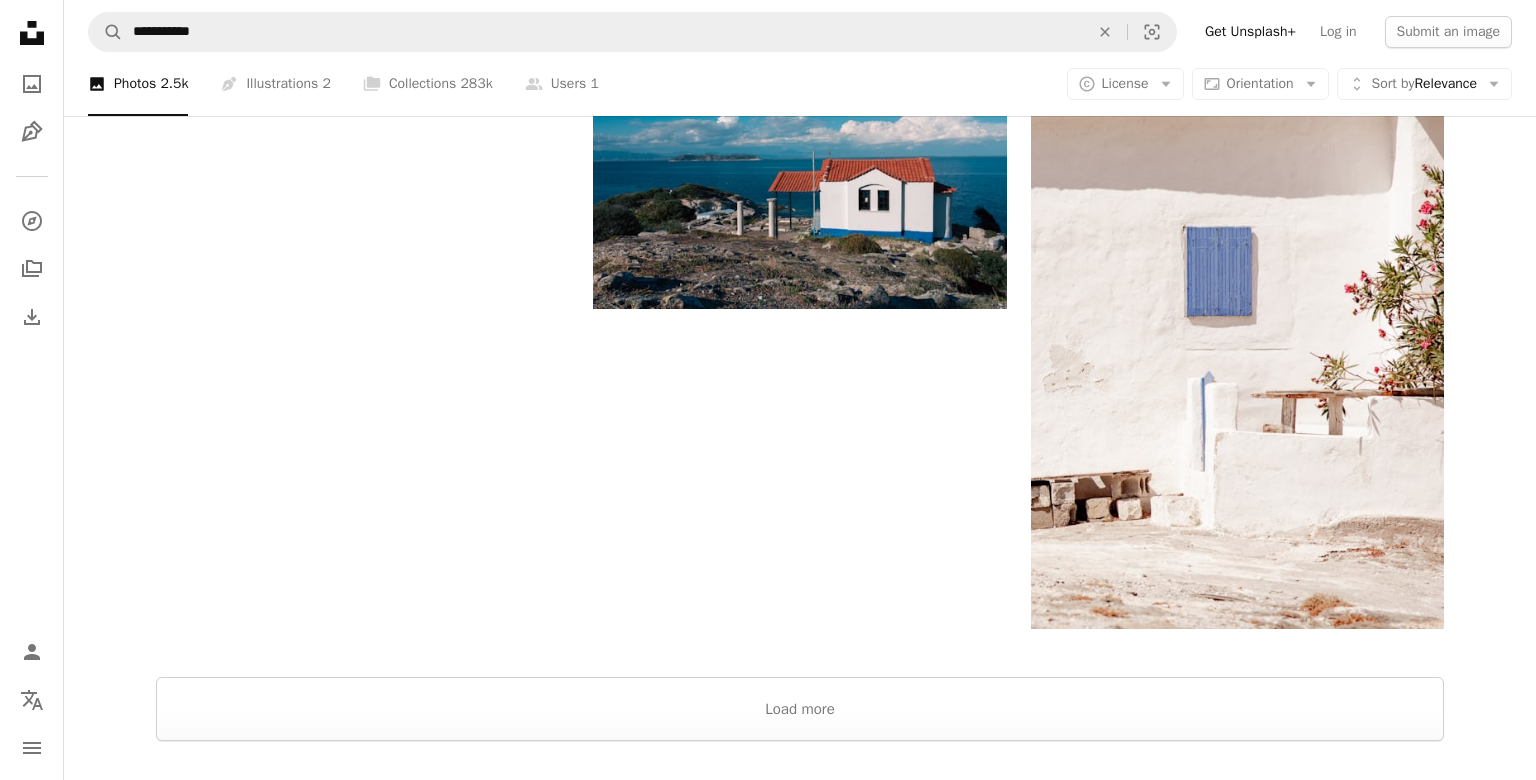 scroll, scrollTop: 3496, scrollLeft: 0, axis: vertical 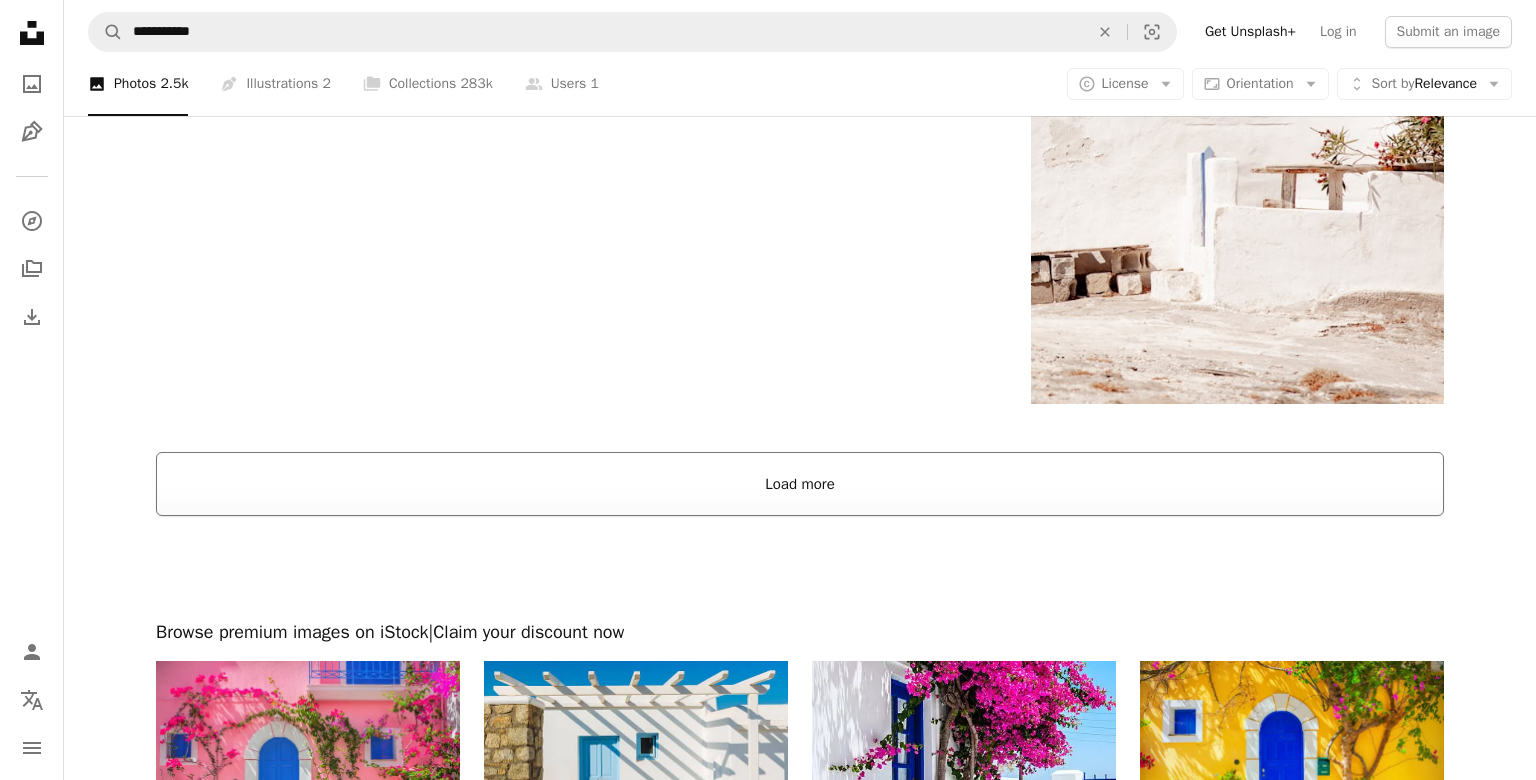 click on "Load more" at bounding box center [800, 484] 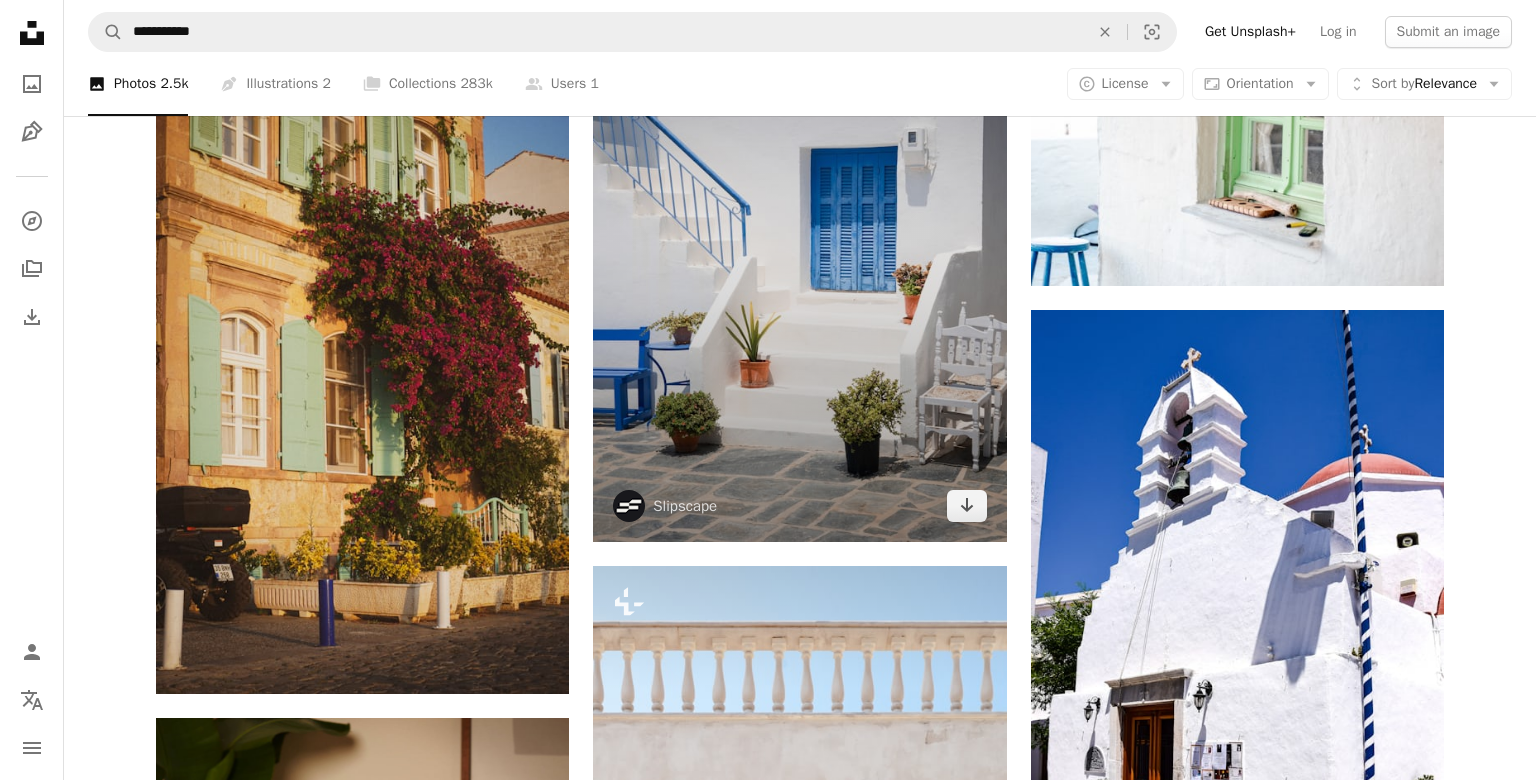 scroll, scrollTop: 4286, scrollLeft: 0, axis: vertical 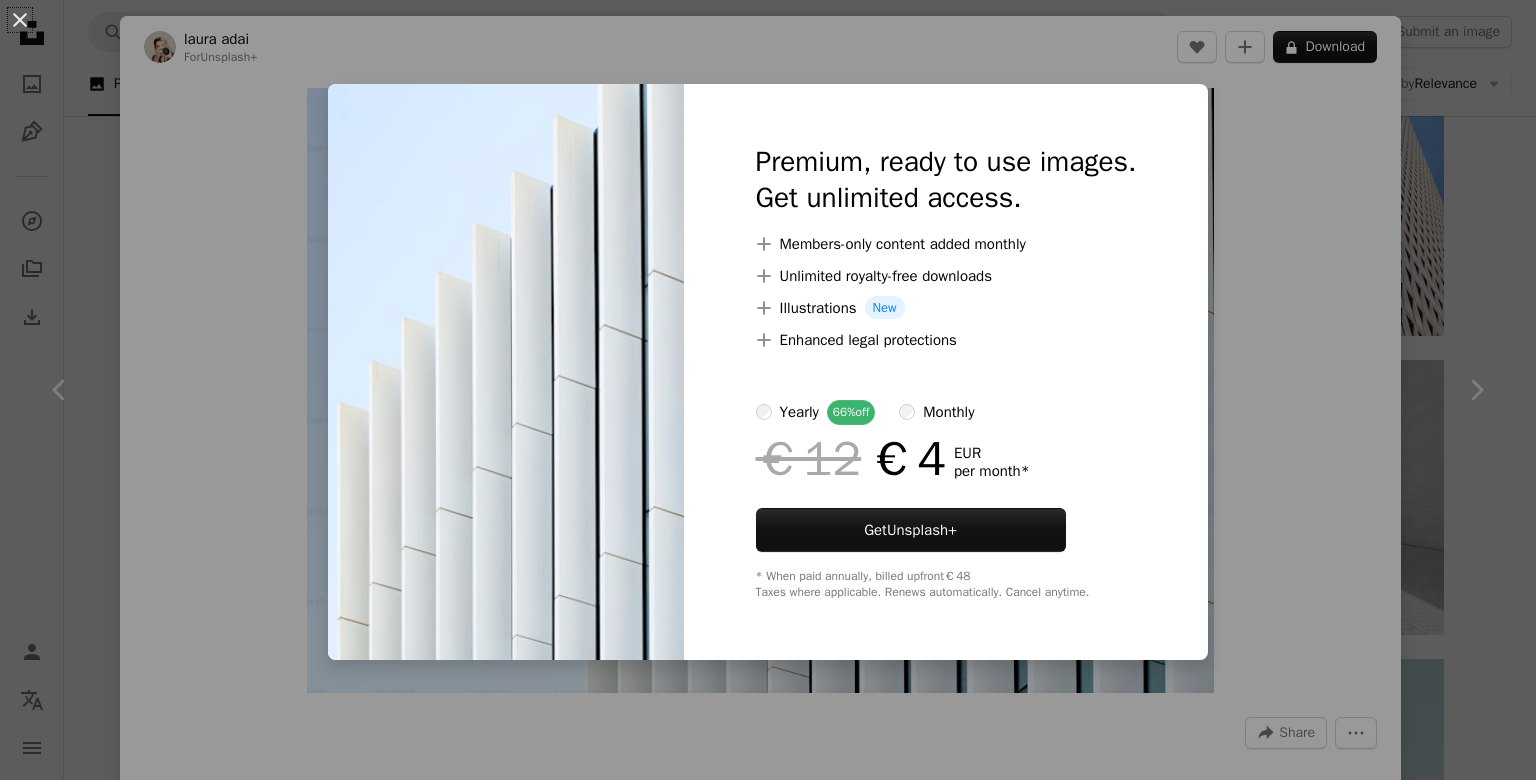 click on "An X shape Premium, ready to use images. Get unlimited access. A plus sign Members-only content added monthly A plus sign Unlimited royalty-free downloads A plus sign Illustrations  New A plus sign Enhanced legal protections yearly 66%  off monthly €12   €4 EUR per month * Get  Unsplash+ * When paid annually, billed upfront  €48 Taxes where applicable. Renews automatically. Cancel anytime." at bounding box center (768, 390) 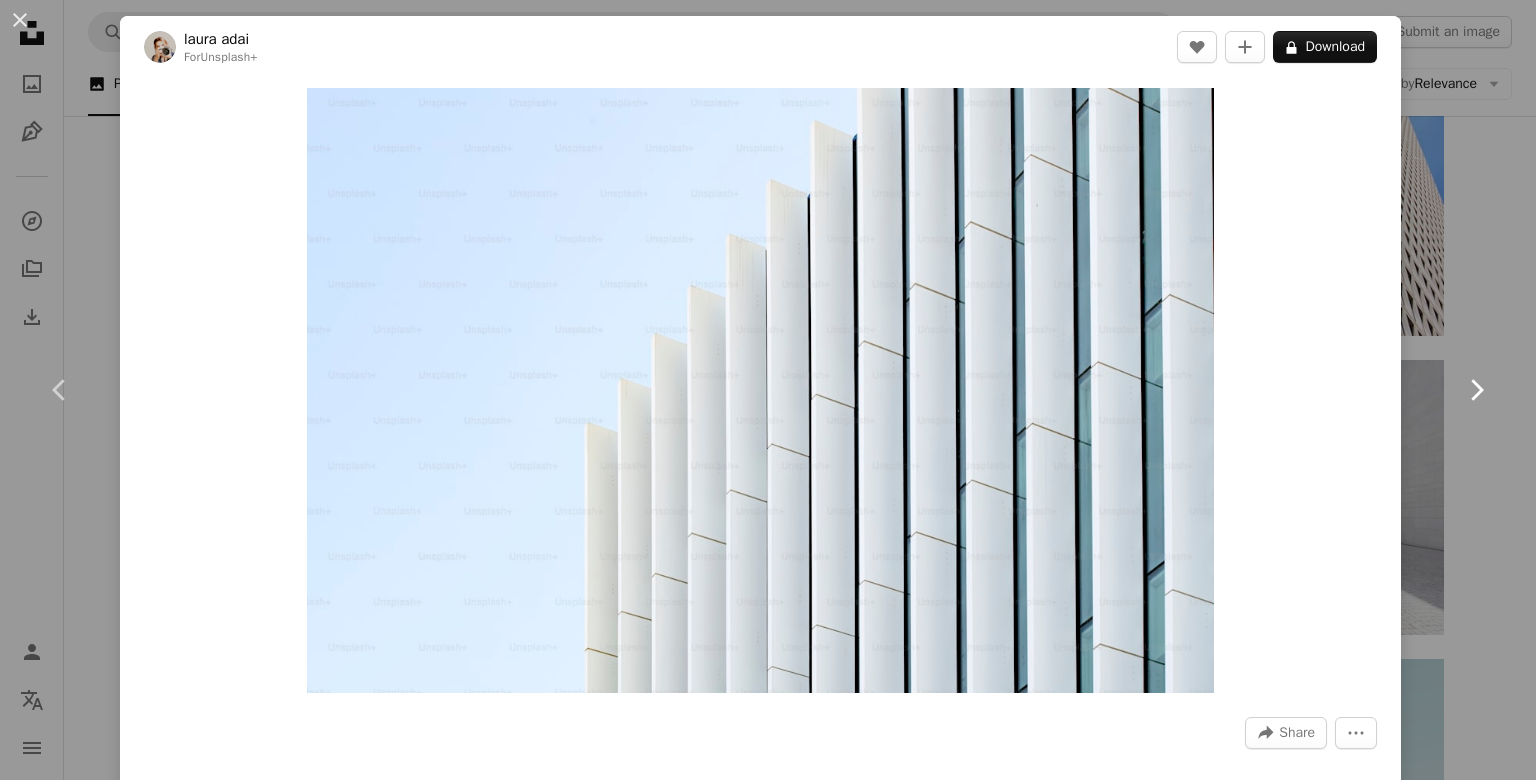 click on "Chevron right" 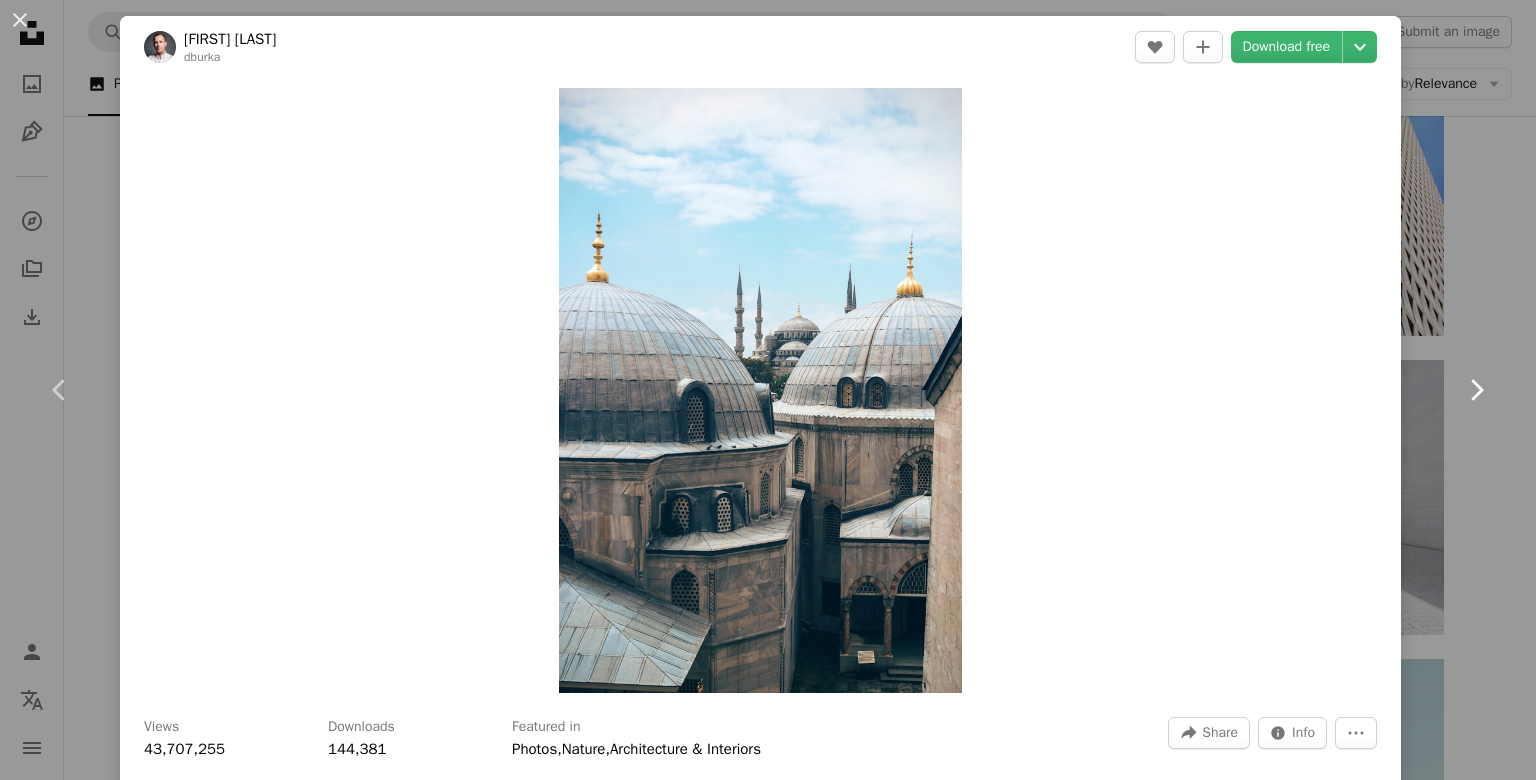 click on "Chevron right" 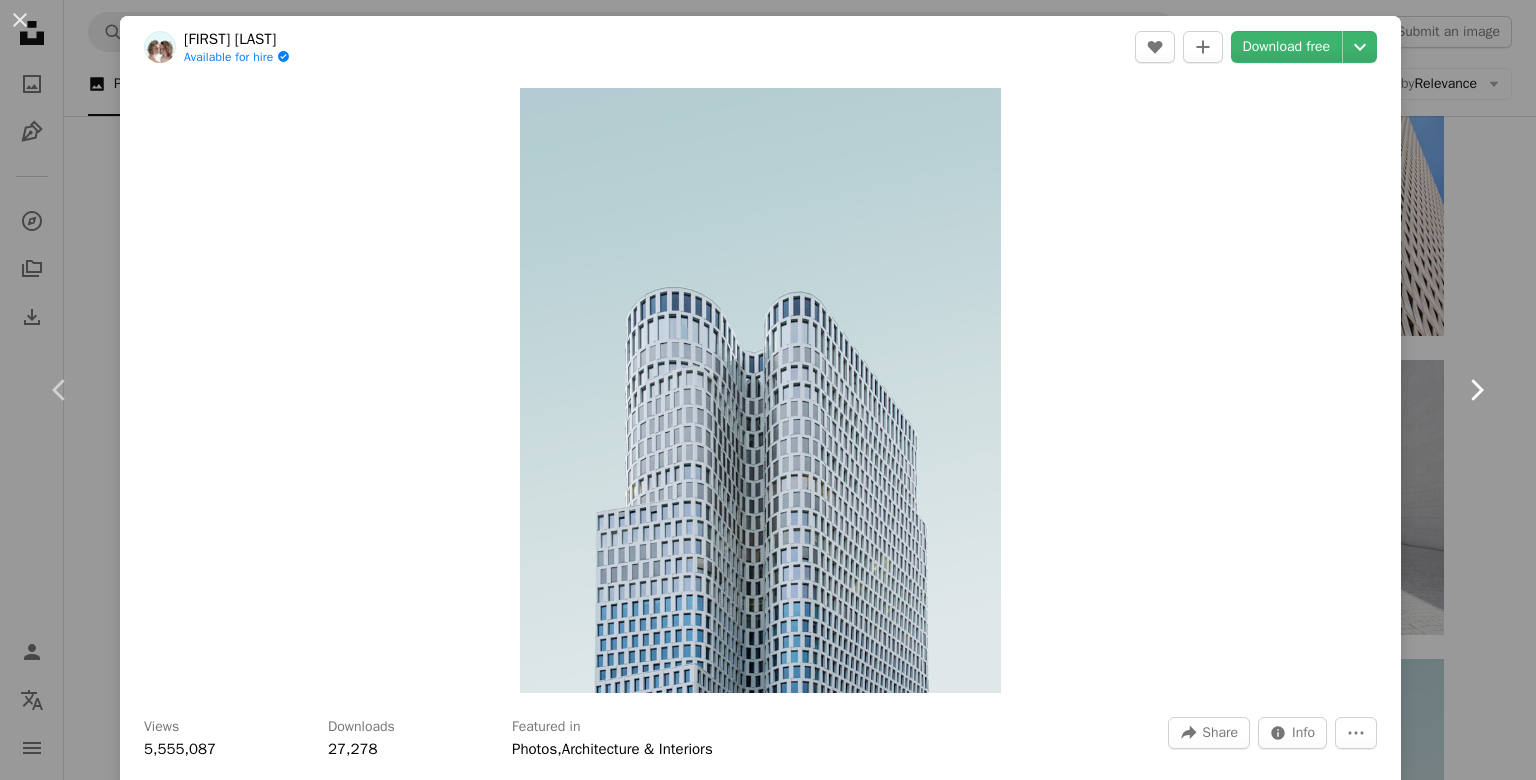 click on "Chevron right" 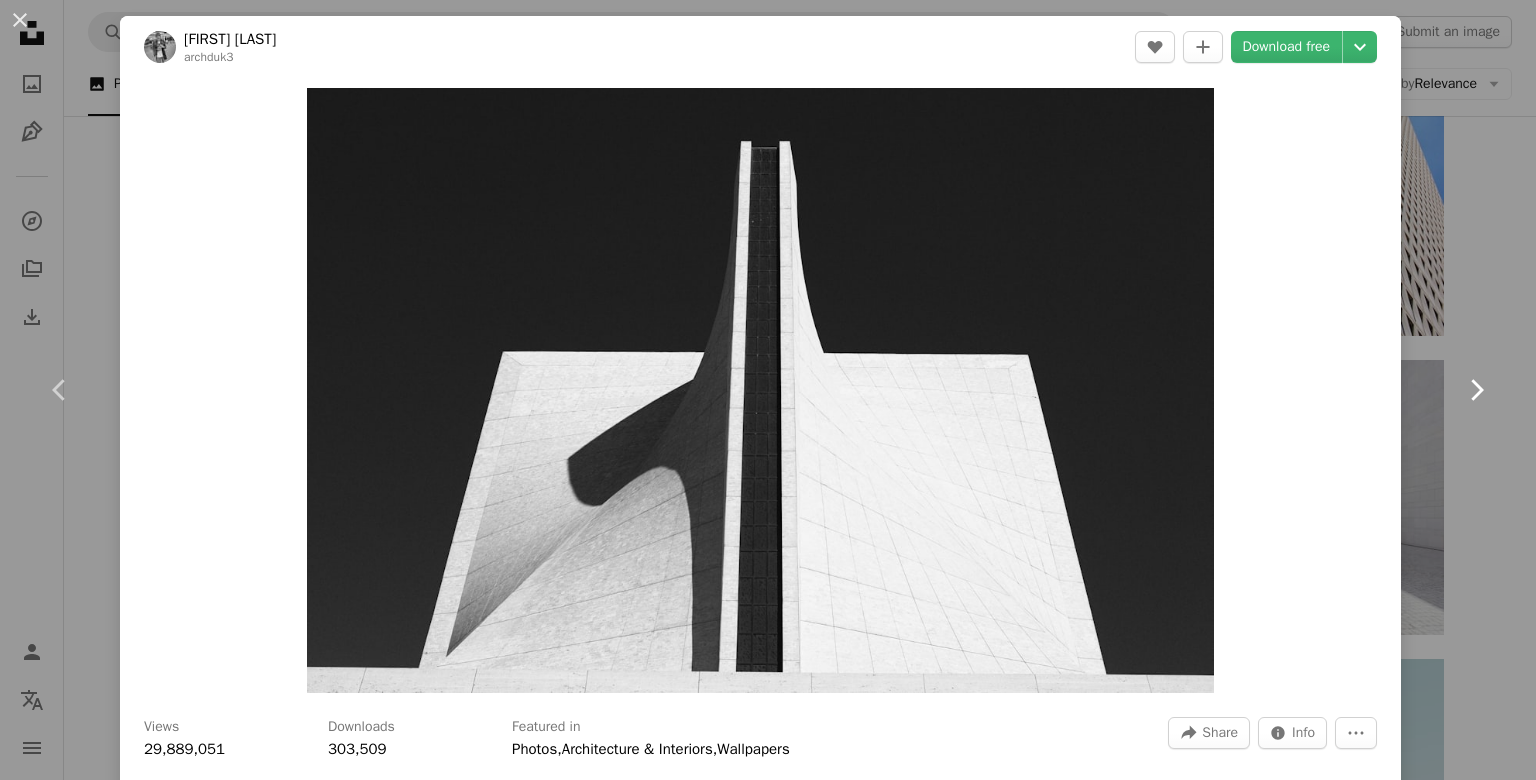 click on "Chevron right" 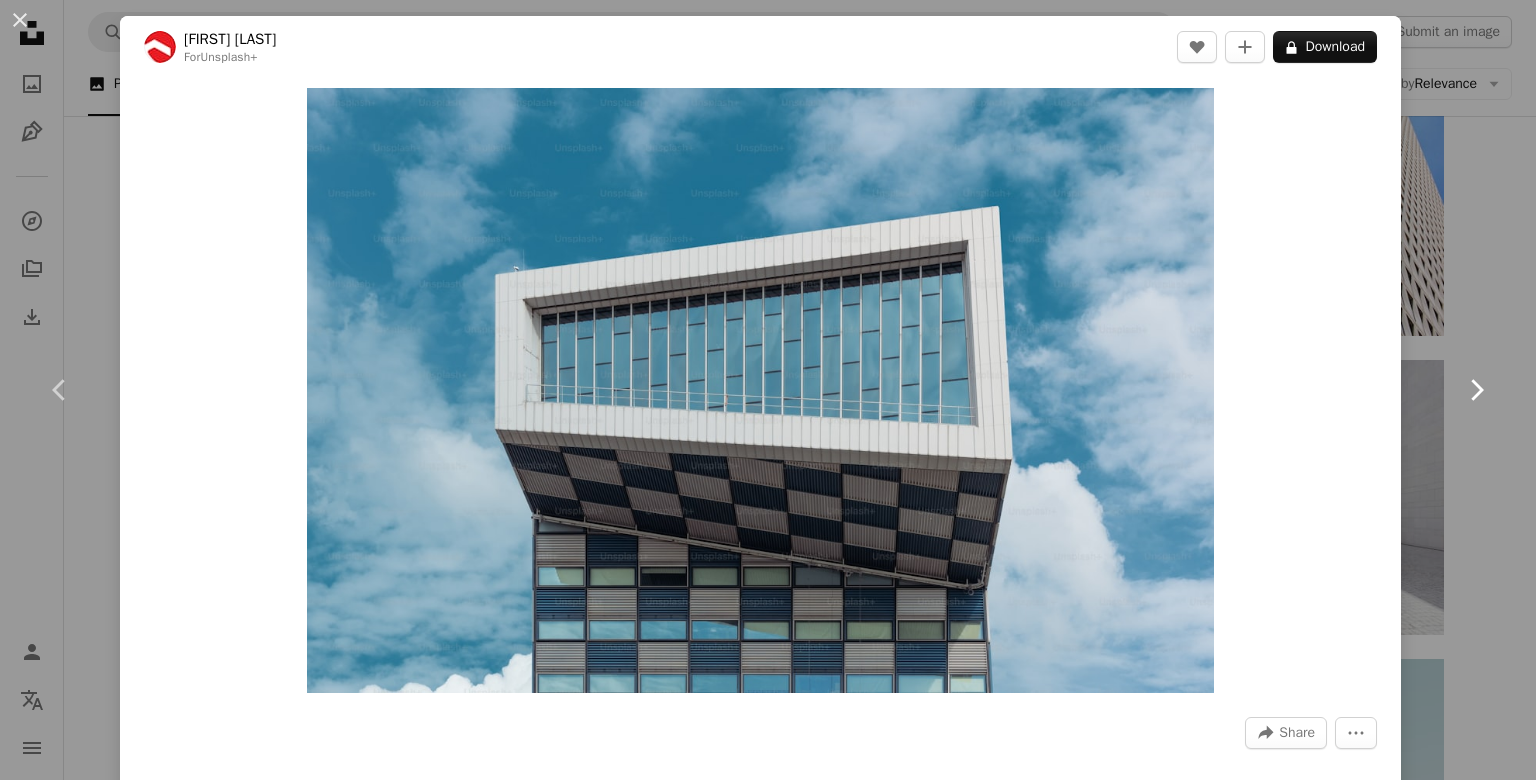 click on "Chevron right" 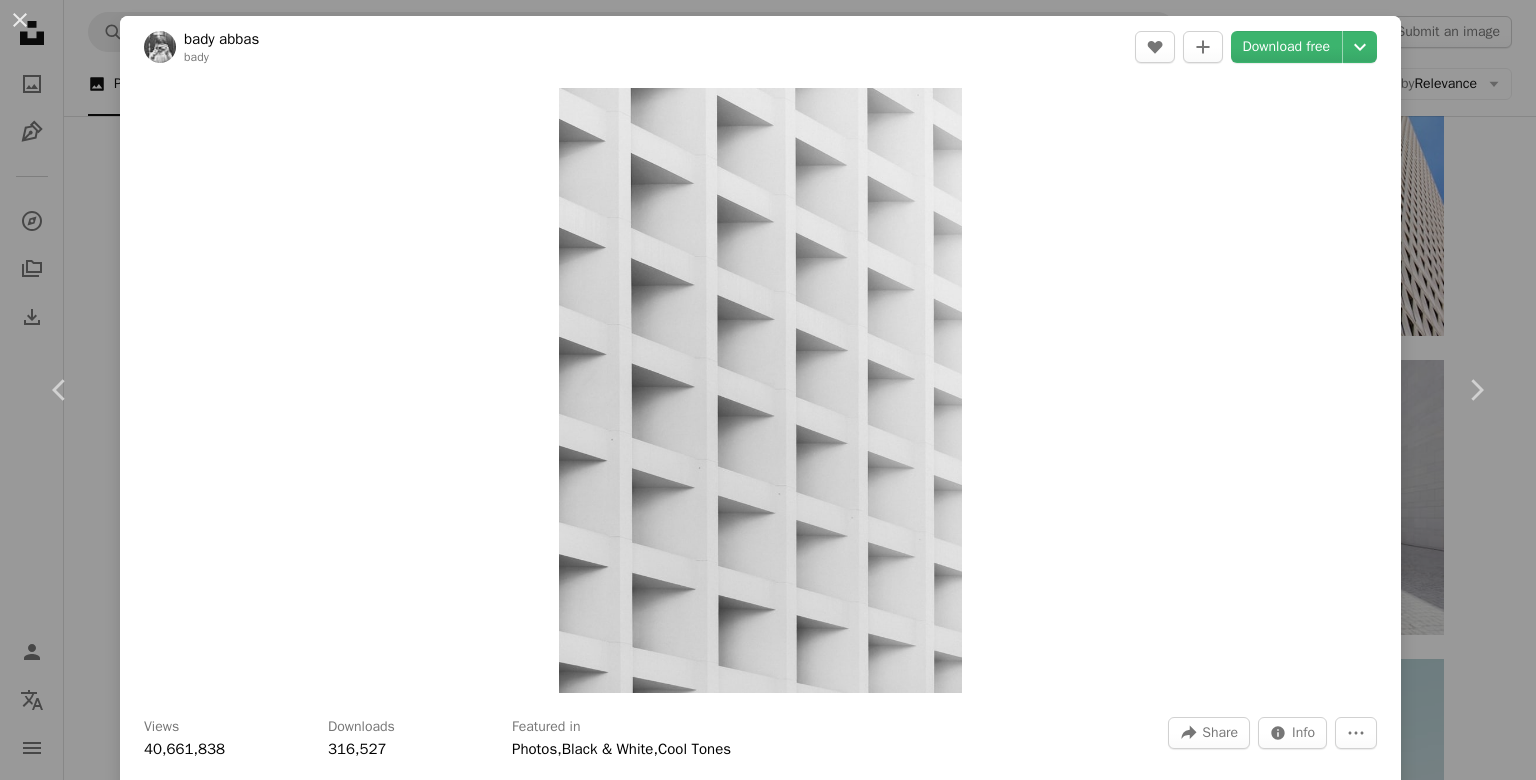 click on "An X shape Chevron left Chevron right bady abbas bady A heart A plus sign Download free Chevron down Zoom in Views 40,661,838 Downloads 316,527 Featured in Photos ,  Black & White ,  Cool Tones A forward-right arrow Share Info icon Info More Actions Window on murray building A map marker Hong Kong Calendar outlined Published on  July 24, 2018 Safety Free to use under the  Unsplash License wallpaper abstract texture building architecture grey white abstract background minimal window minimalist concrete gray geometric hongkong square geometry geometric wallpaper symmetry geometric background Free images Browse premium related images on iStock  |  Save 20% with code UNSPLASH20 Related images A heart A plus sign Andy Bridge Available for hire A checkmark inside of a circle Arrow pointing down A heart A plus sign syahmi syahir Available for hire A checkmark inside of a circle Arrow pointing down A heart A plus sign Claudio Poggio Available for hire A checkmark inside of a circle Arrow pointing down A heart A heart" at bounding box center (768, 390) 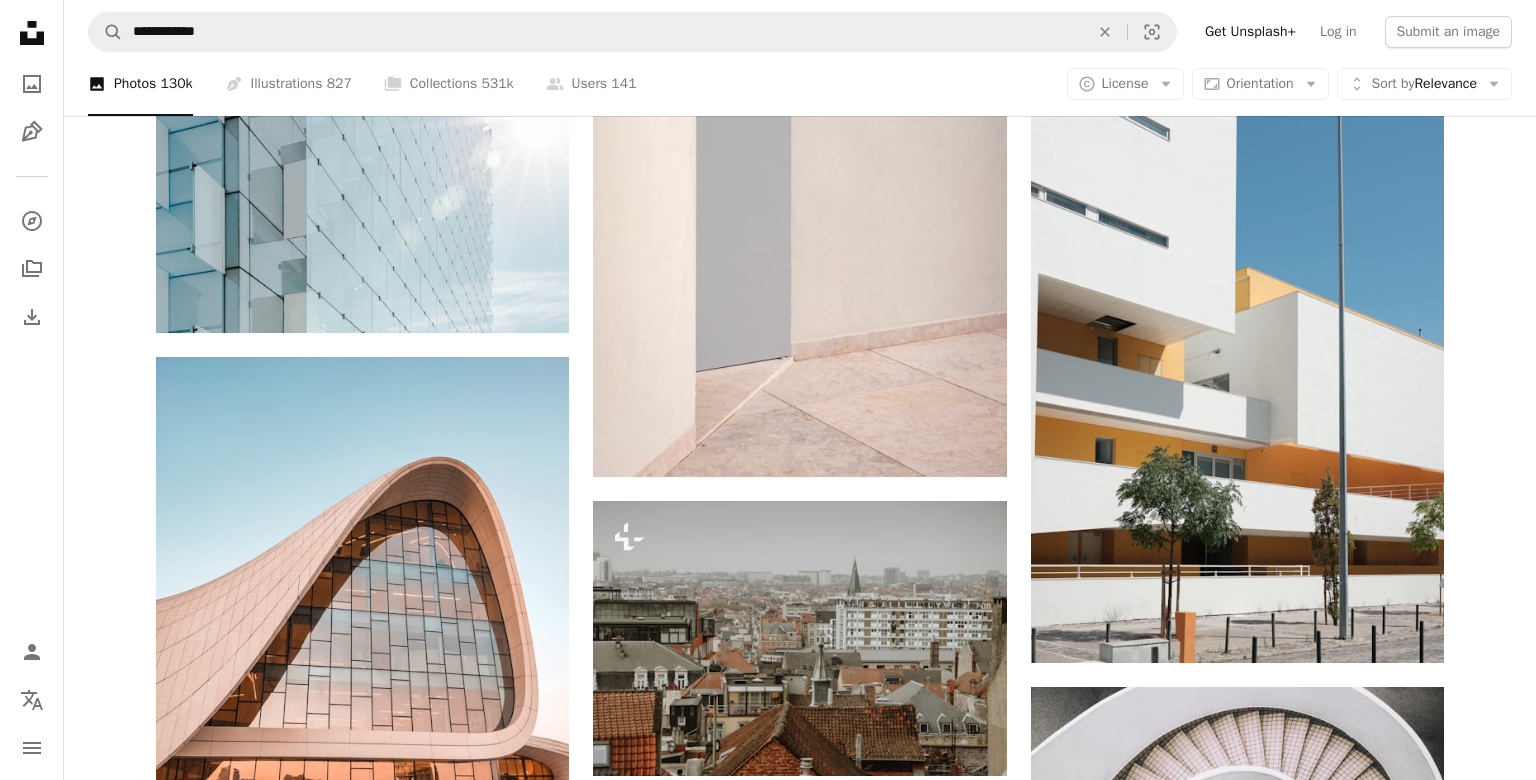 scroll, scrollTop: 16017, scrollLeft: 0, axis: vertical 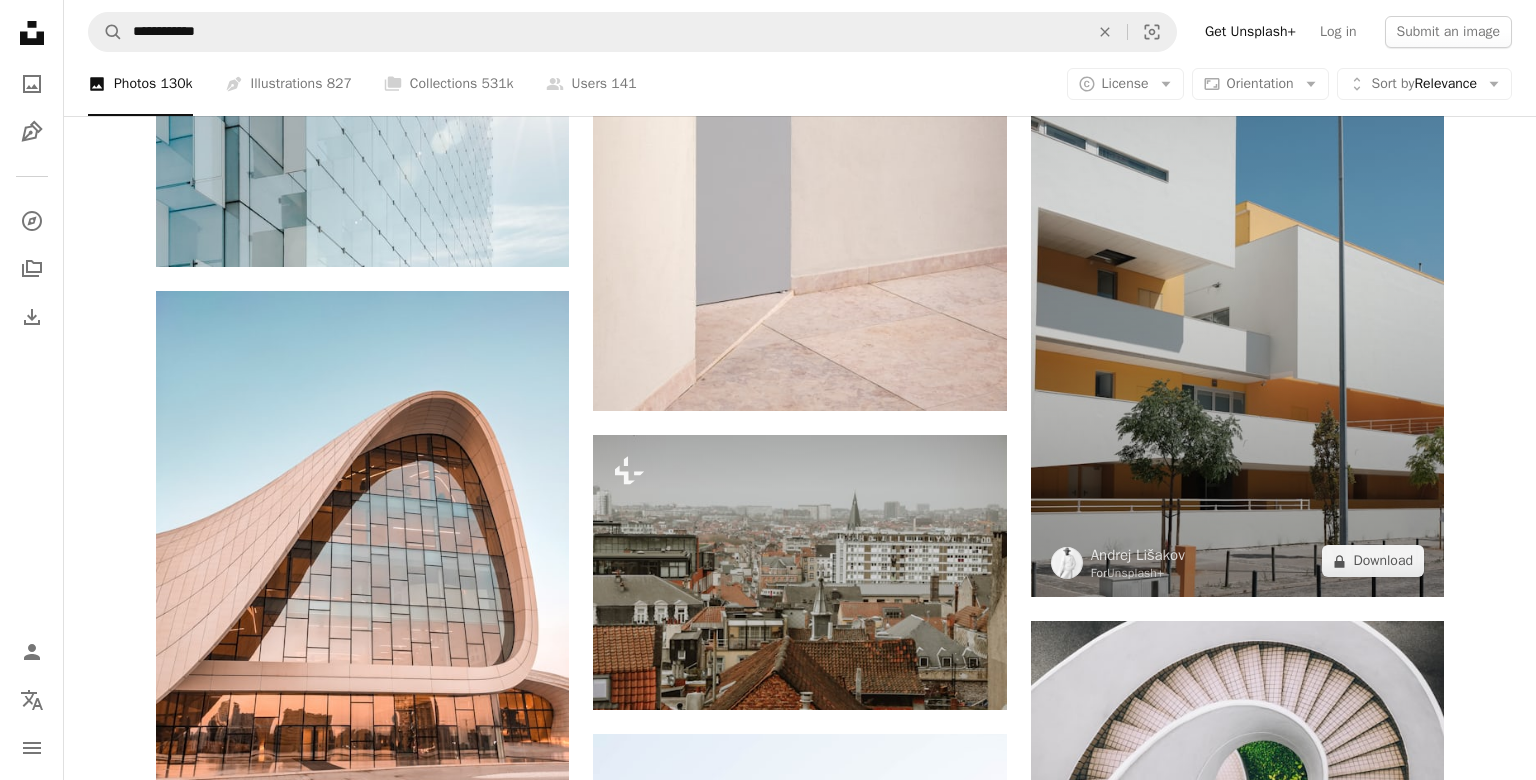 click at bounding box center (1237, 229) 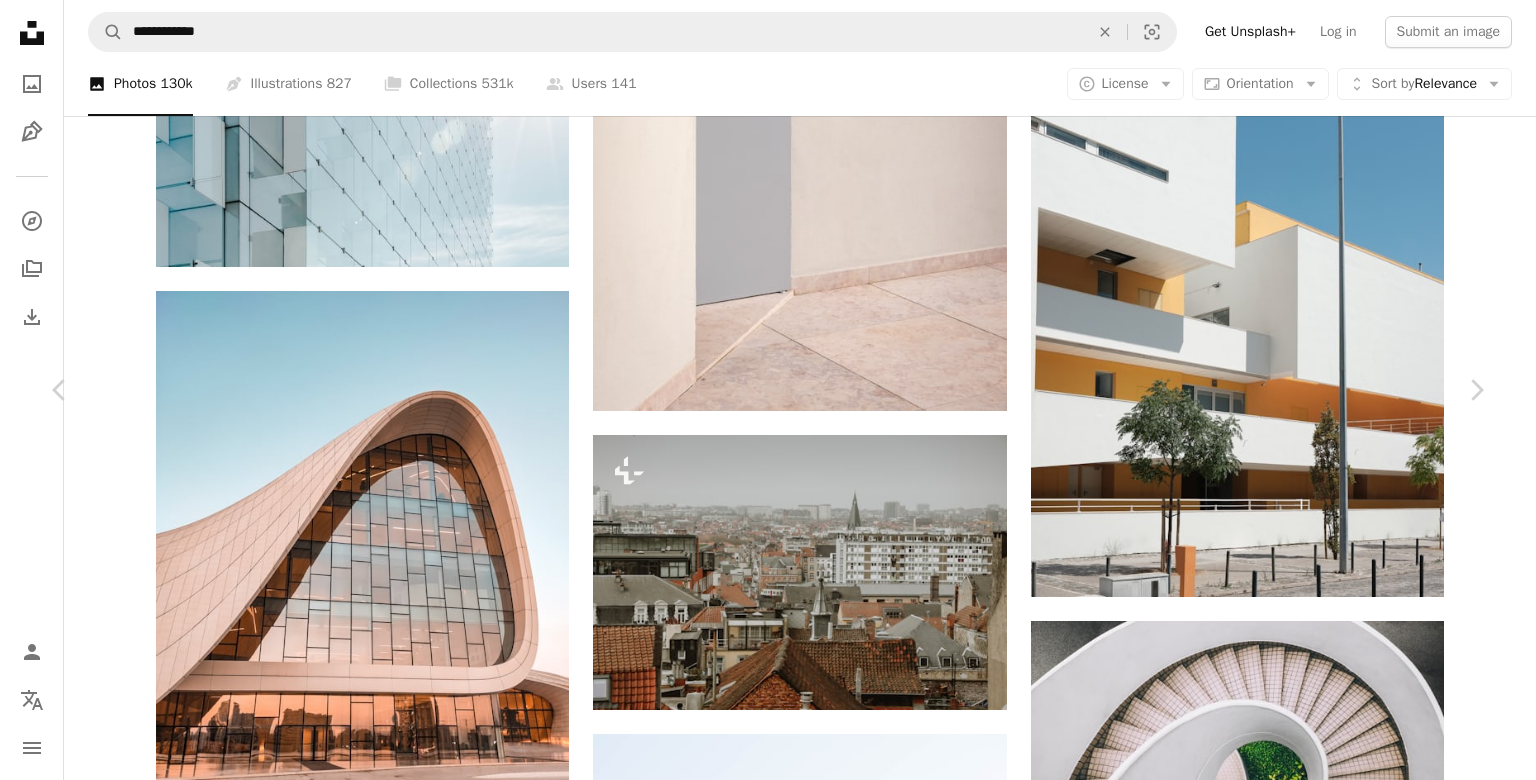 click at bounding box center (760, 5160) 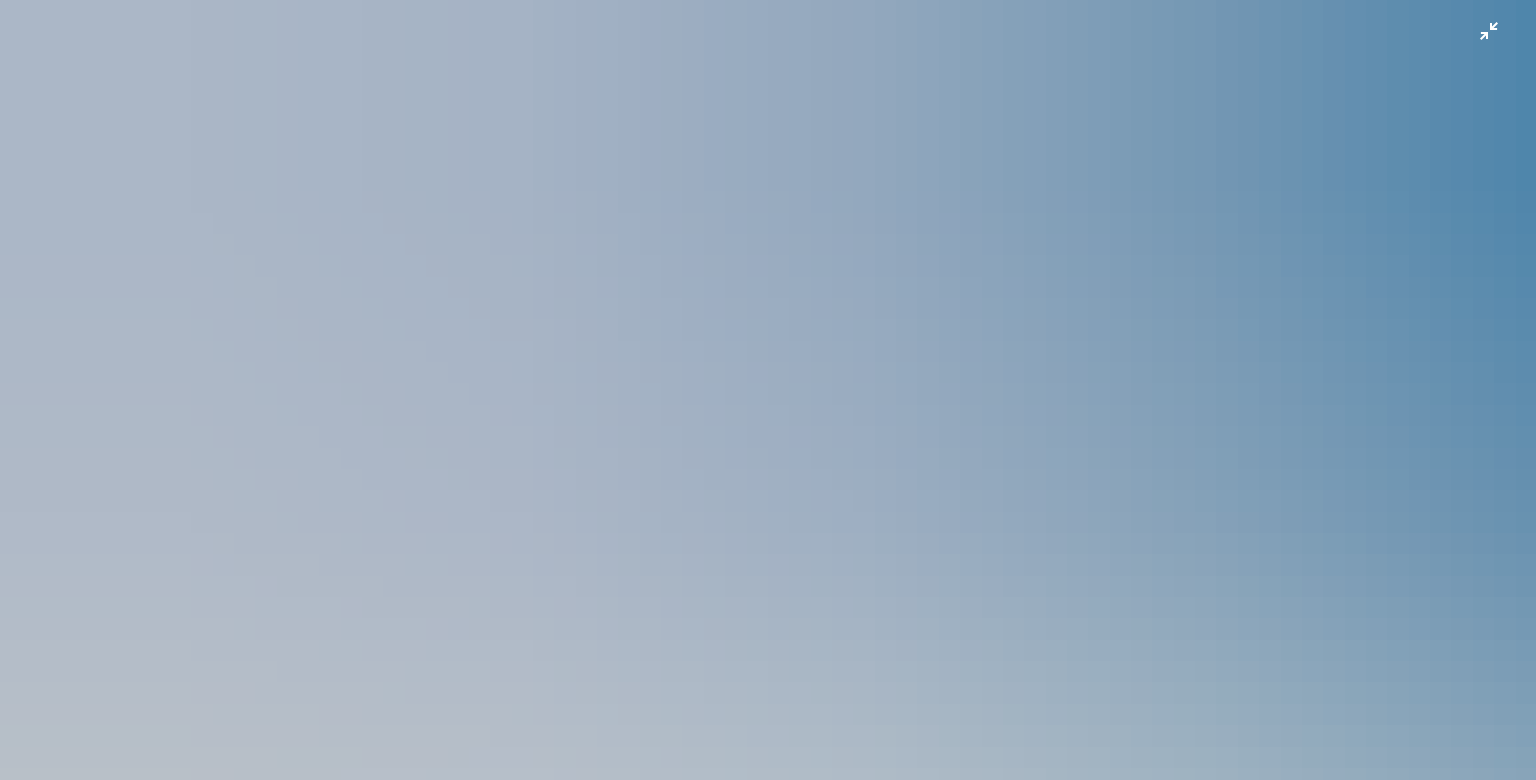 scroll, scrollTop: 977, scrollLeft: 0, axis: vertical 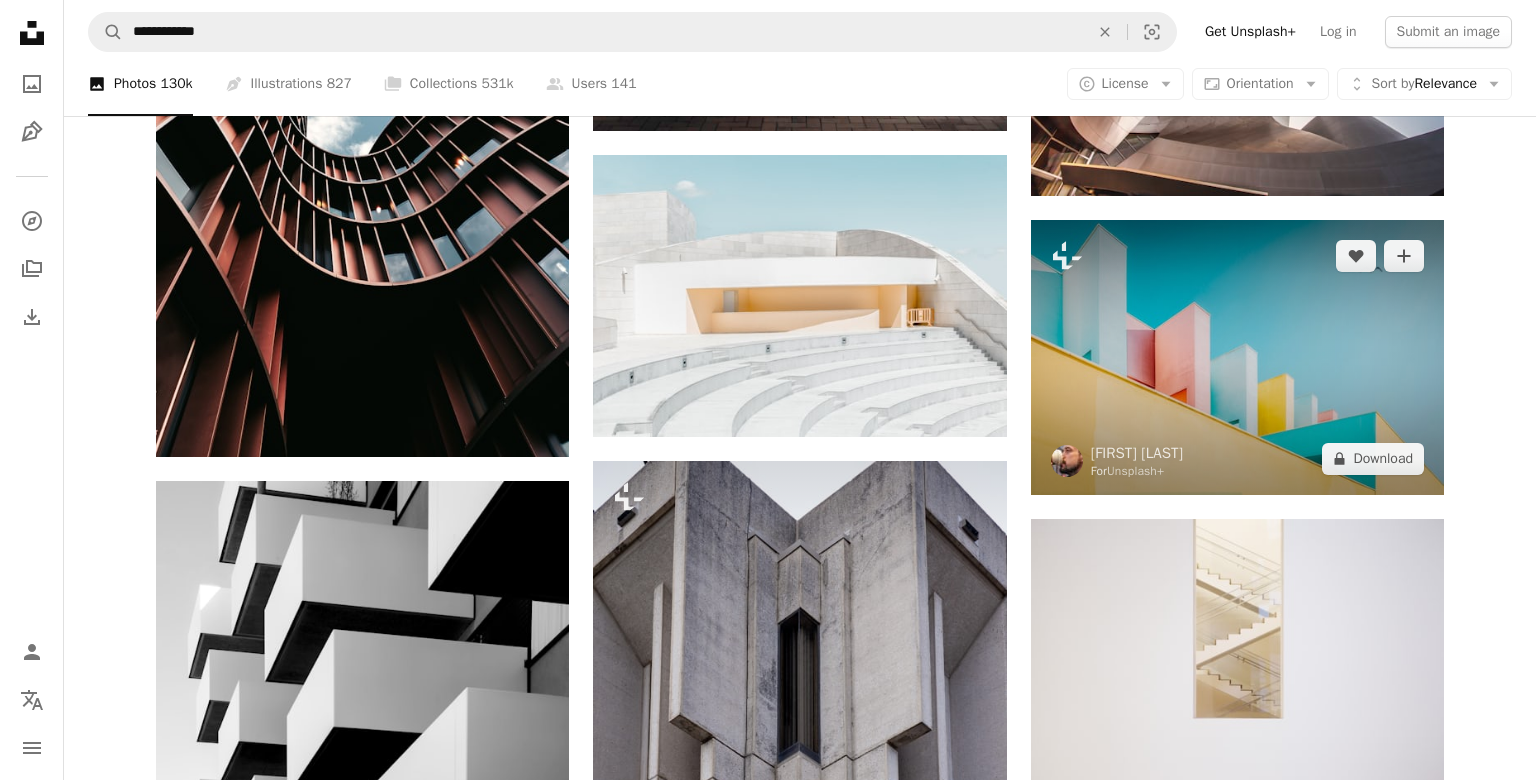 click at bounding box center (1237, 357) 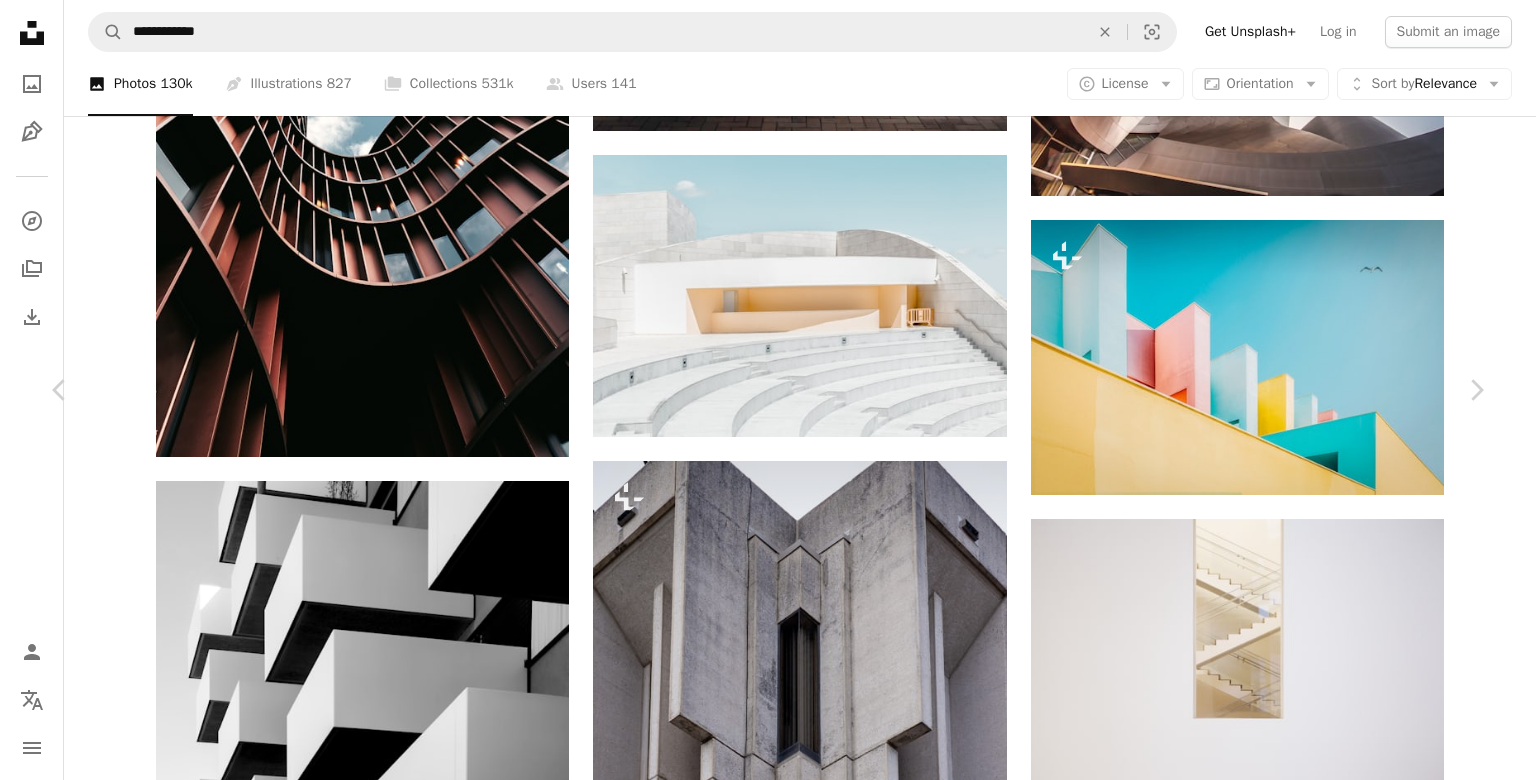 click at bounding box center [761, 5400] 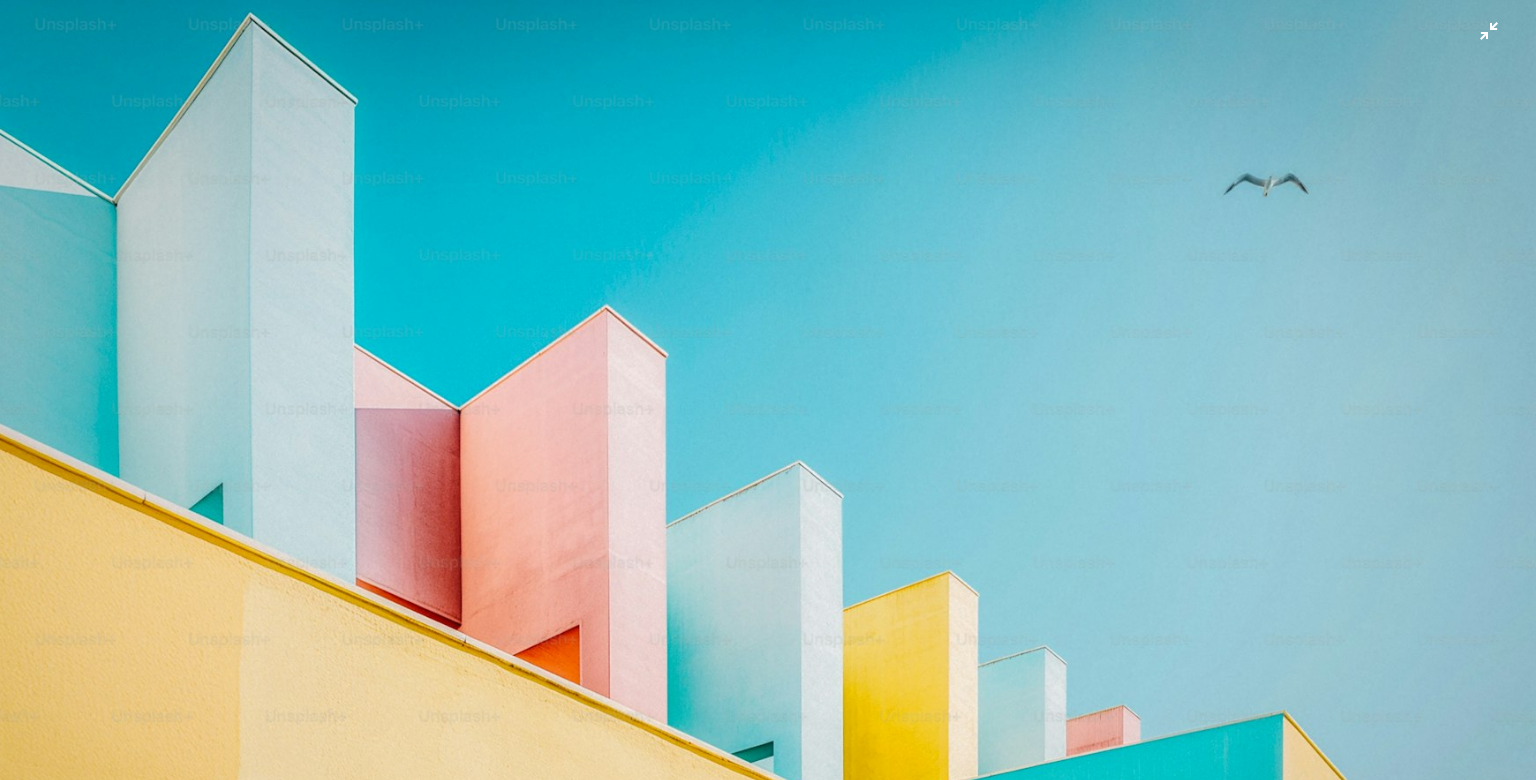 scroll, scrollTop: 122, scrollLeft: 0, axis: vertical 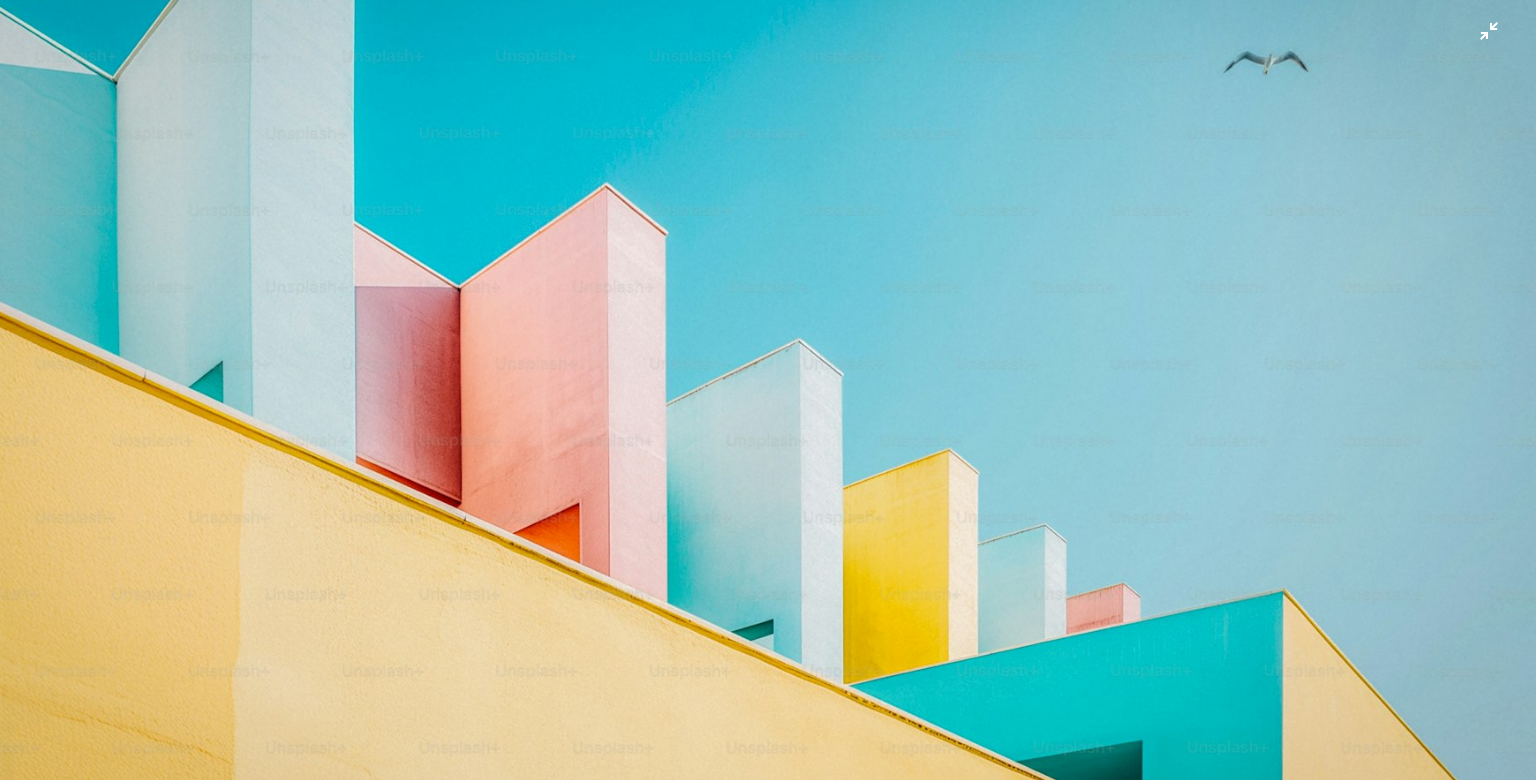 click at bounding box center [768, 389] 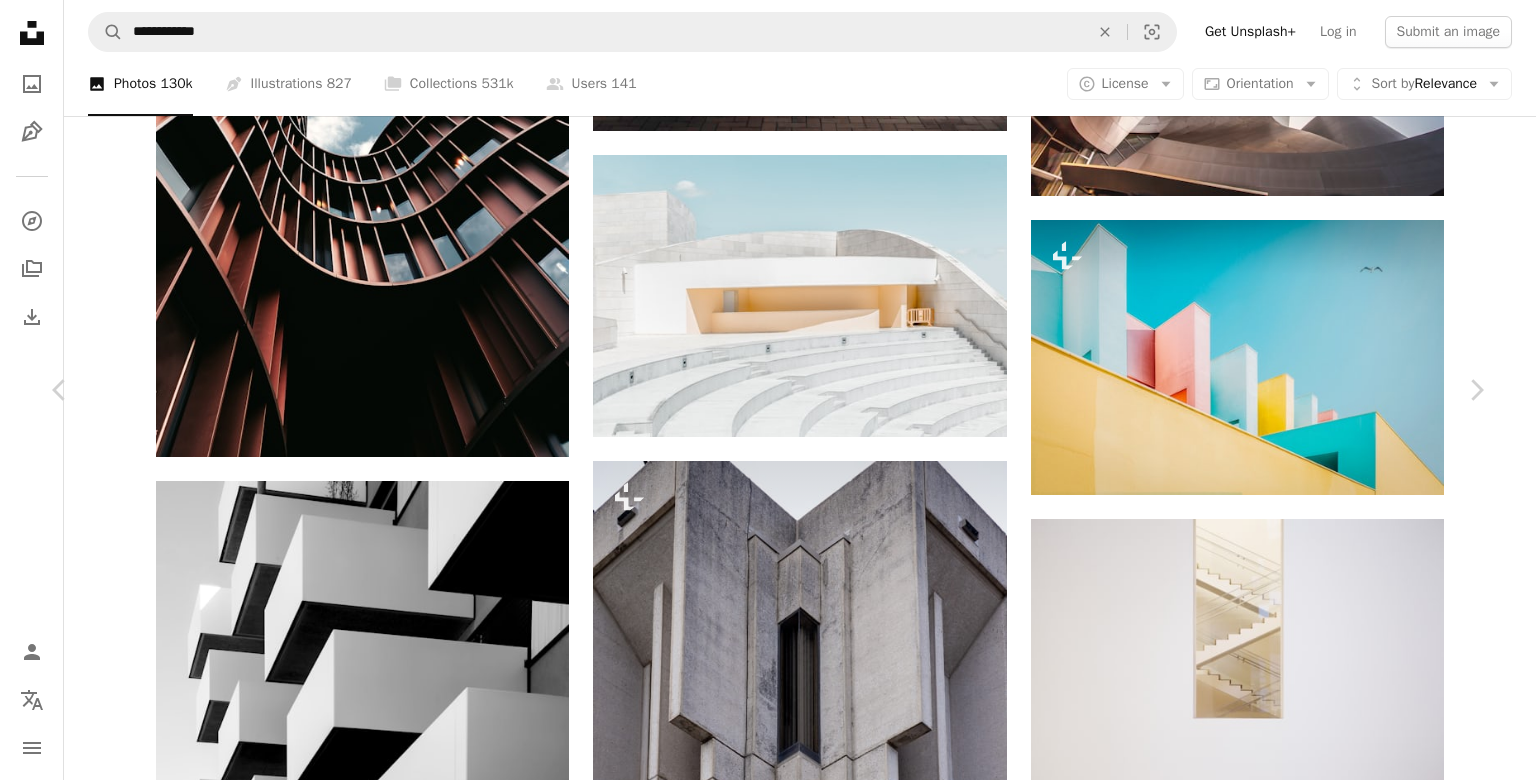 click on "A lock Download" at bounding box center (1325, 5057) 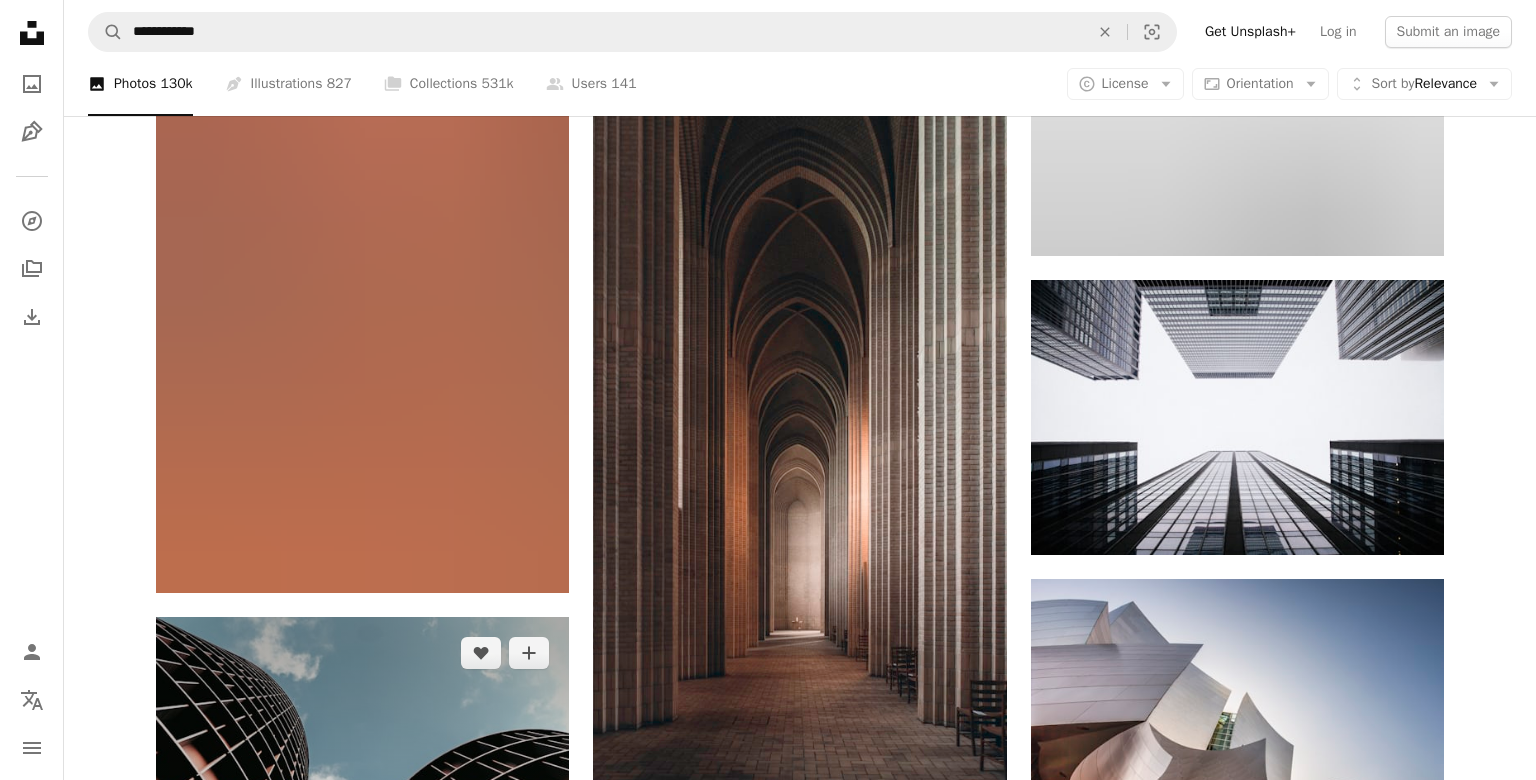 scroll, scrollTop: 16694, scrollLeft: 0, axis: vertical 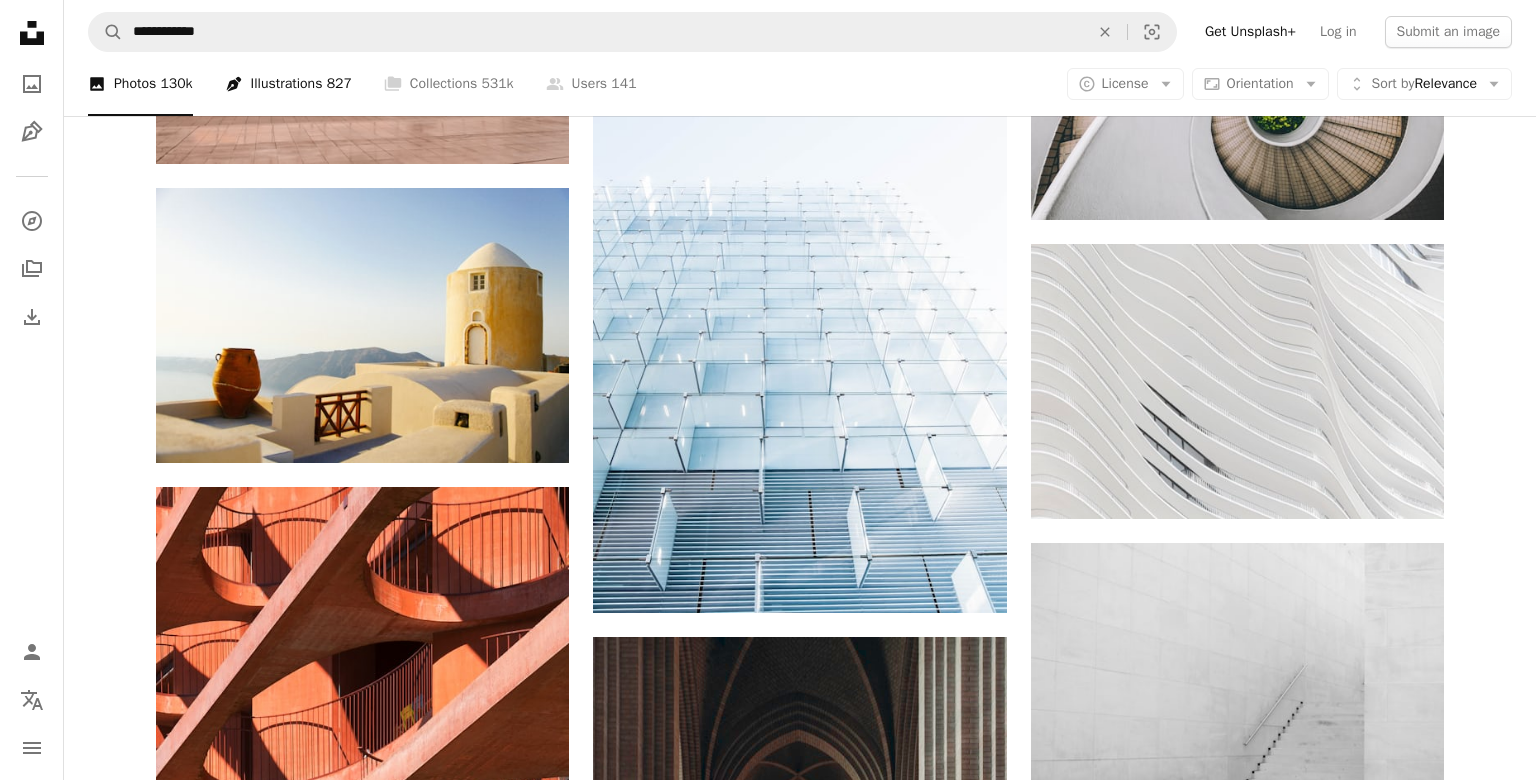 click on "Pen Tool Illustrations   827" at bounding box center (288, 84) 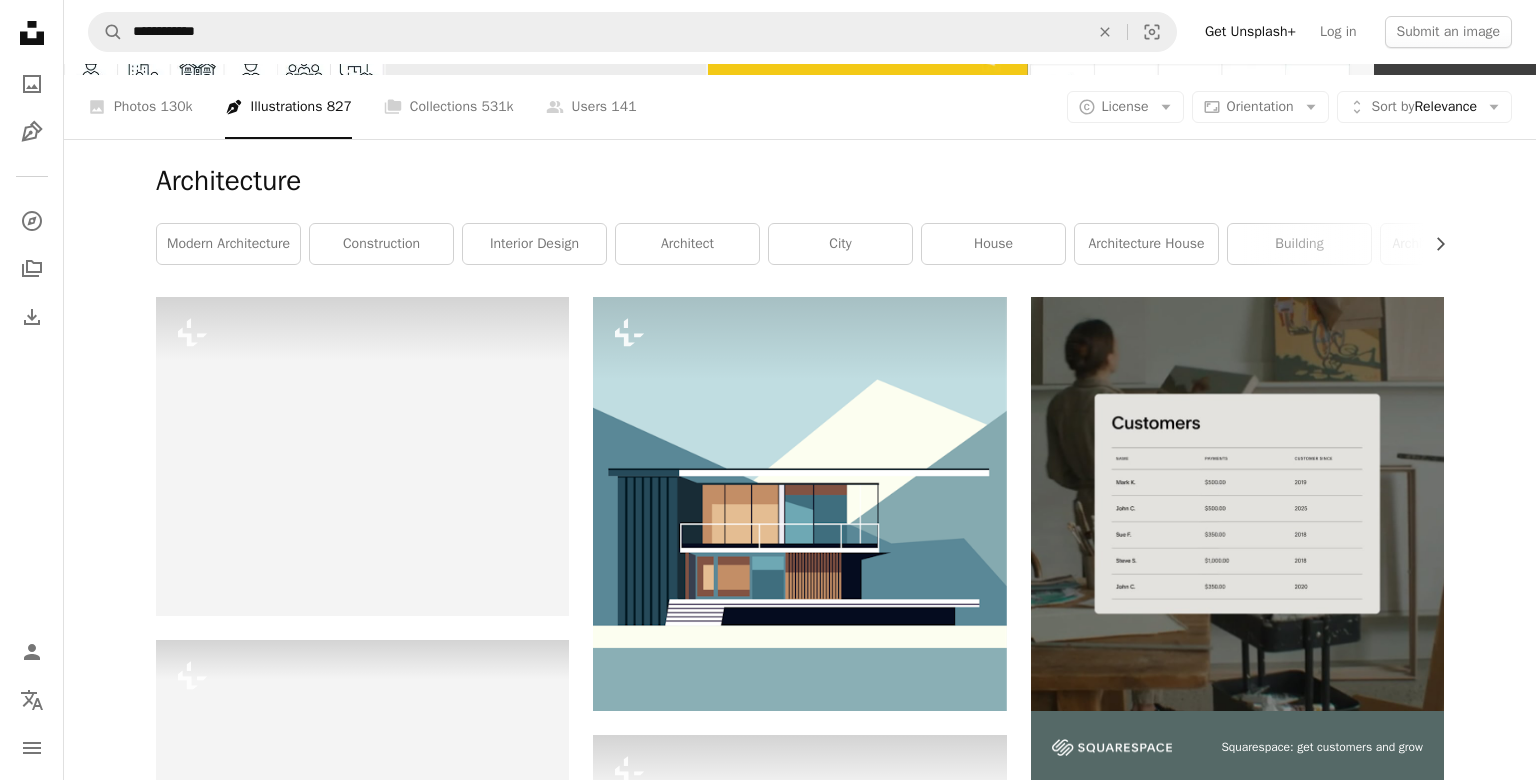 scroll, scrollTop: 338, scrollLeft: 0, axis: vertical 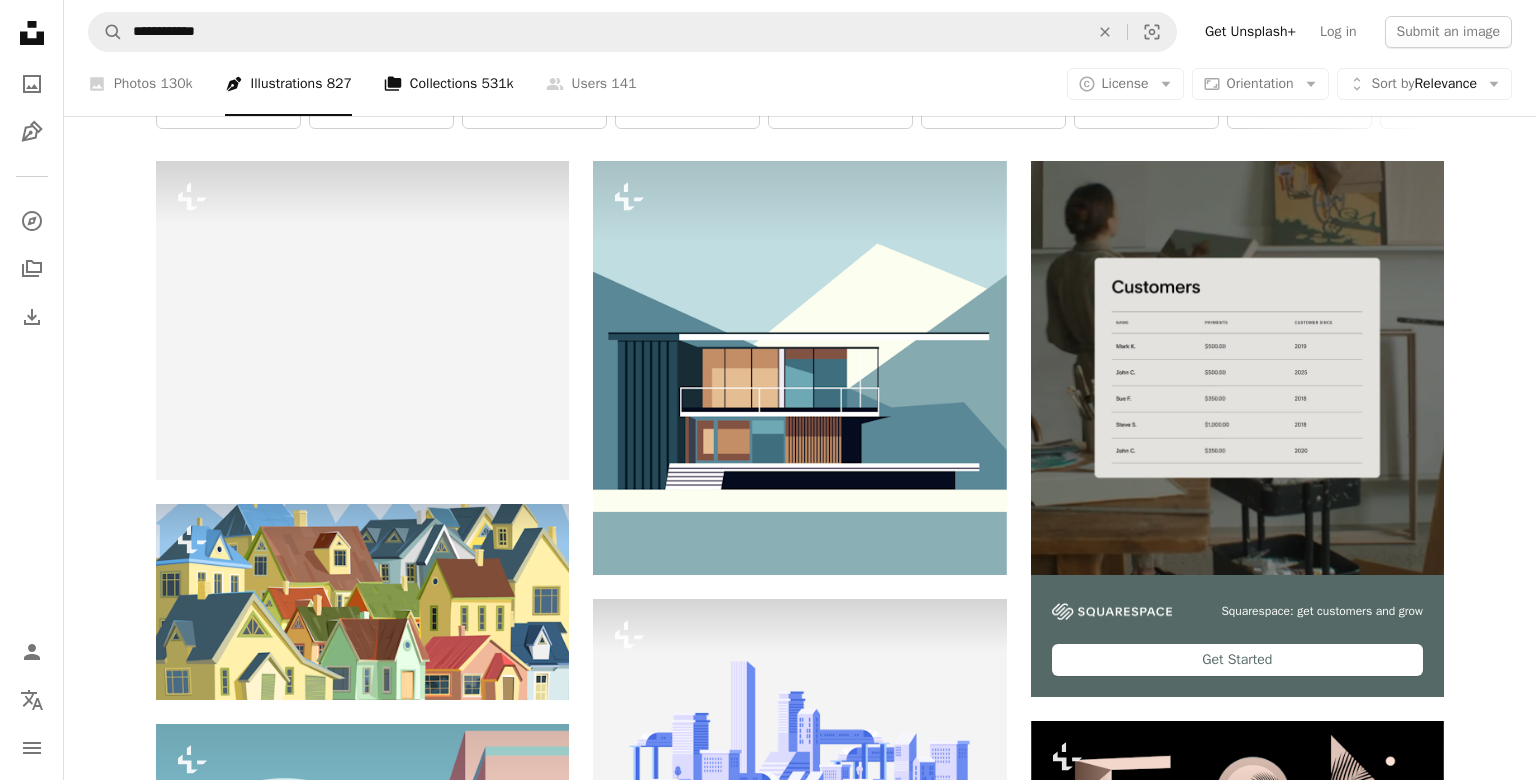 click on "A stack of folders Collections   531k" at bounding box center (449, 84) 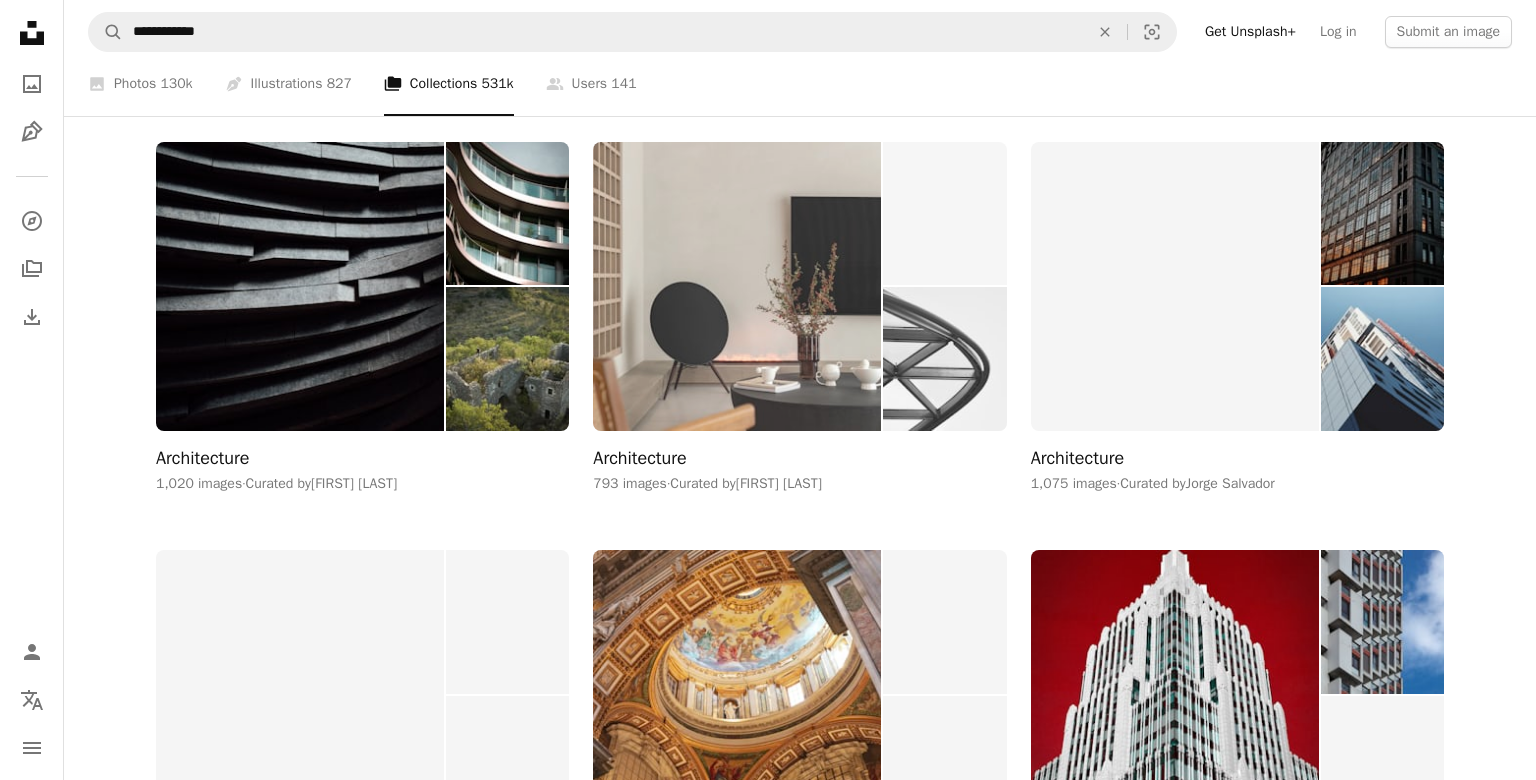 scroll, scrollTop: 789, scrollLeft: 0, axis: vertical 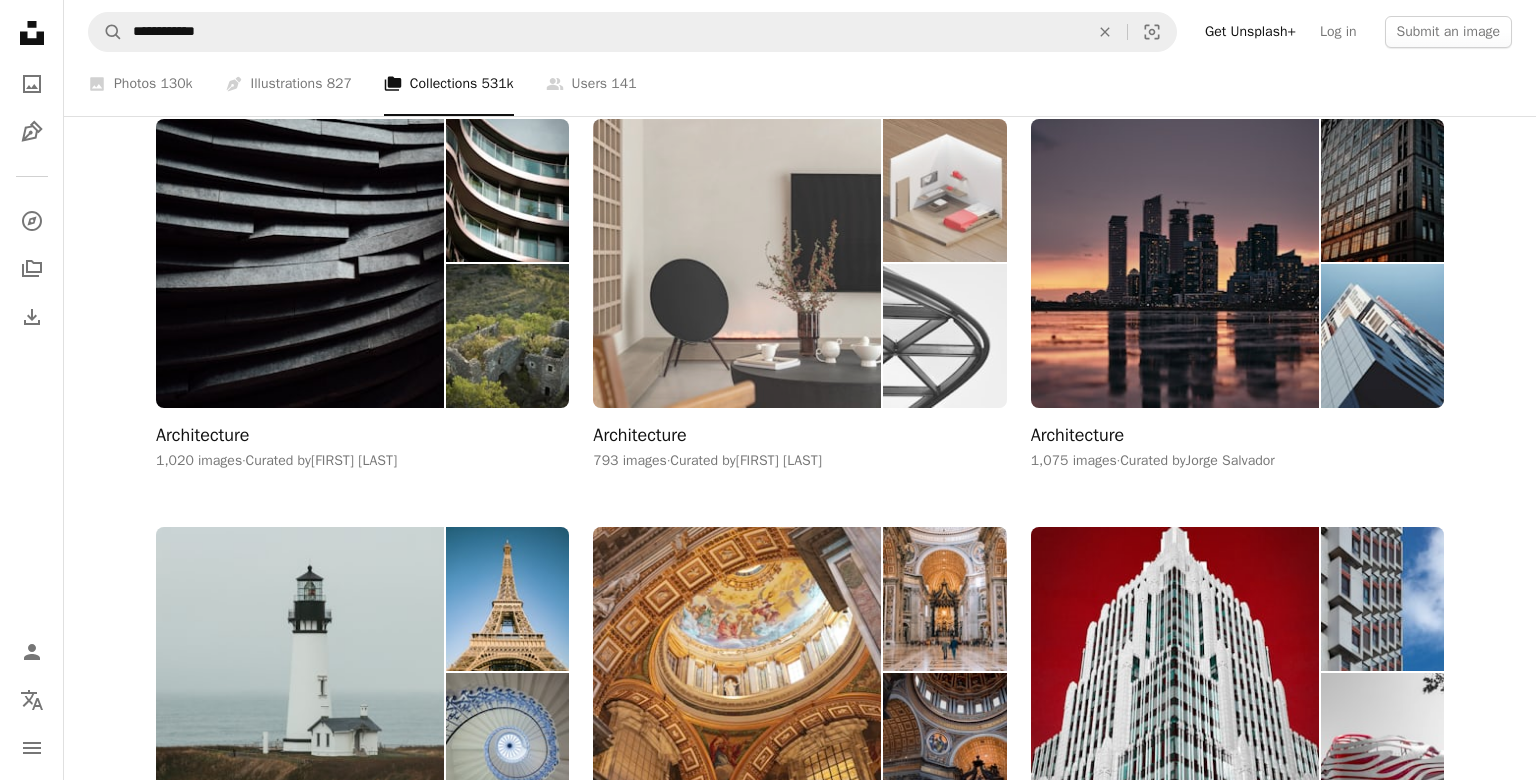 click at bounding box center (737, 263) 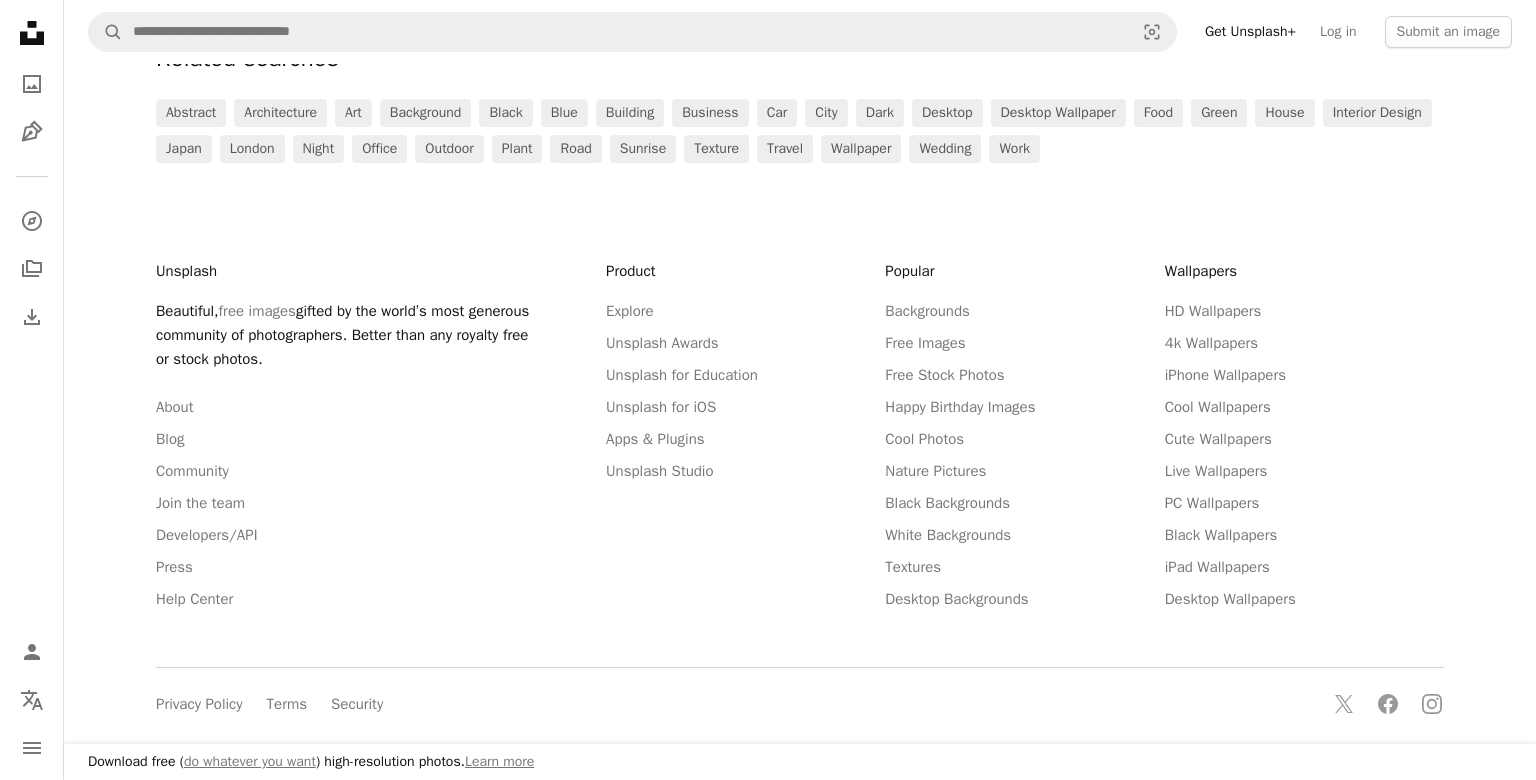 scroll, scrollTop: 3719, scrollLeft: 0, axis: vertical 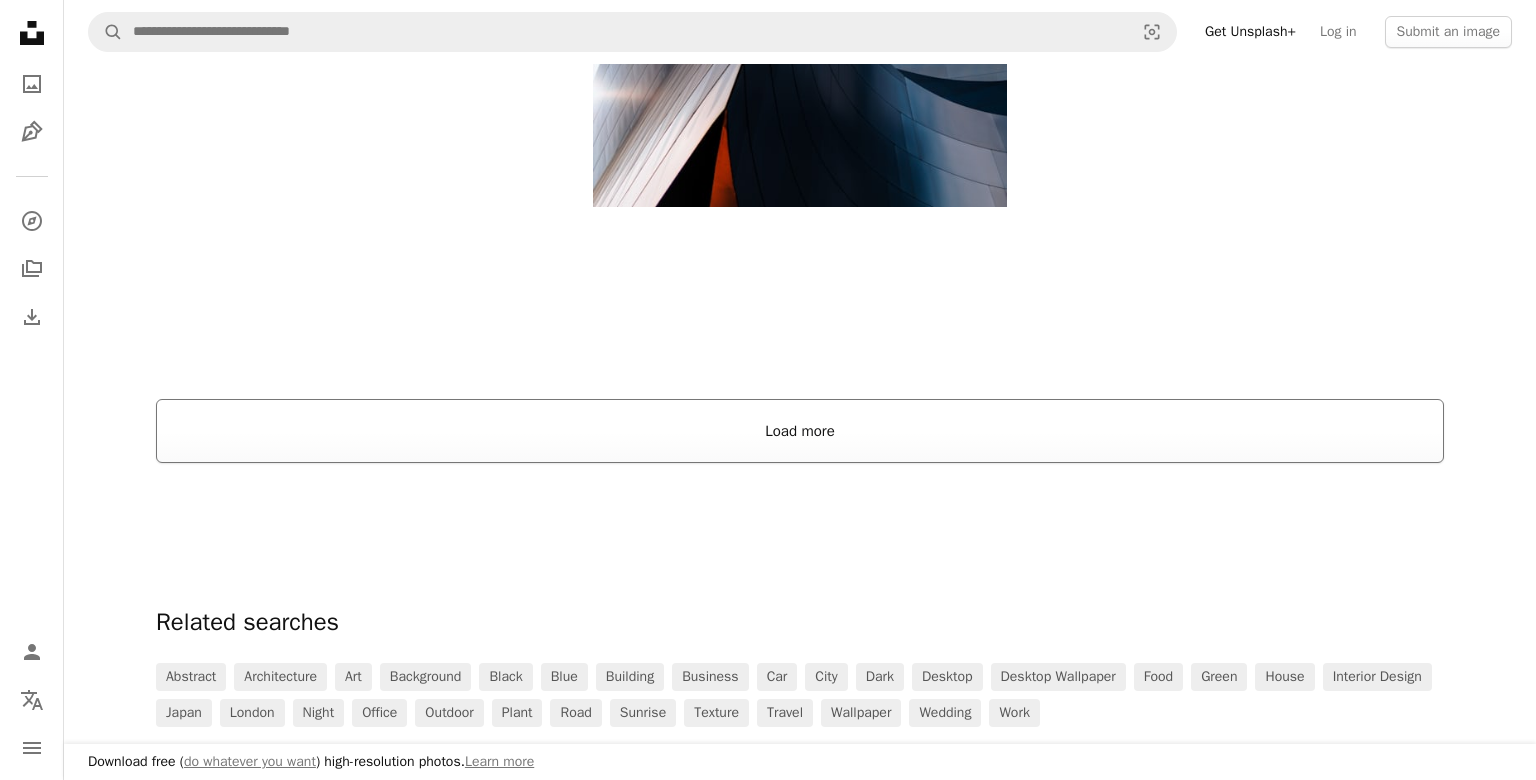 click on "Load more" at bounding box center (800, 431) 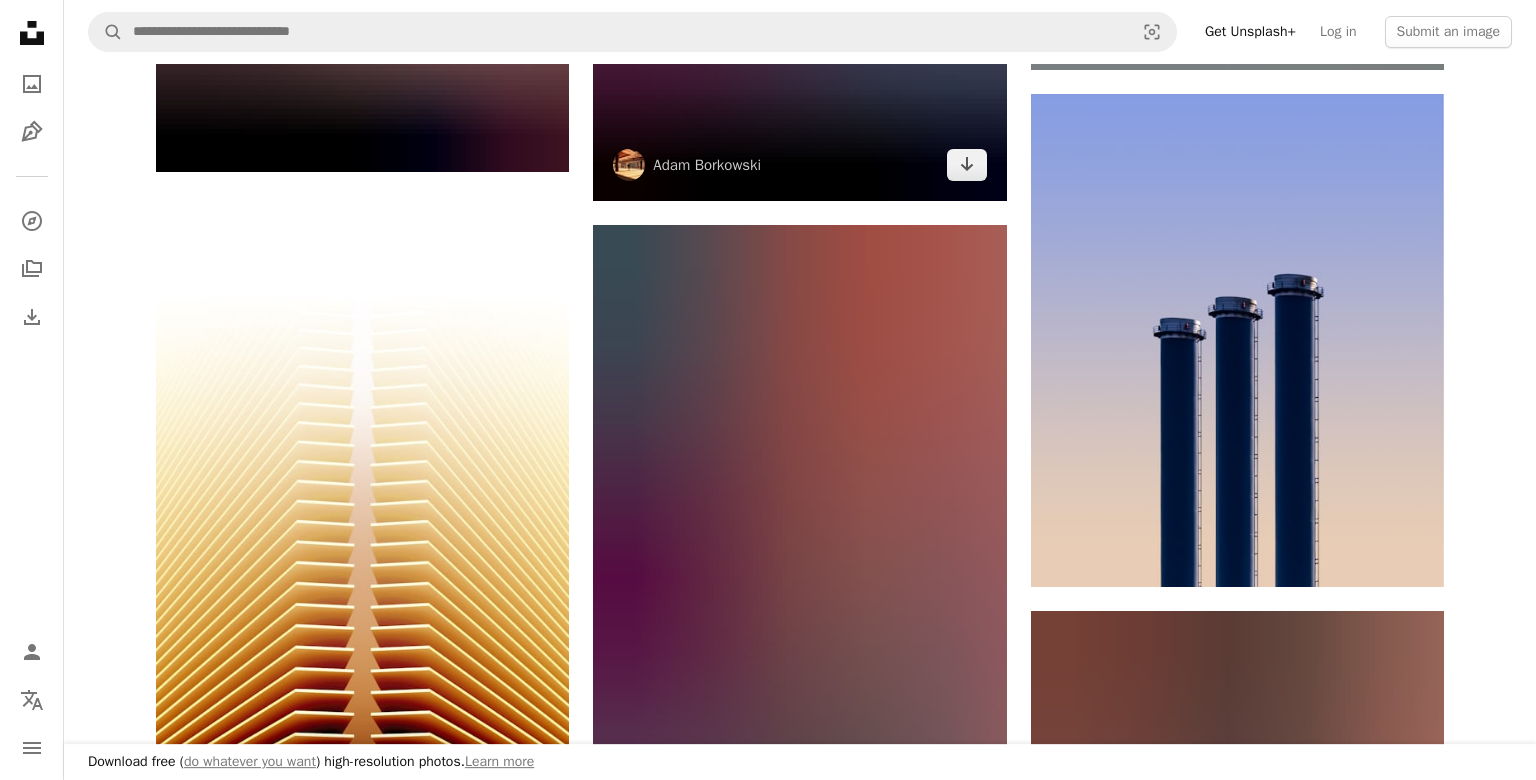 scroll, scrollTop: 8005, scrollLeft: 0, axis: vertical 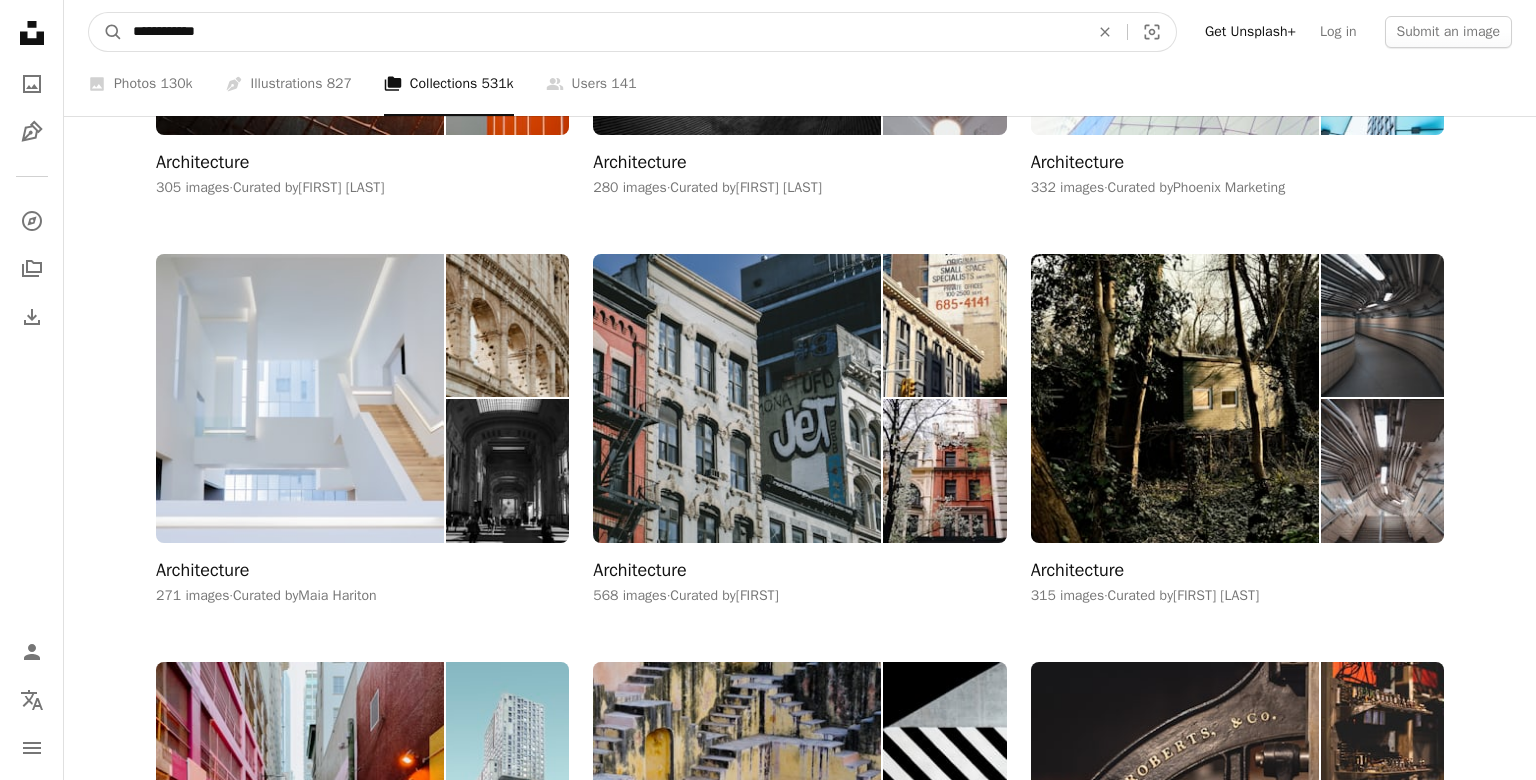 drag, startPoint x: 246, startPoint y: 29, endPoint x: 40, endPoint y: 20, distance: 206.1965 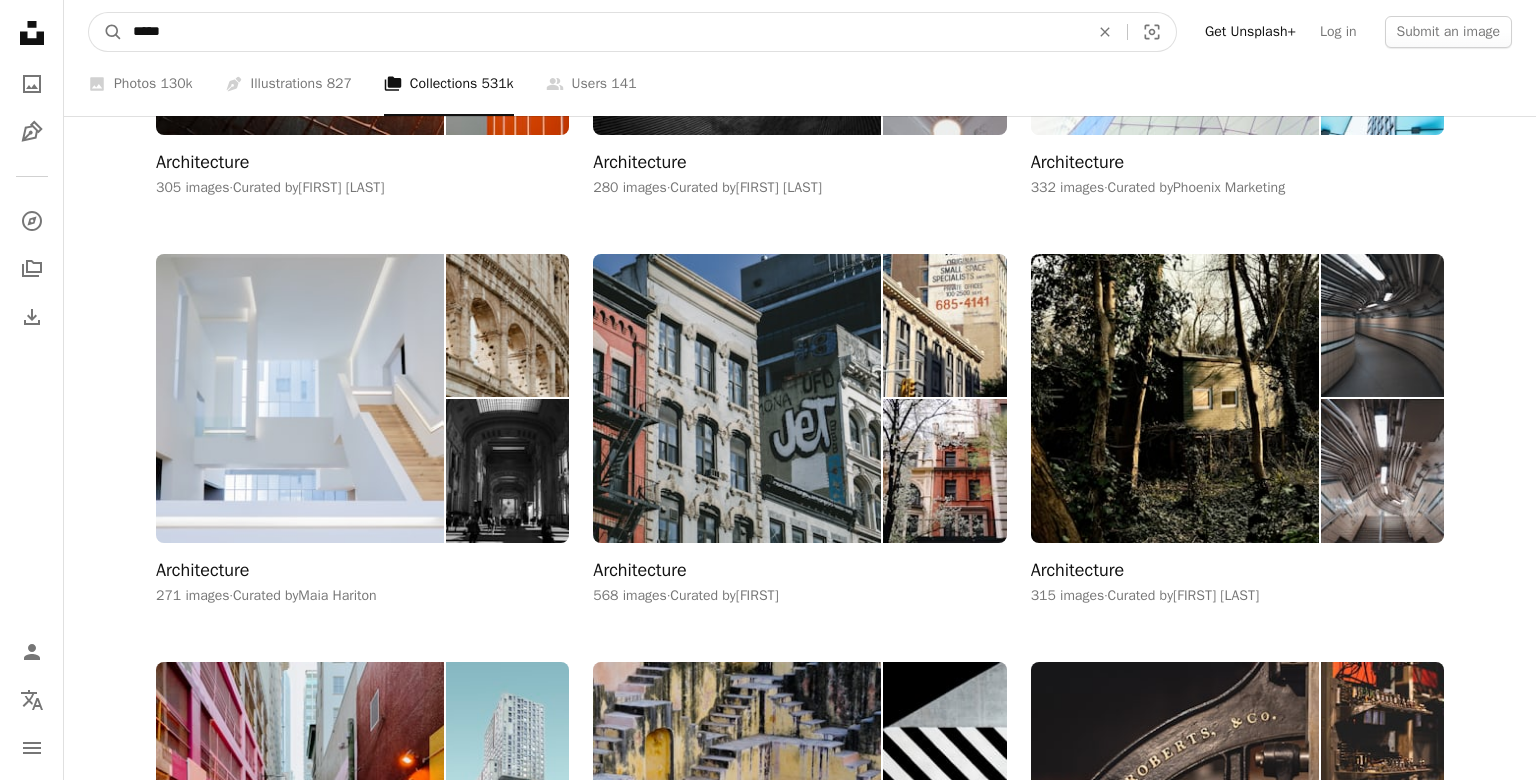 type on "******" 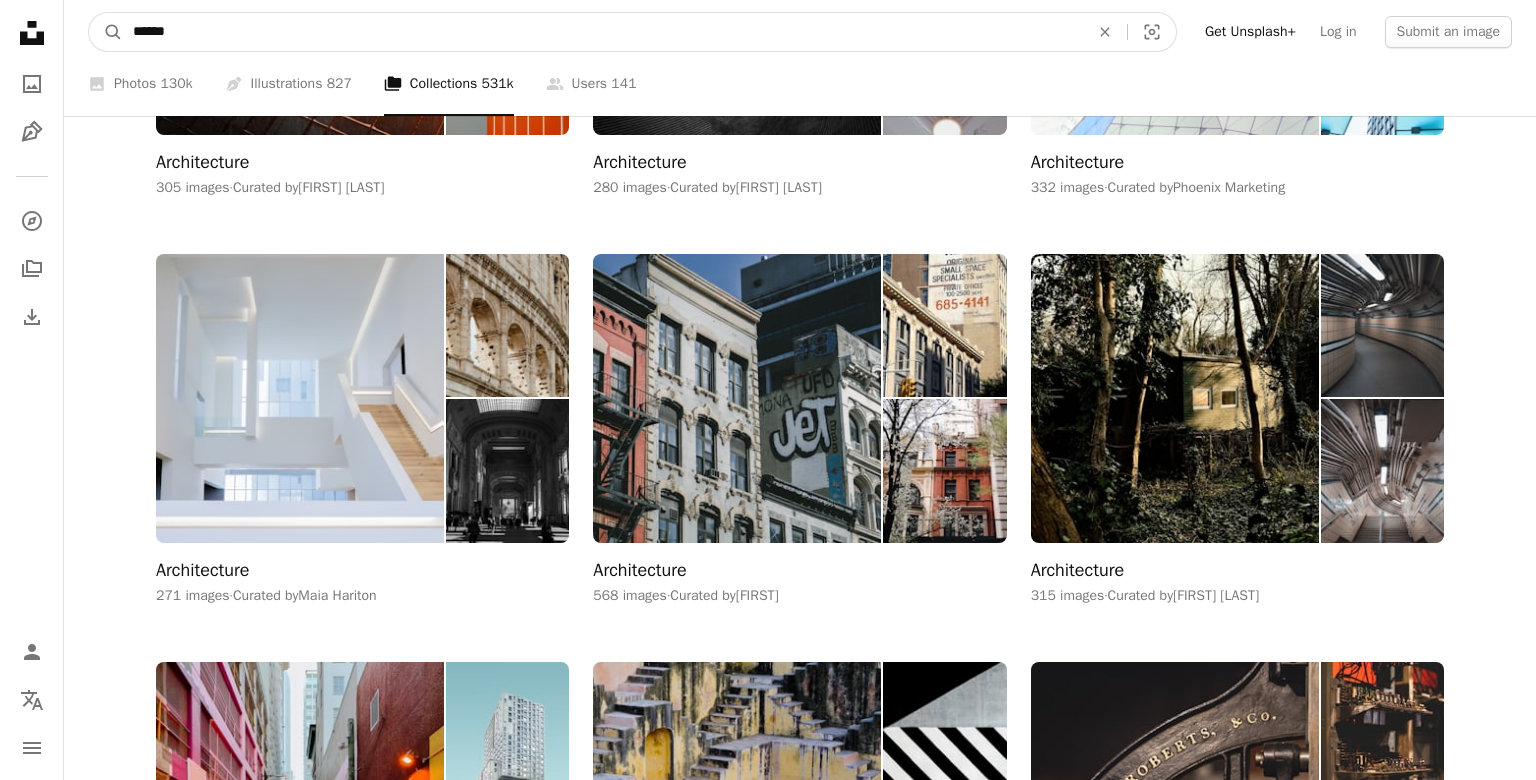 click on "A magnifying glass" at bounding box center (106, 32) 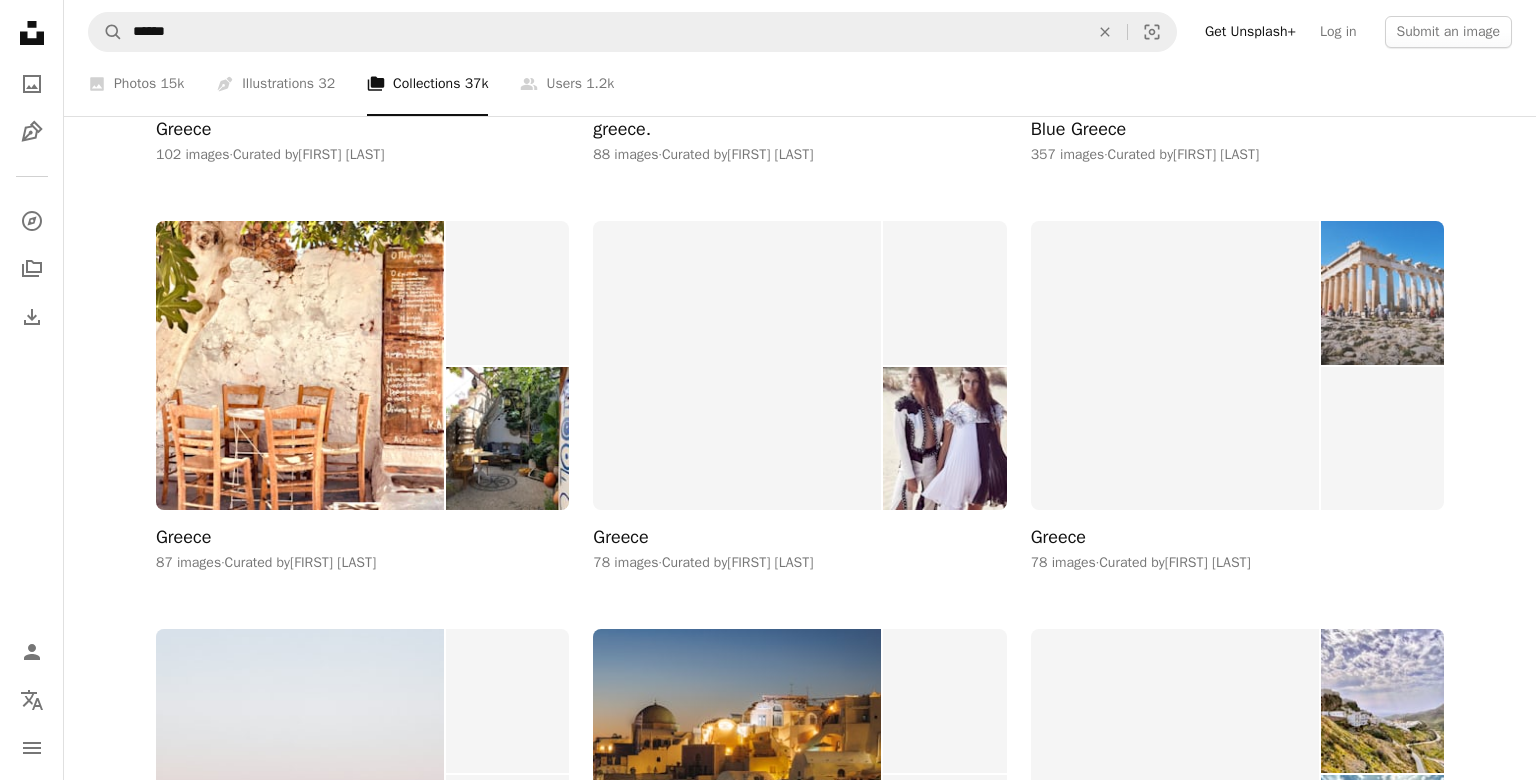 scroll, scrollTop: 1240, scrollLeft: 0, axis: vertical 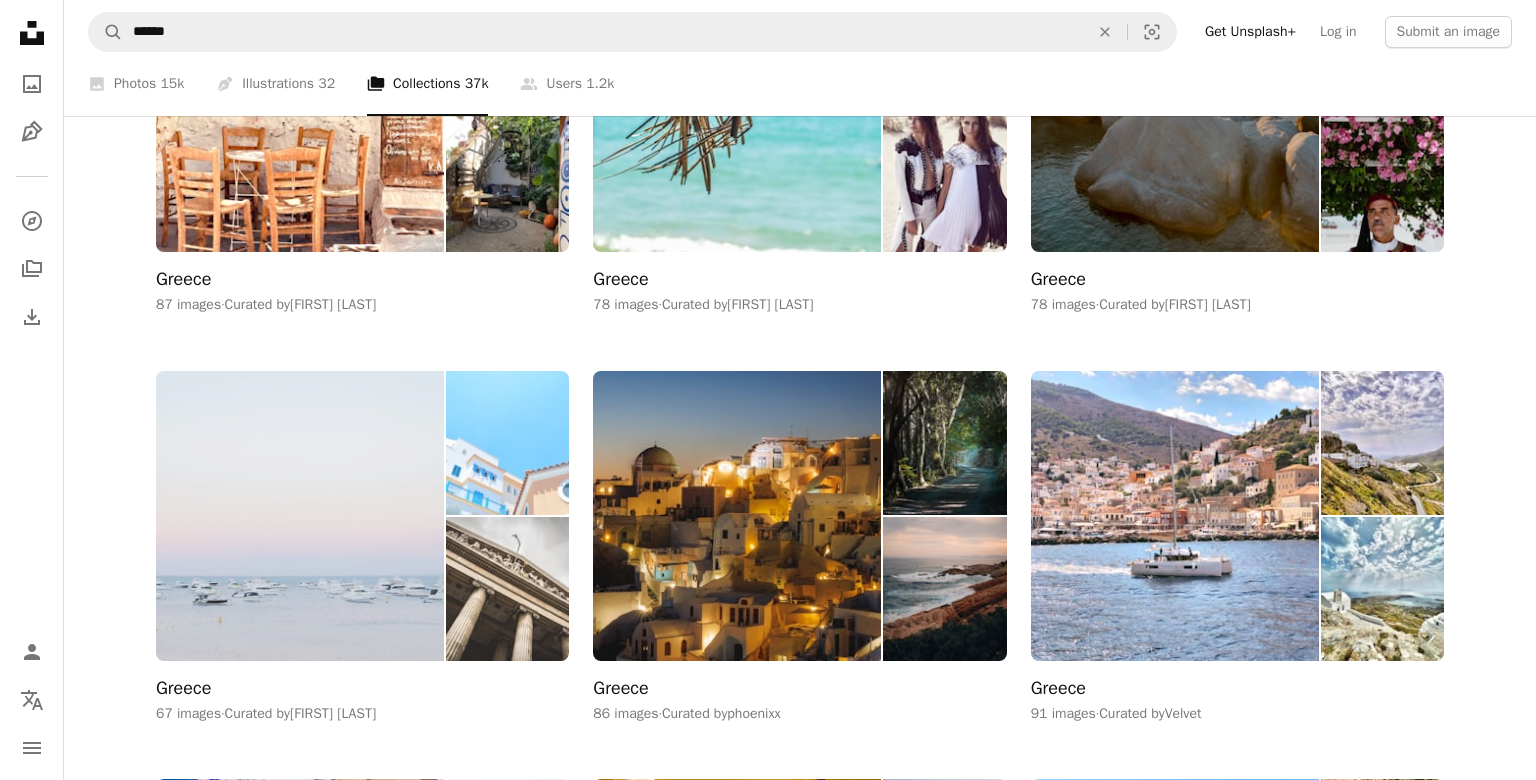 click at bounding box center (300, 515) 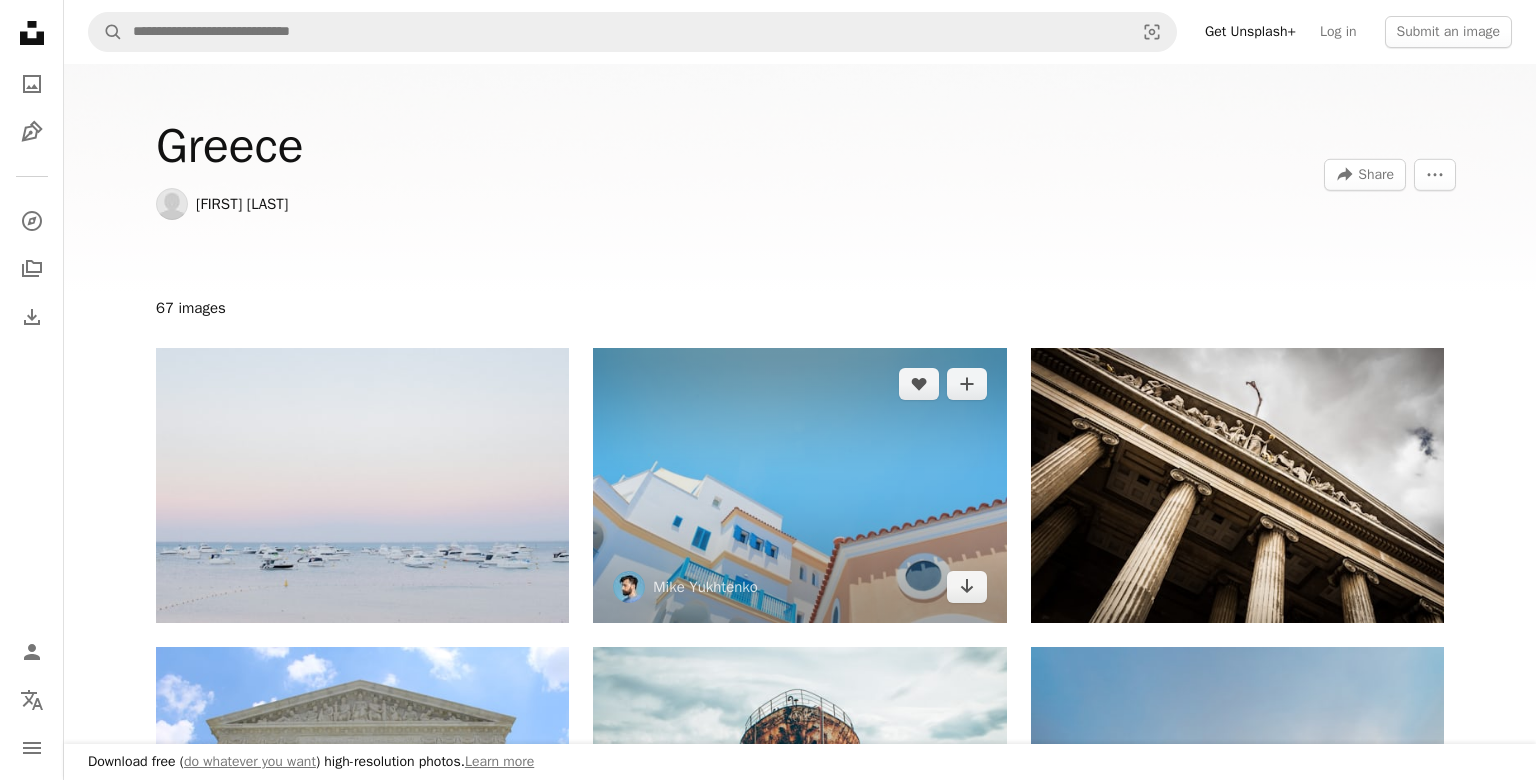 click at bounding box center [799, 485] 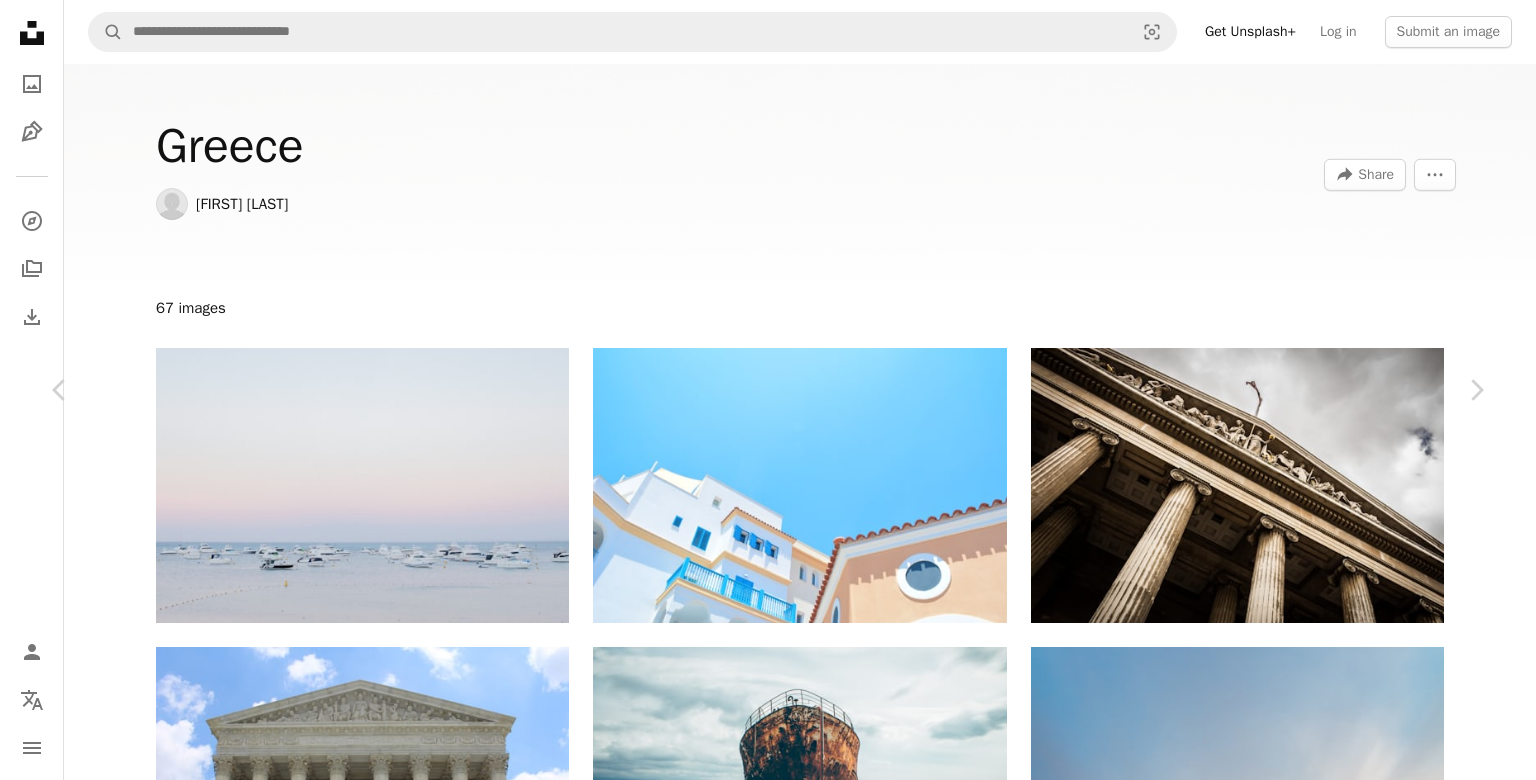 click on "Download free" at bounding box center (1287, 3986) 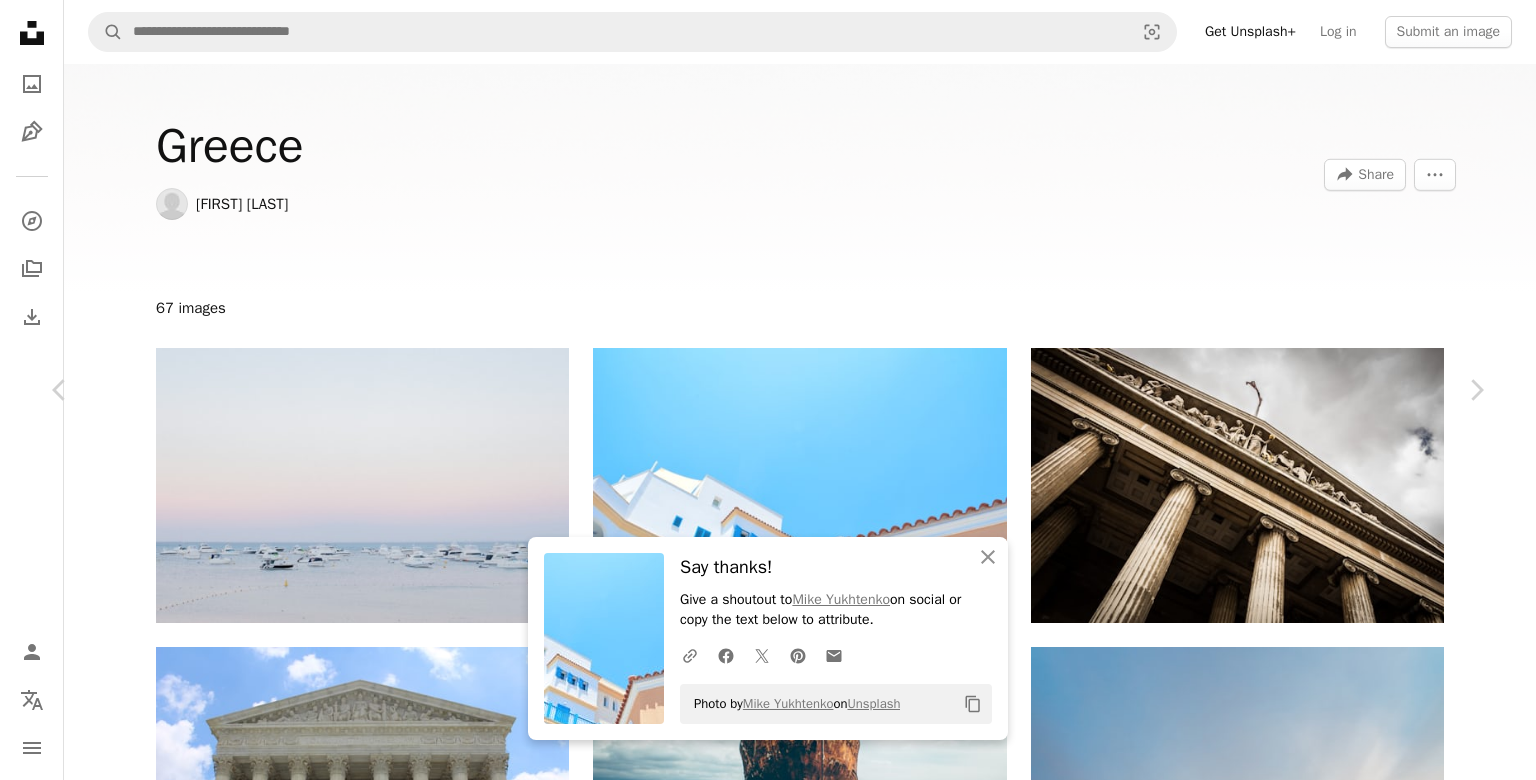 click on "An X shape" at bounding box center [20, 20] 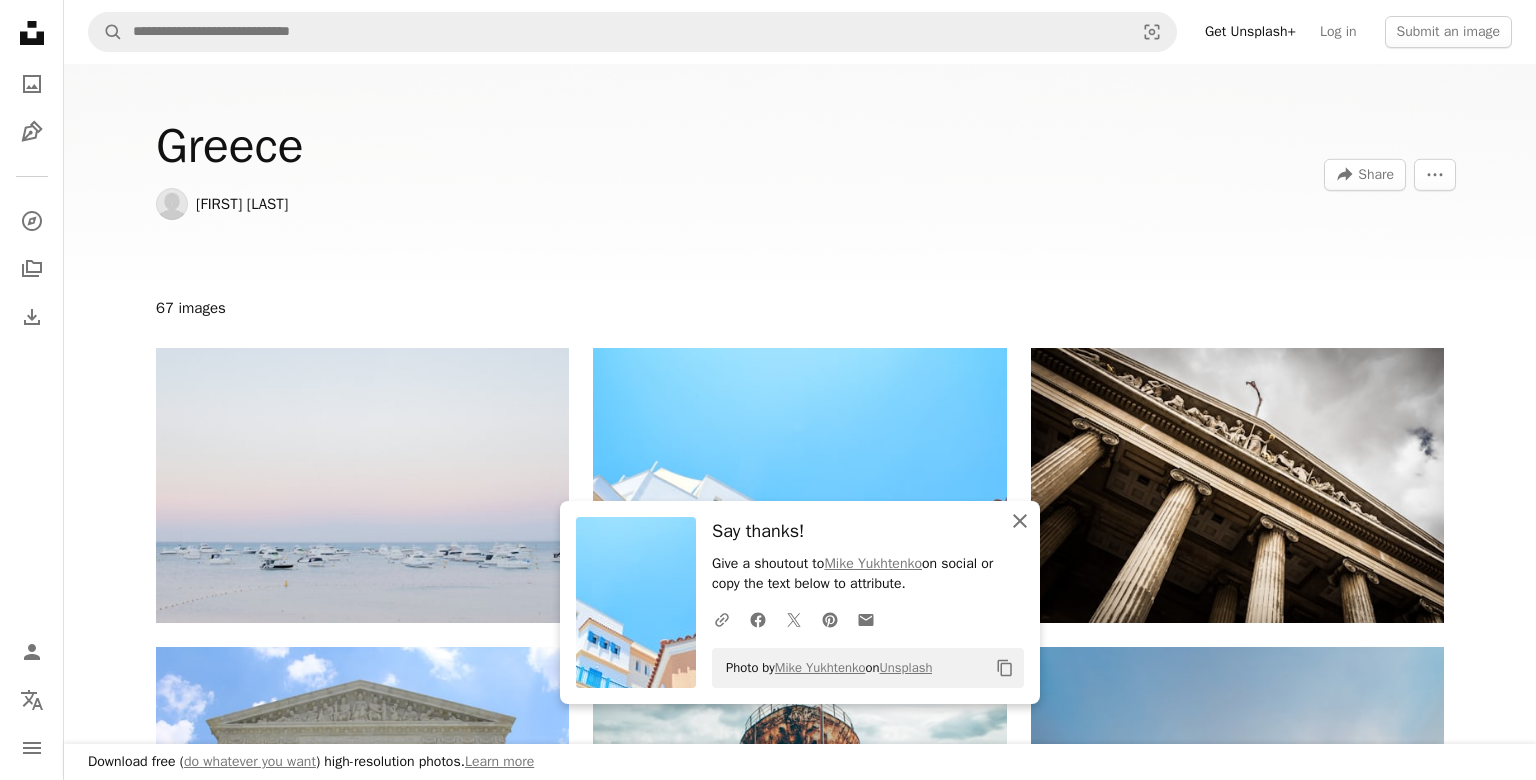 drag, startPoint x: 1023, startPoint y: 521, endPoint x: 1007, endPoint y: 516, distance: 16.763054 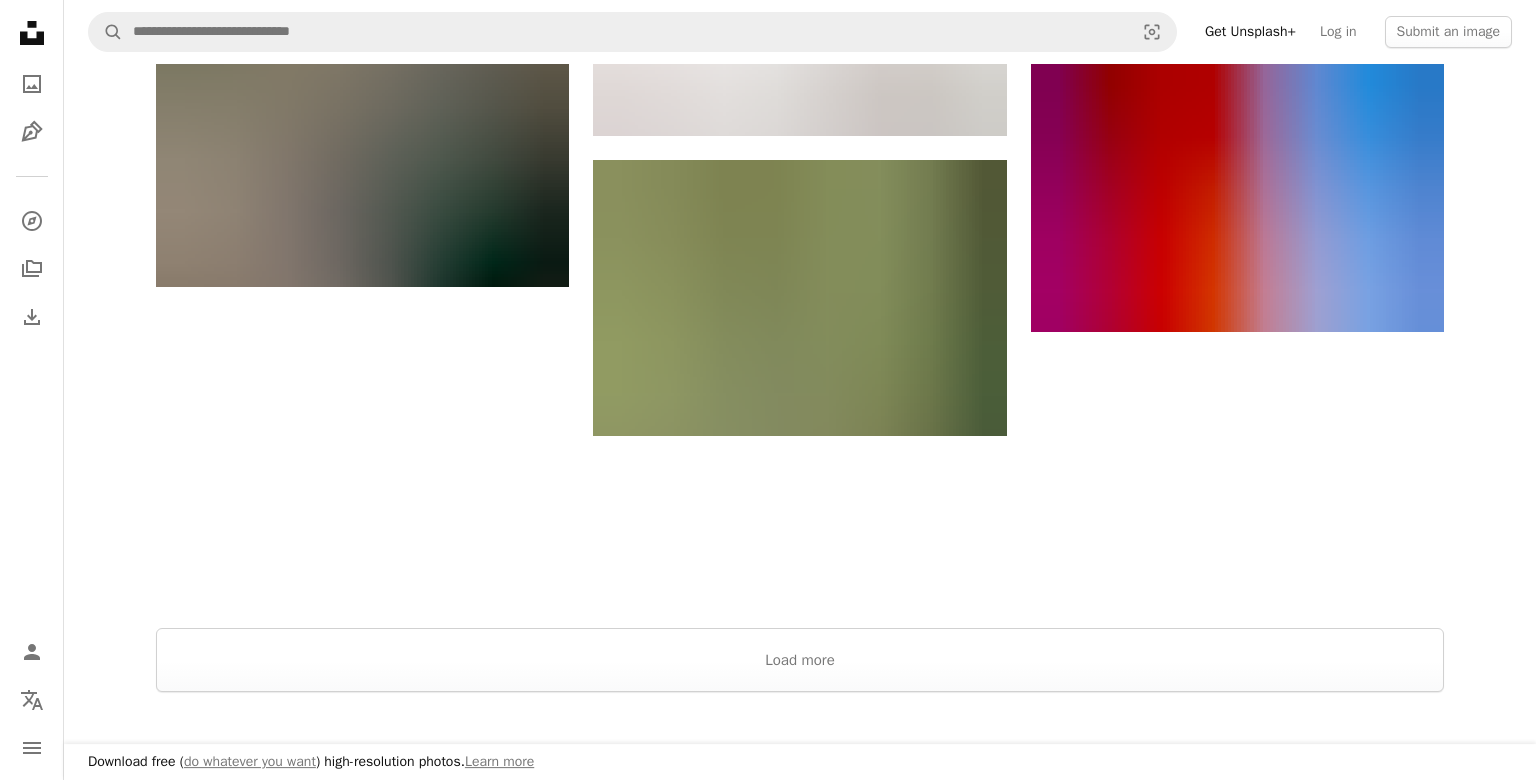 scroll, scrollTop: 2481, scrollLeft: 0, axis: vertical 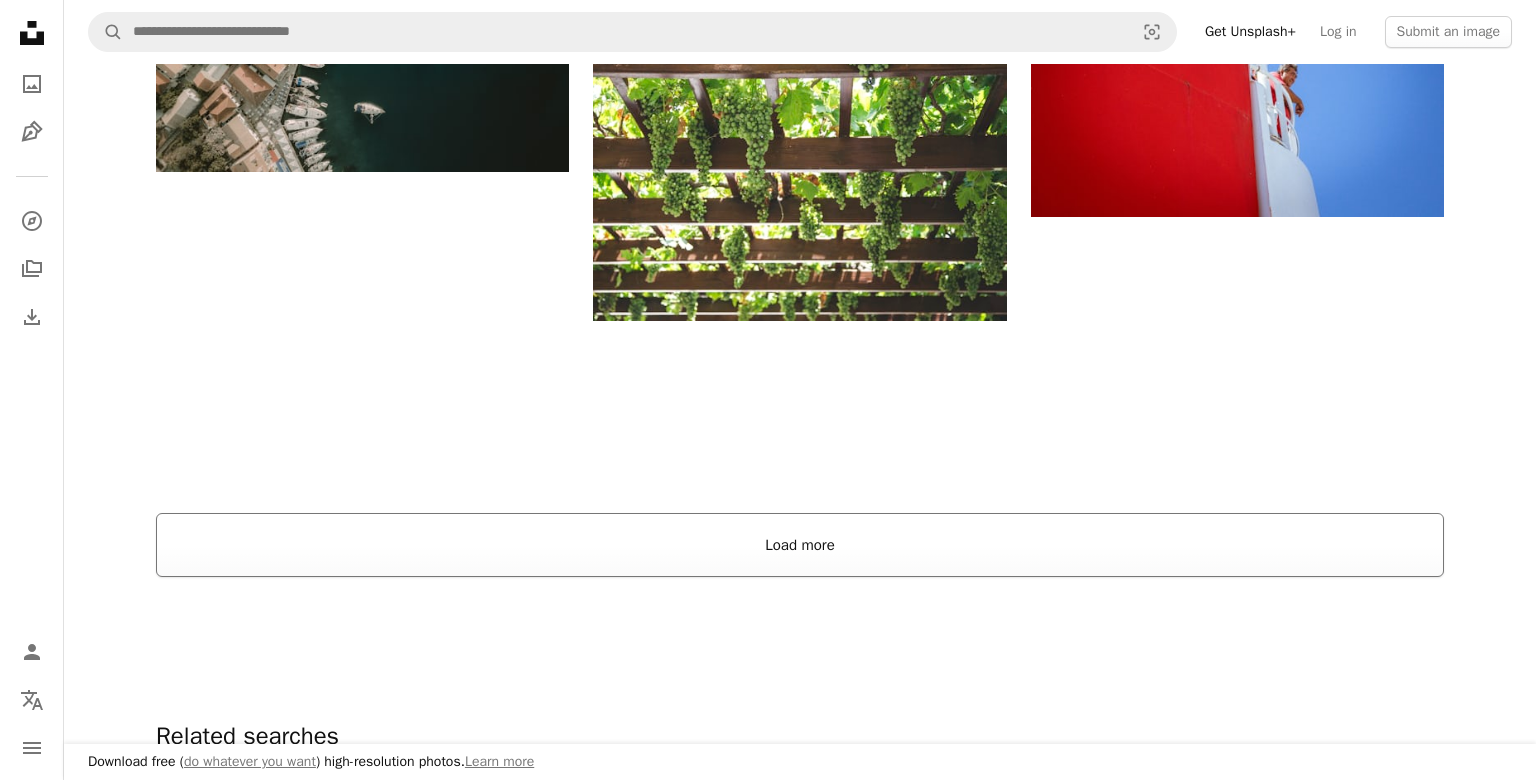 click on "Load more" at bounding box center (800, 545) 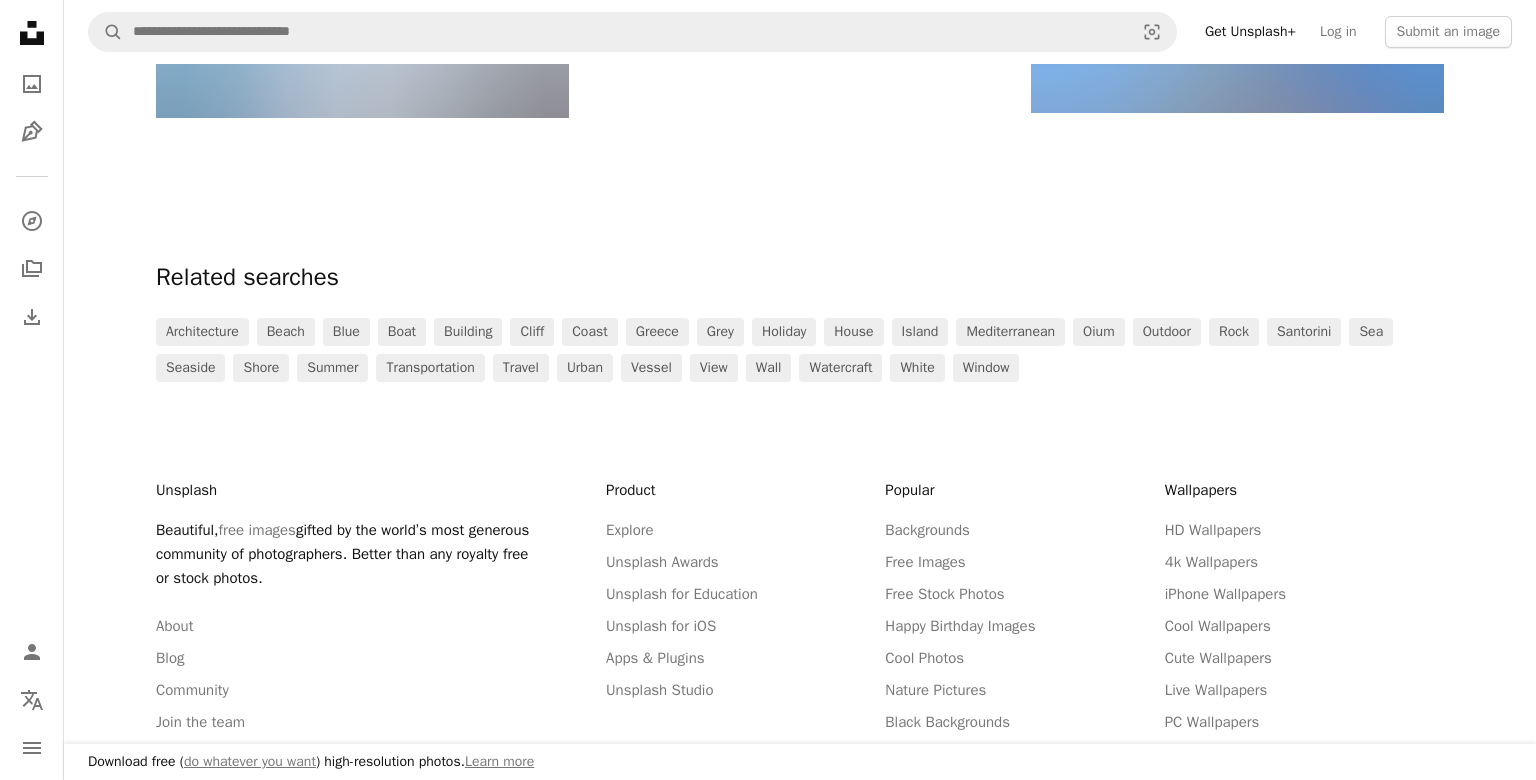 scroll, scrollTop: 8234, scrollLeft: 0, axis: vertical 